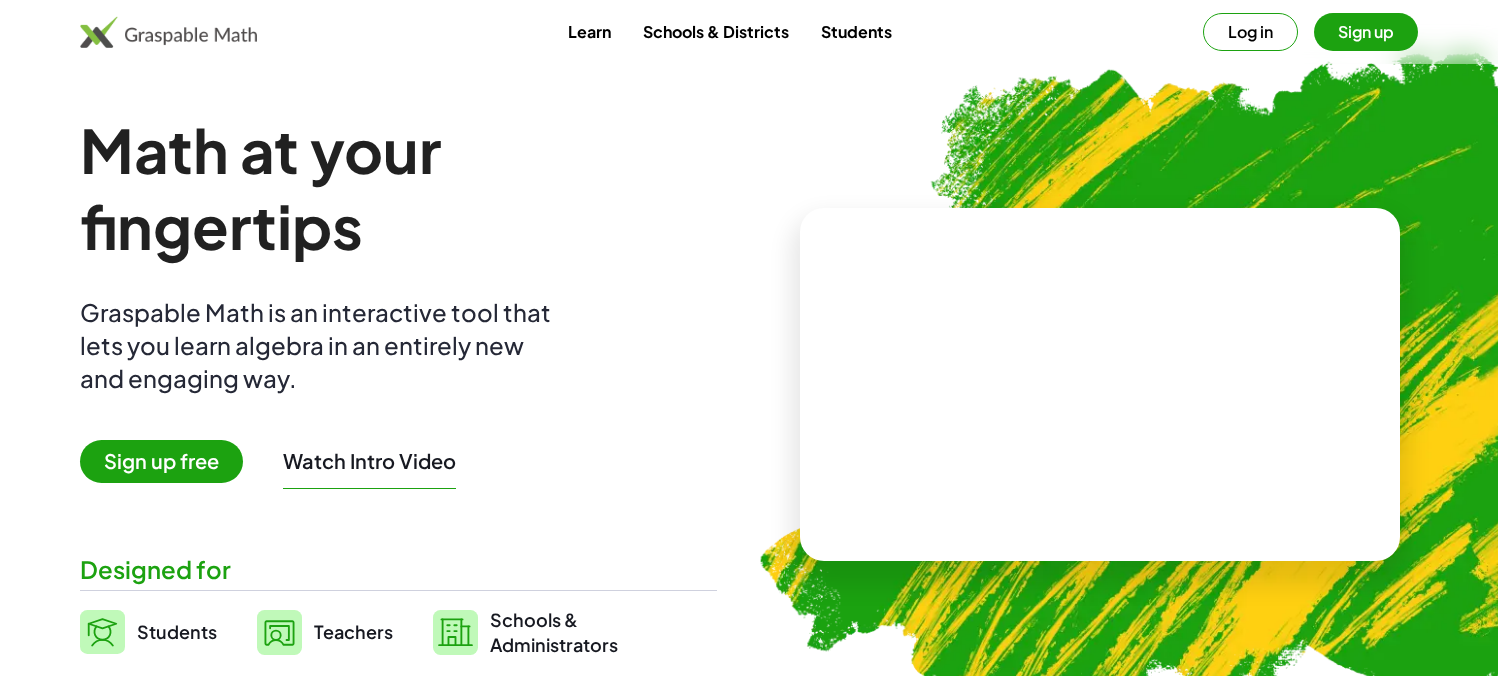 scroll, scrollTop: 0, scrollLeft: 0, axis: both 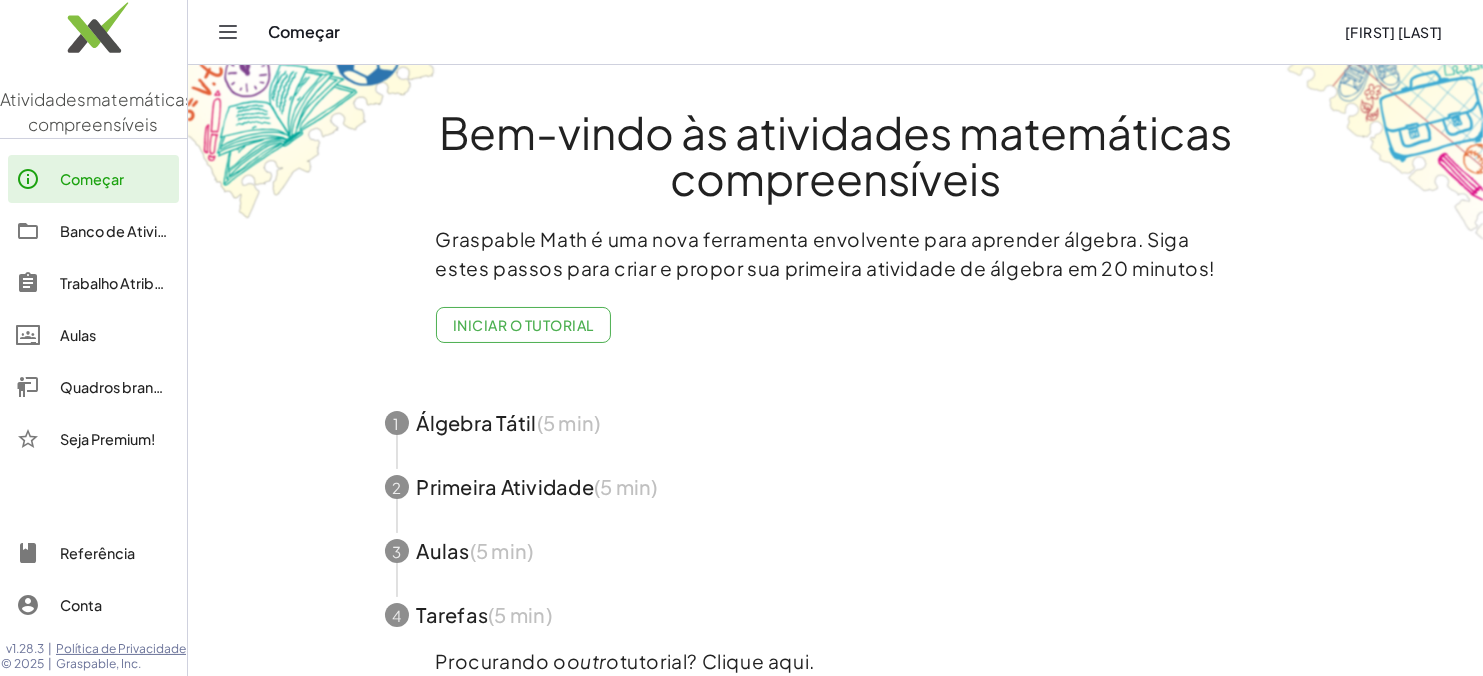 click 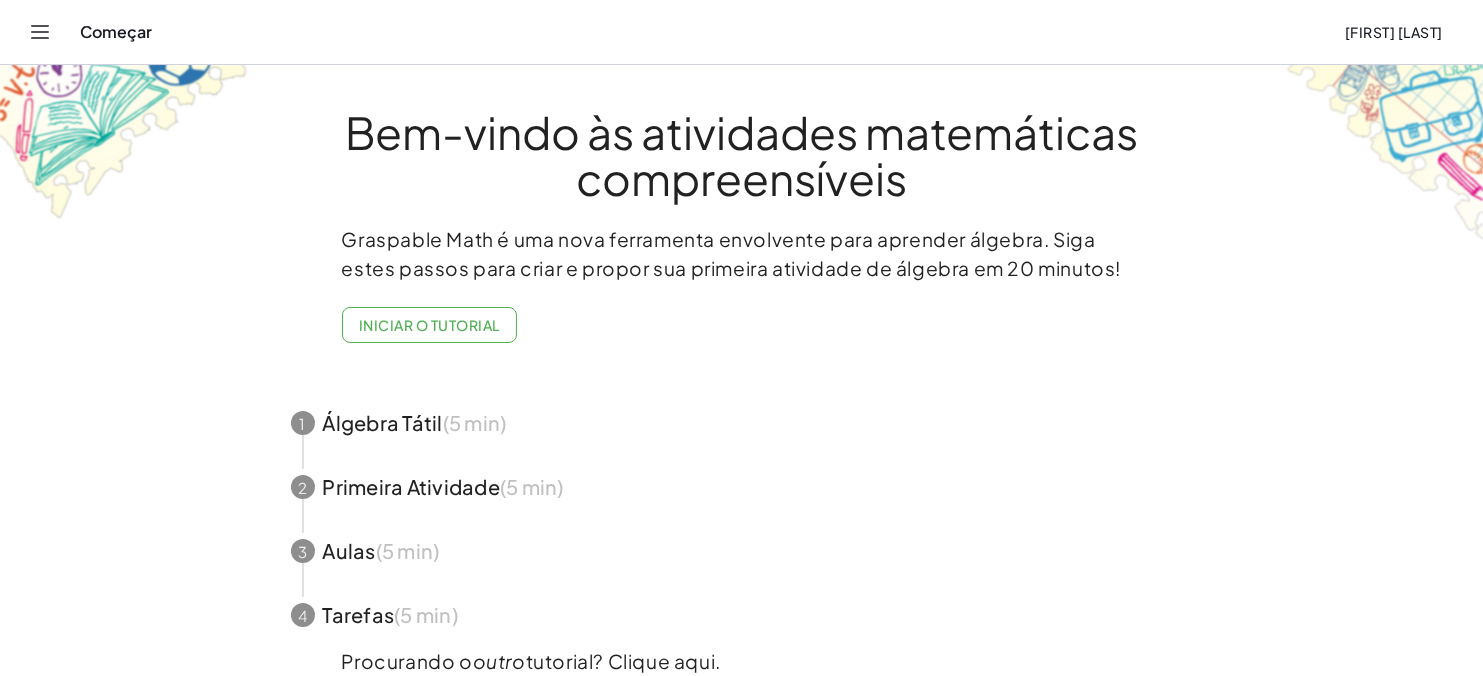 click 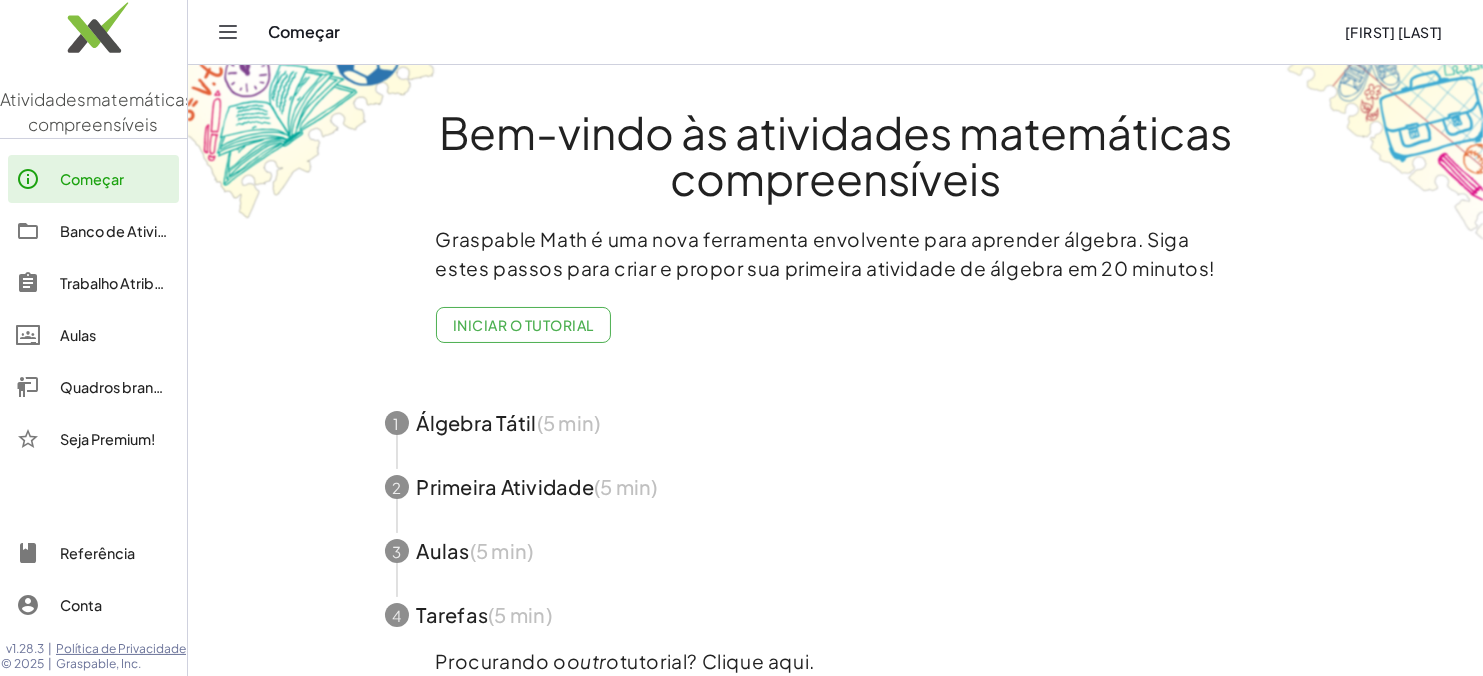 click on "Começar" at bounding box center (798, 32) 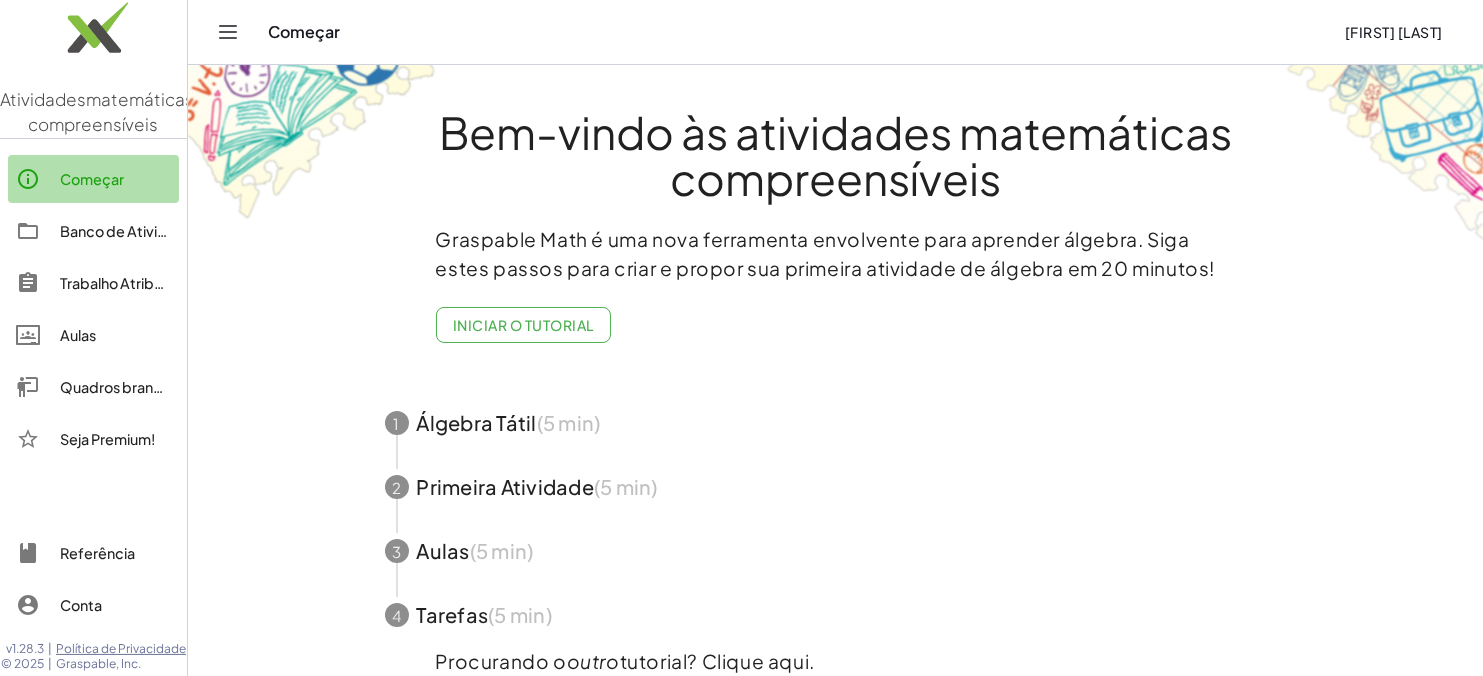 click on "Começar" at bounding box center (92, 179) 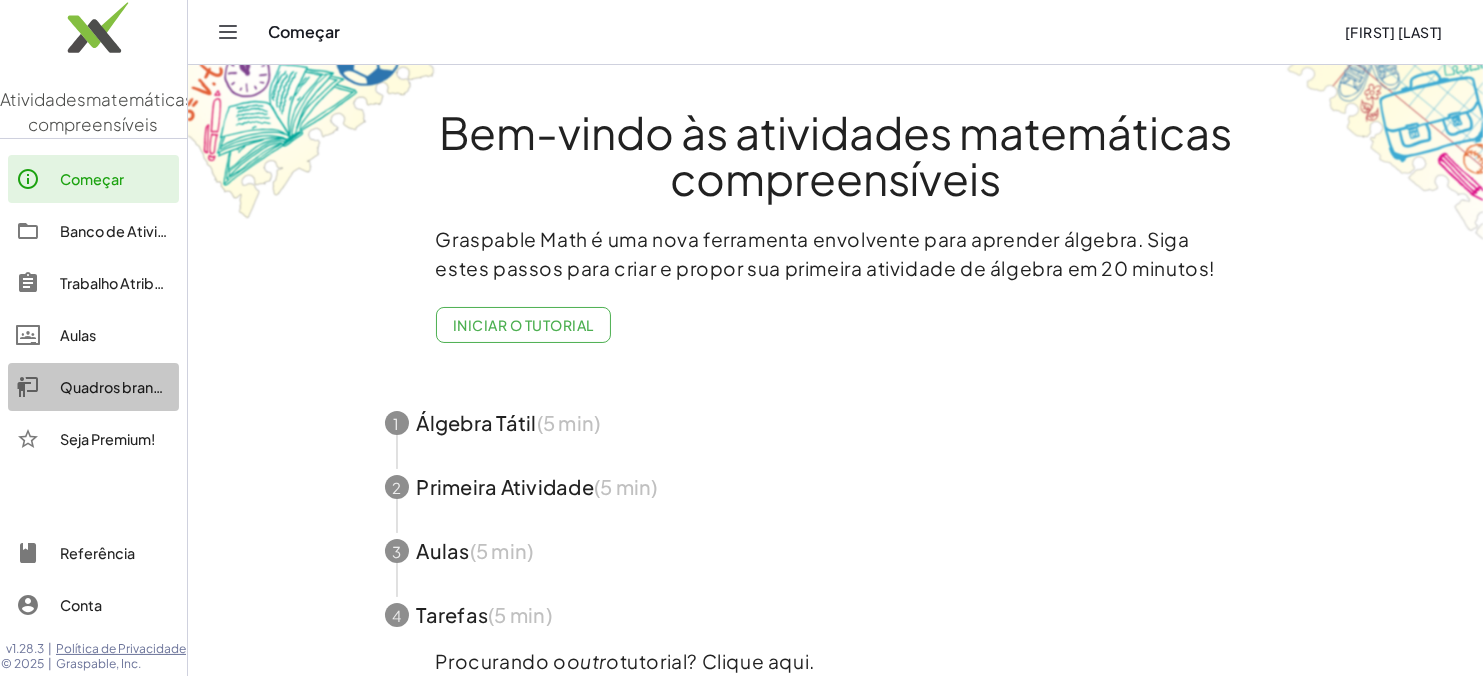 click on "Quadros brancos" 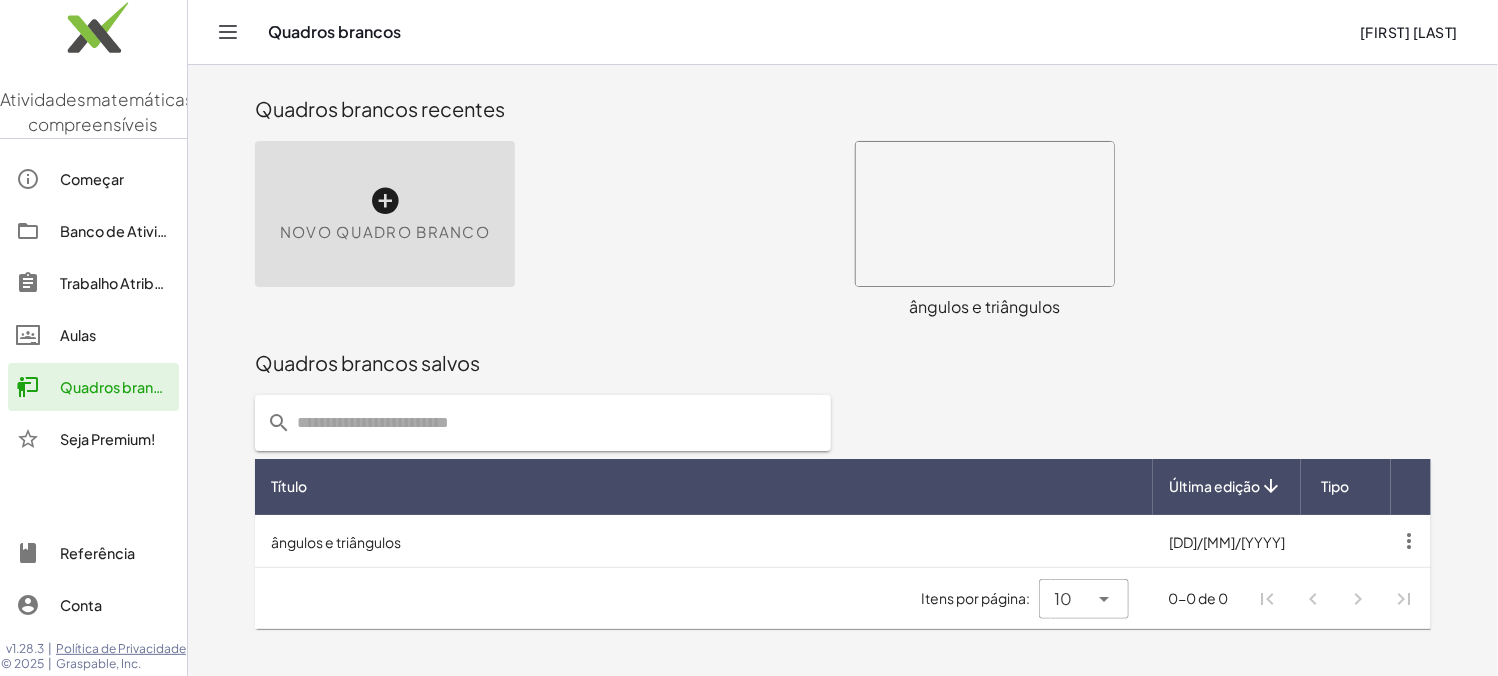 click on "Novo quadro branco" at bounding box center (385, 232) 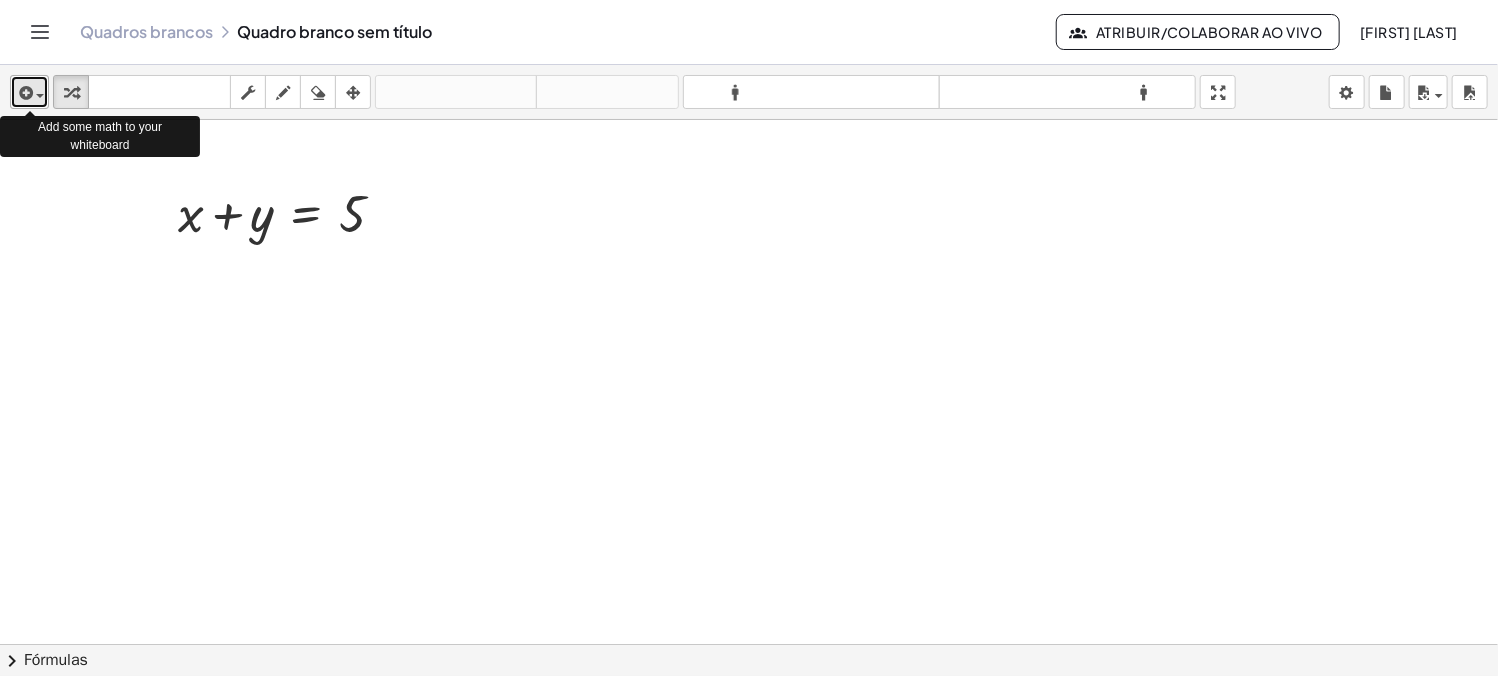 click at bounding box center [40, 96] 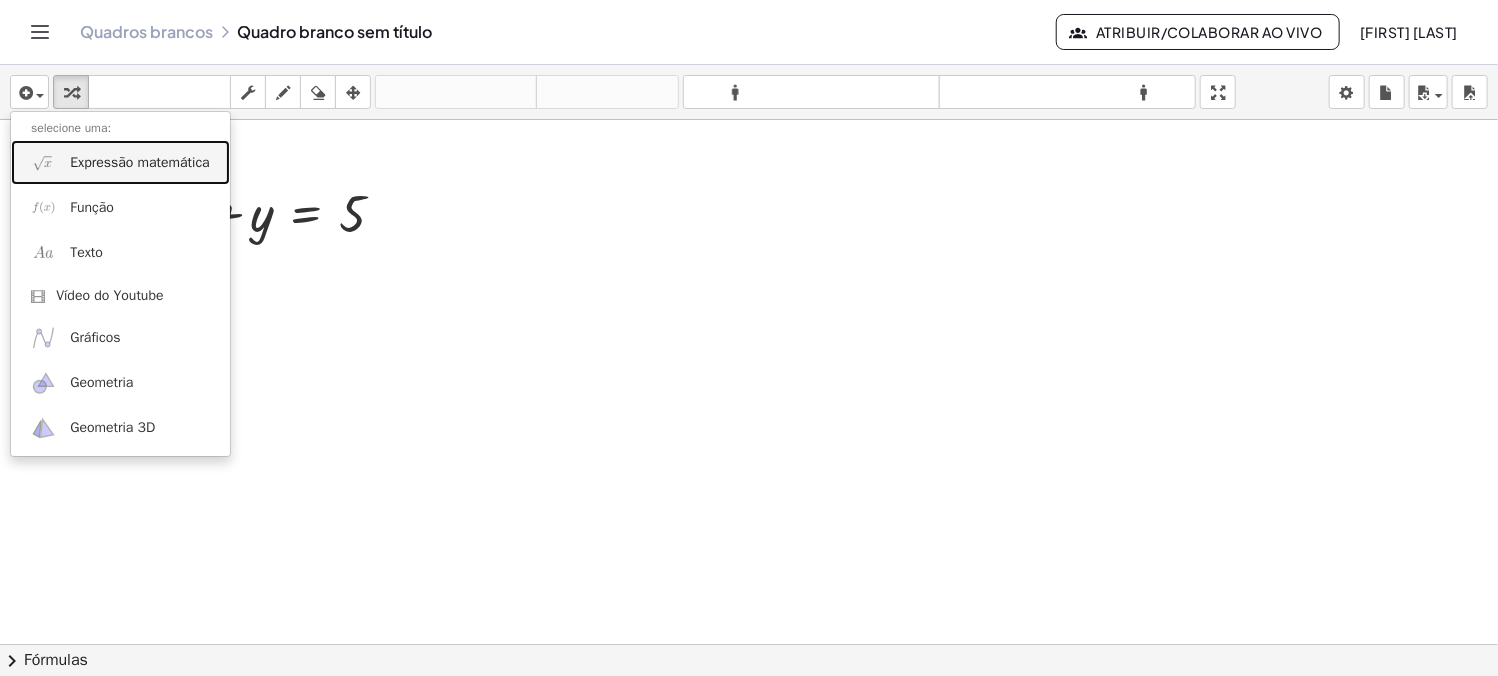 click on "Expressão matemática" at bounding box center (140, 162) 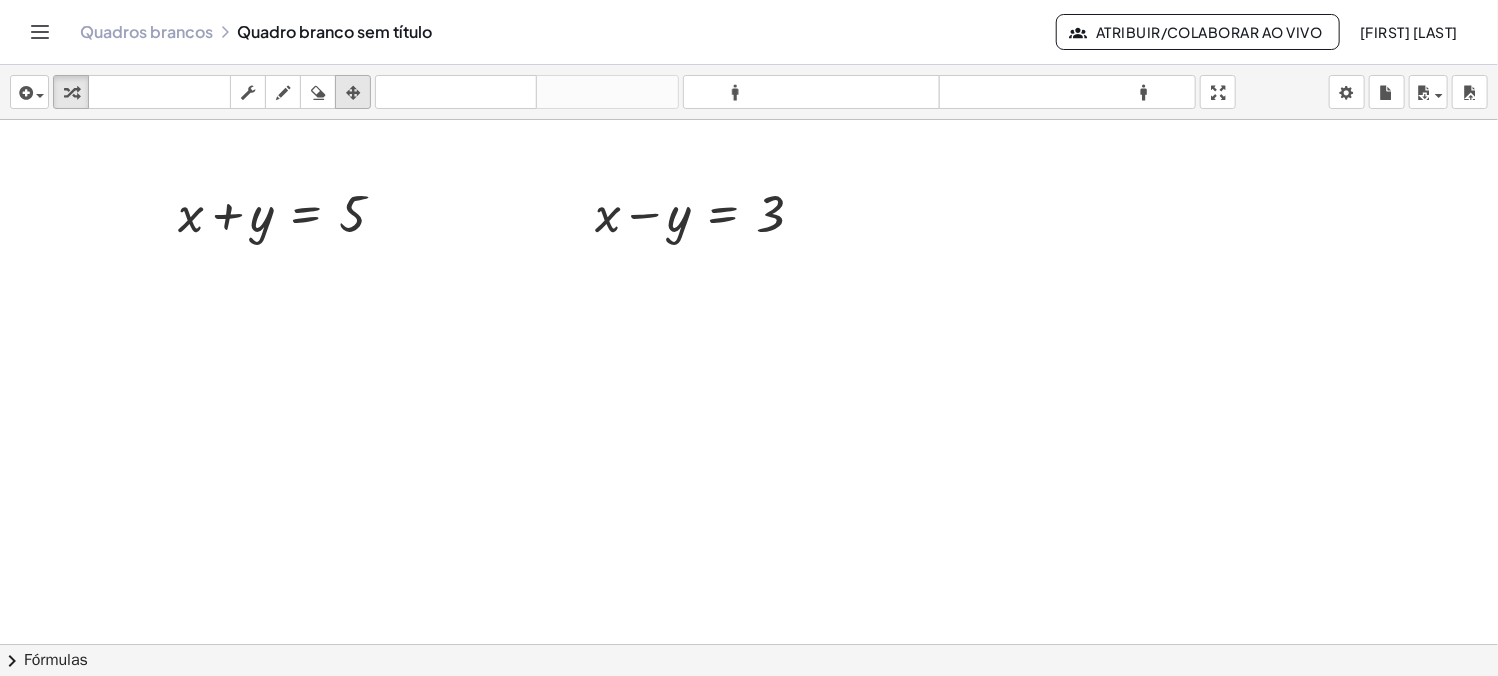 click at bounding box center [353, 93] 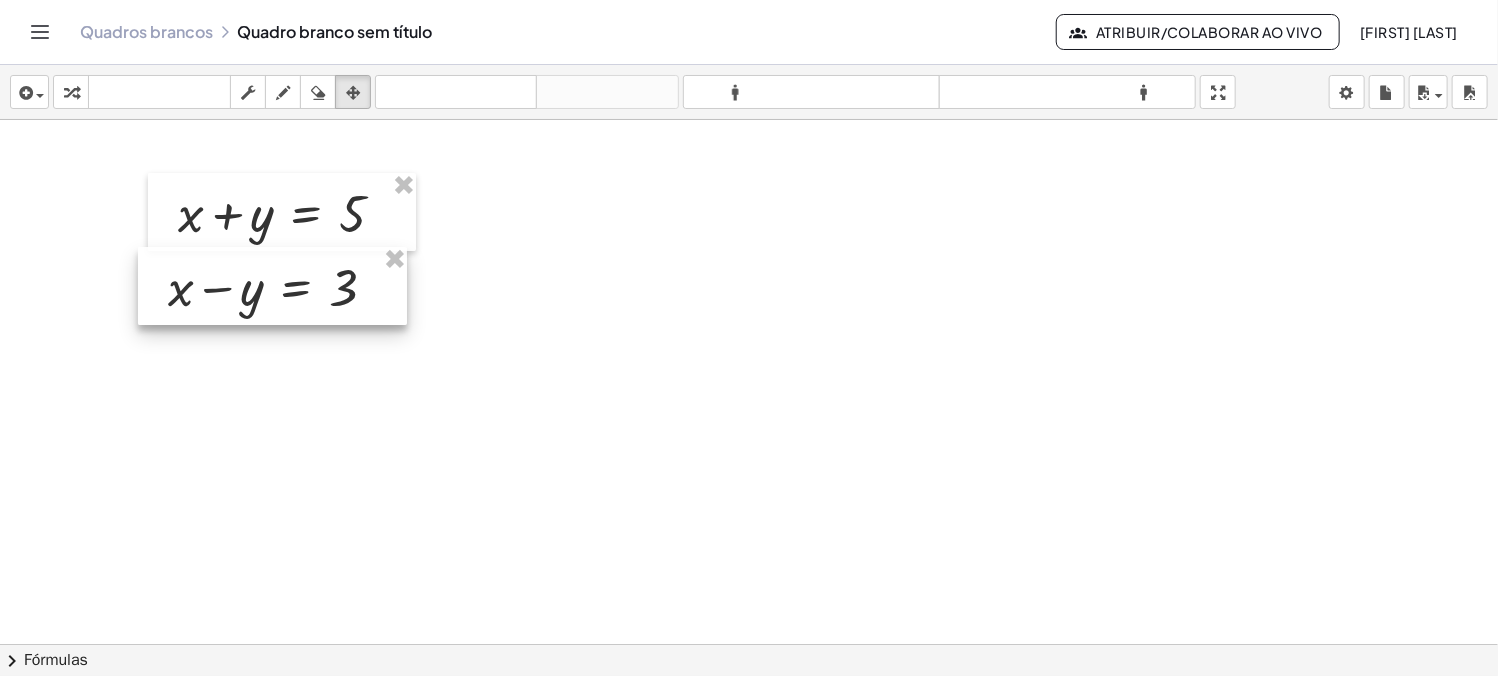 drag, startPoint x: 692, startPoint y: 220, endPoint x: 264, endPoint y: 295, distance: 434.52158 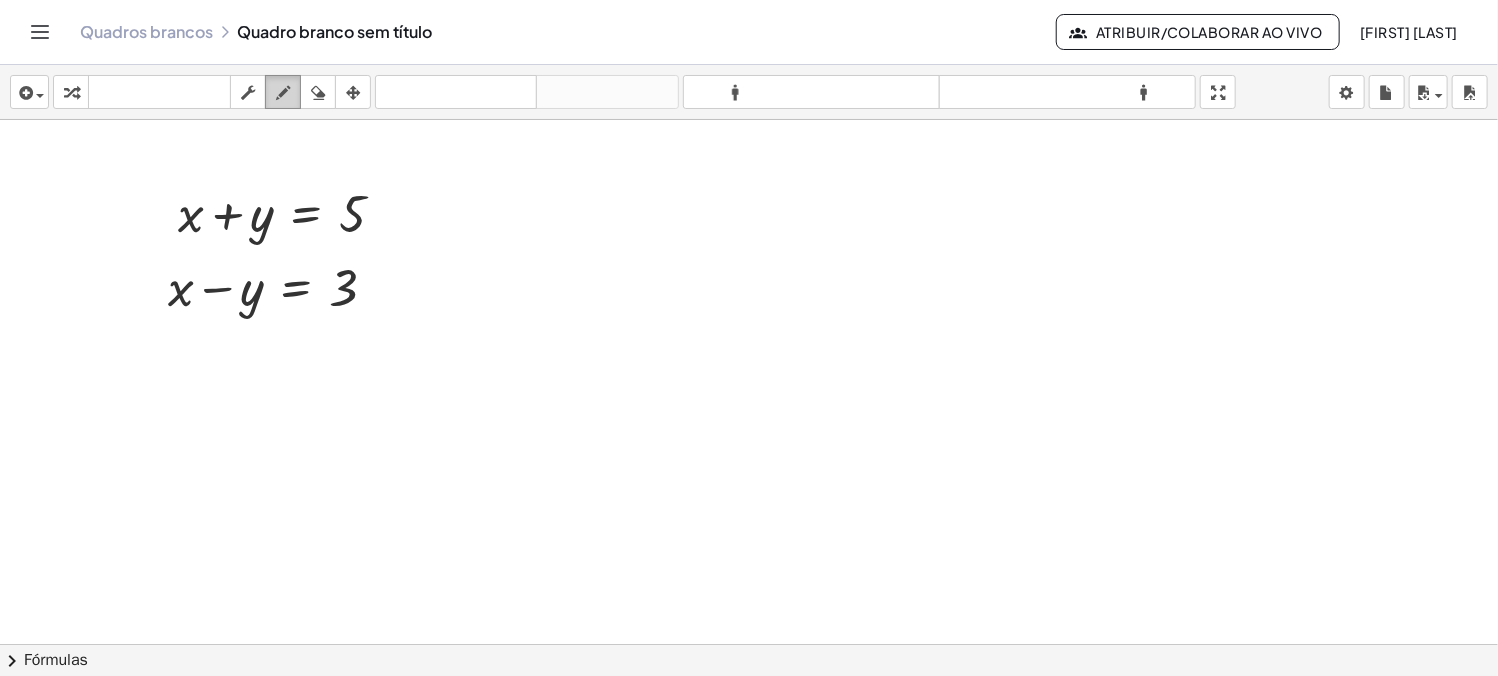 click at bounding box center [283, 93] 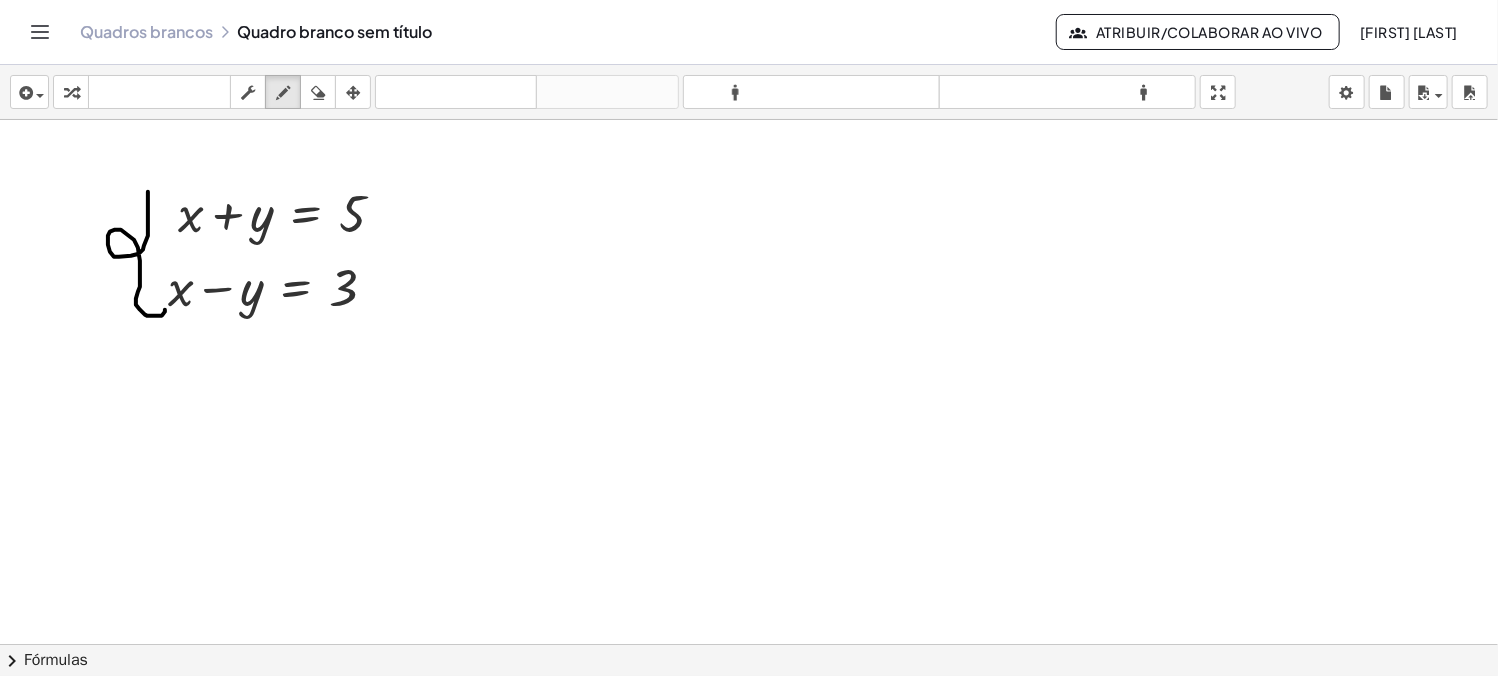 drag, startPoint x: 148, startPoint y: 191, endPoint x: 165, endPoint y: 309, distance: 119.218285 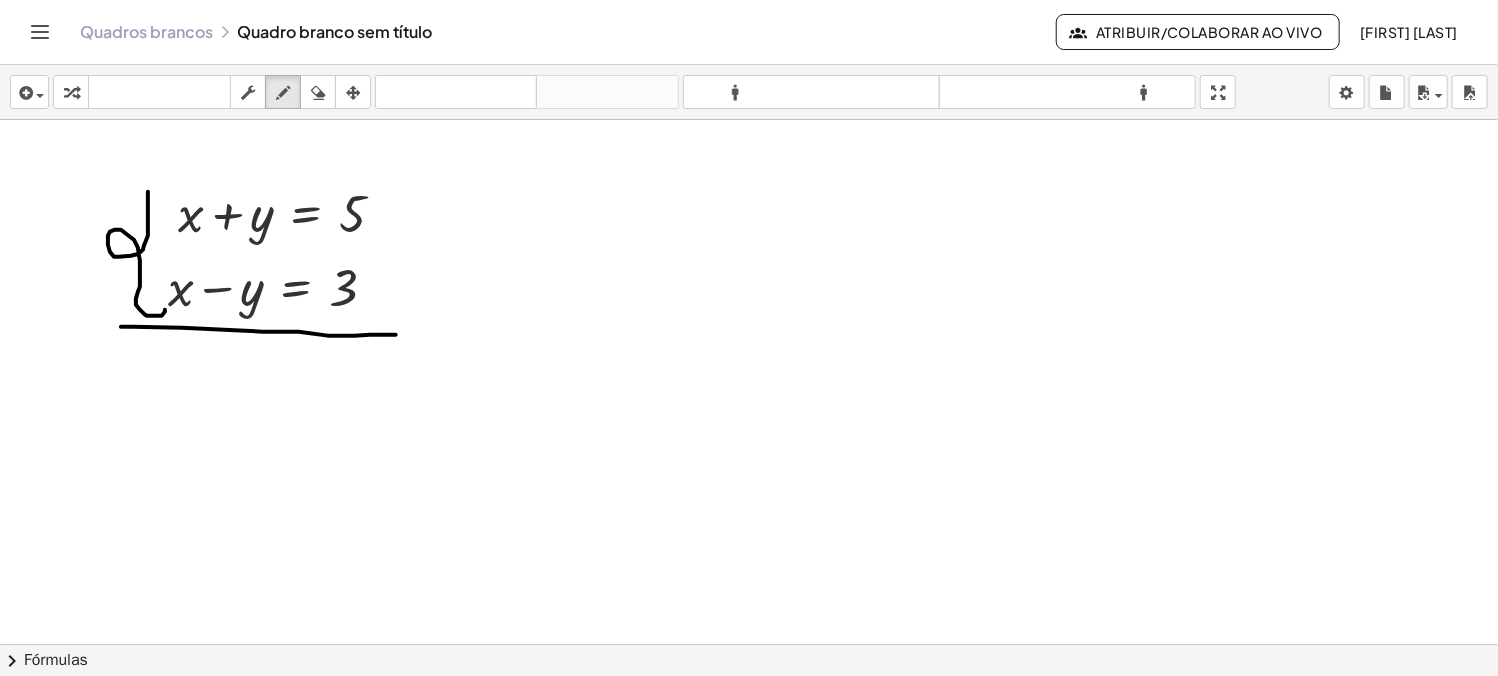 drag, startPoint x: 121, startPoint y: 326, endPoint x: 396, endPoint y: 334, distance: 275.11633 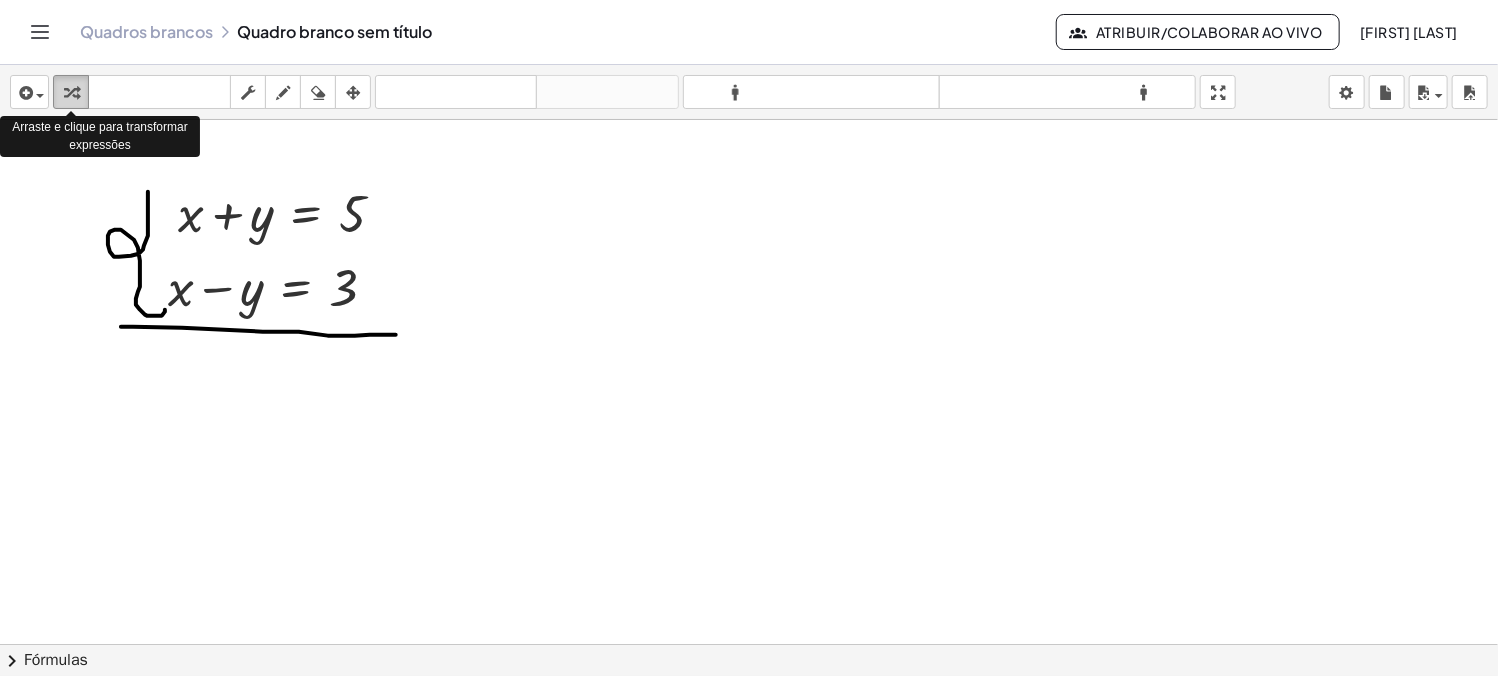 click at bounding box center [71, 93] 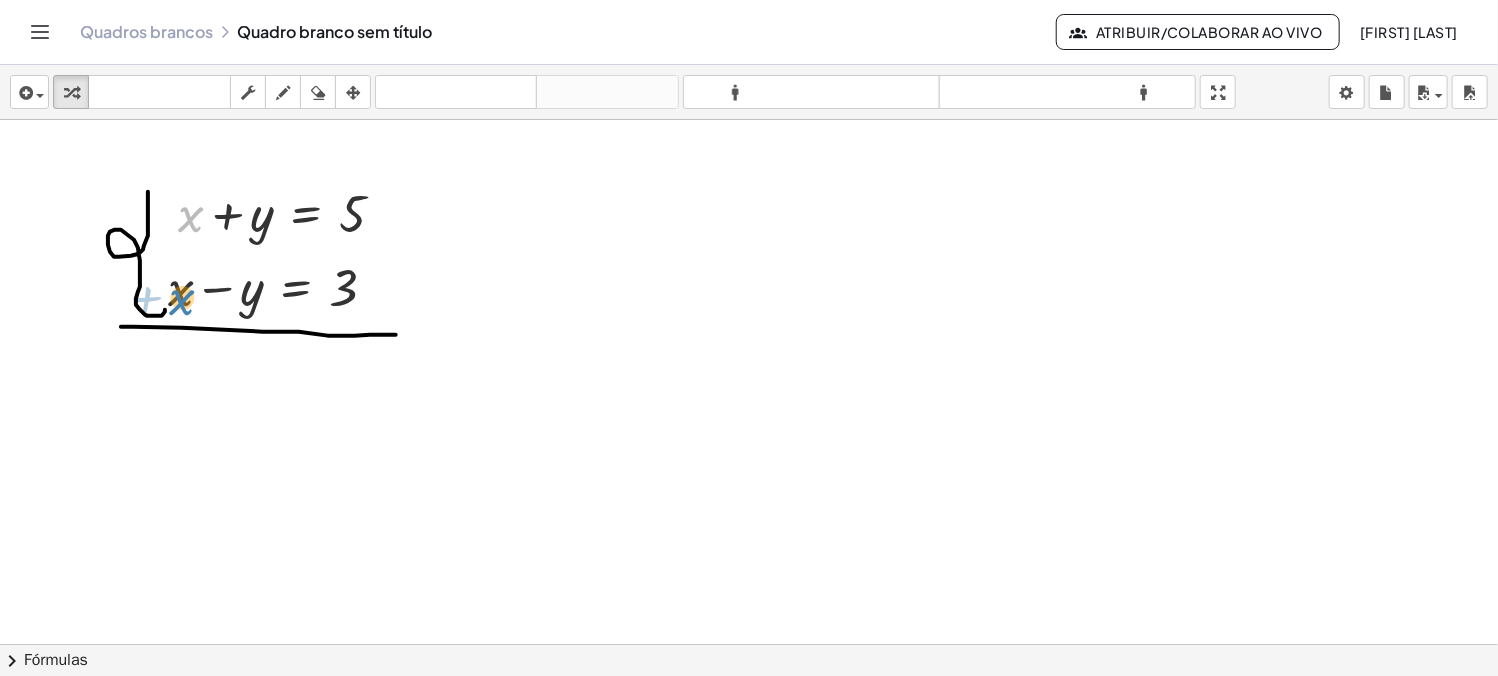 drag, startPoint x: 188, startPoint y: 223, endPoint x: 179, endPoint y: 306, distance: 83.48653 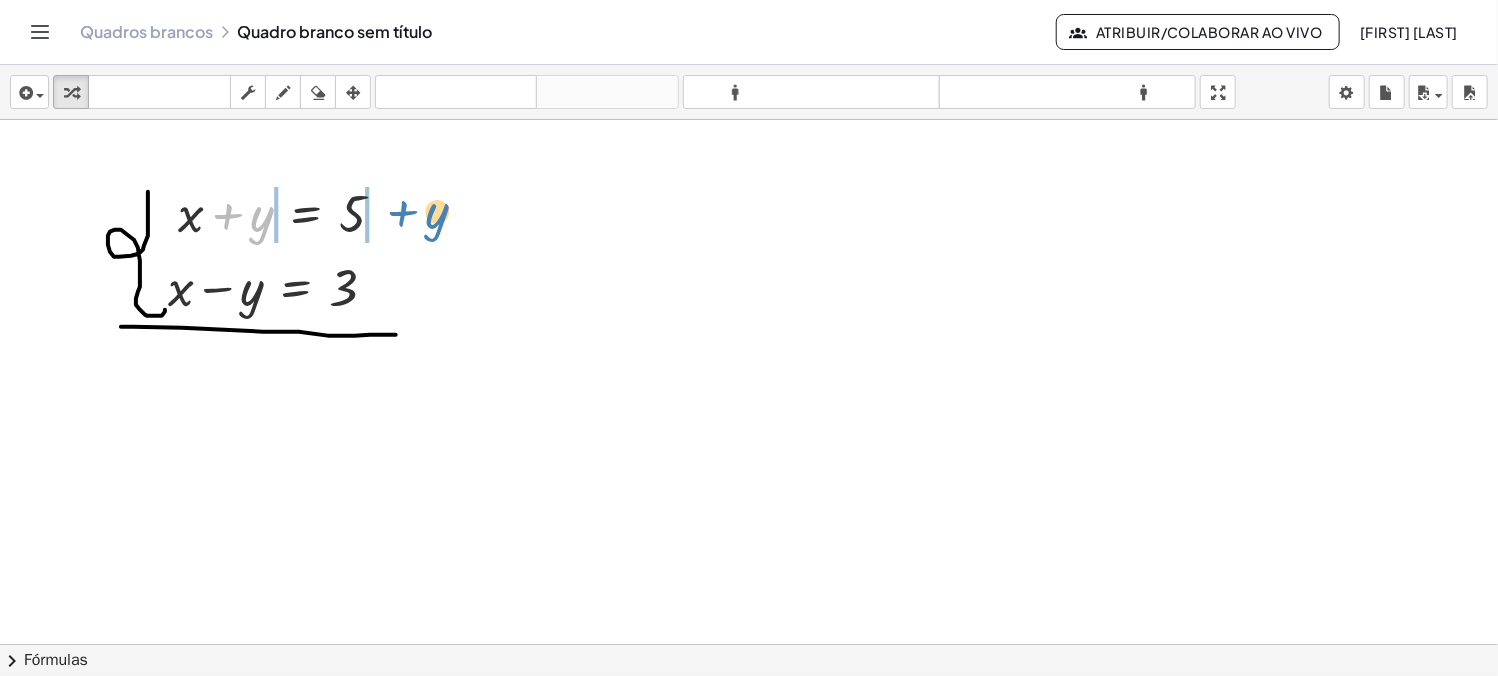 drag, startPoint x: 226, startPoint y: 215, endPoint x: 401, endPoint y: 209, distance: 175.10283 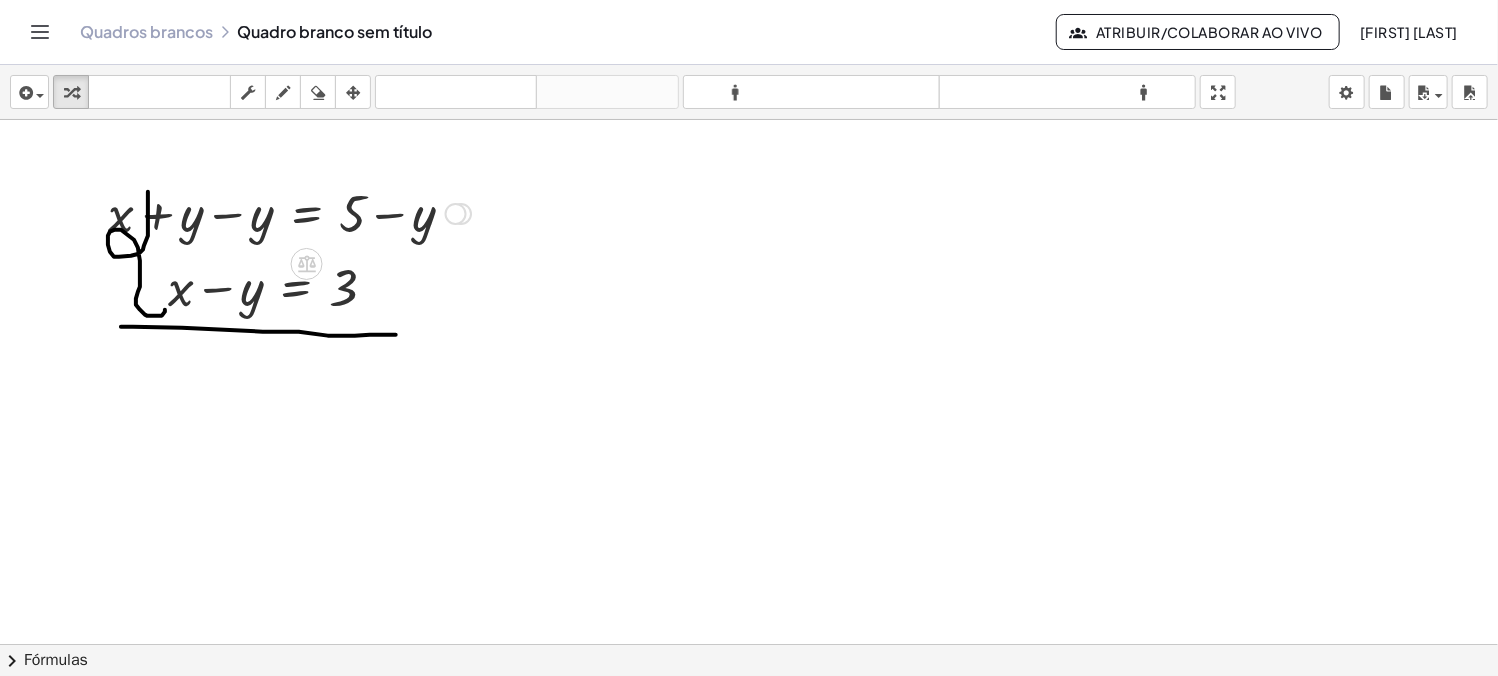 click at bounding box center [289, 212] 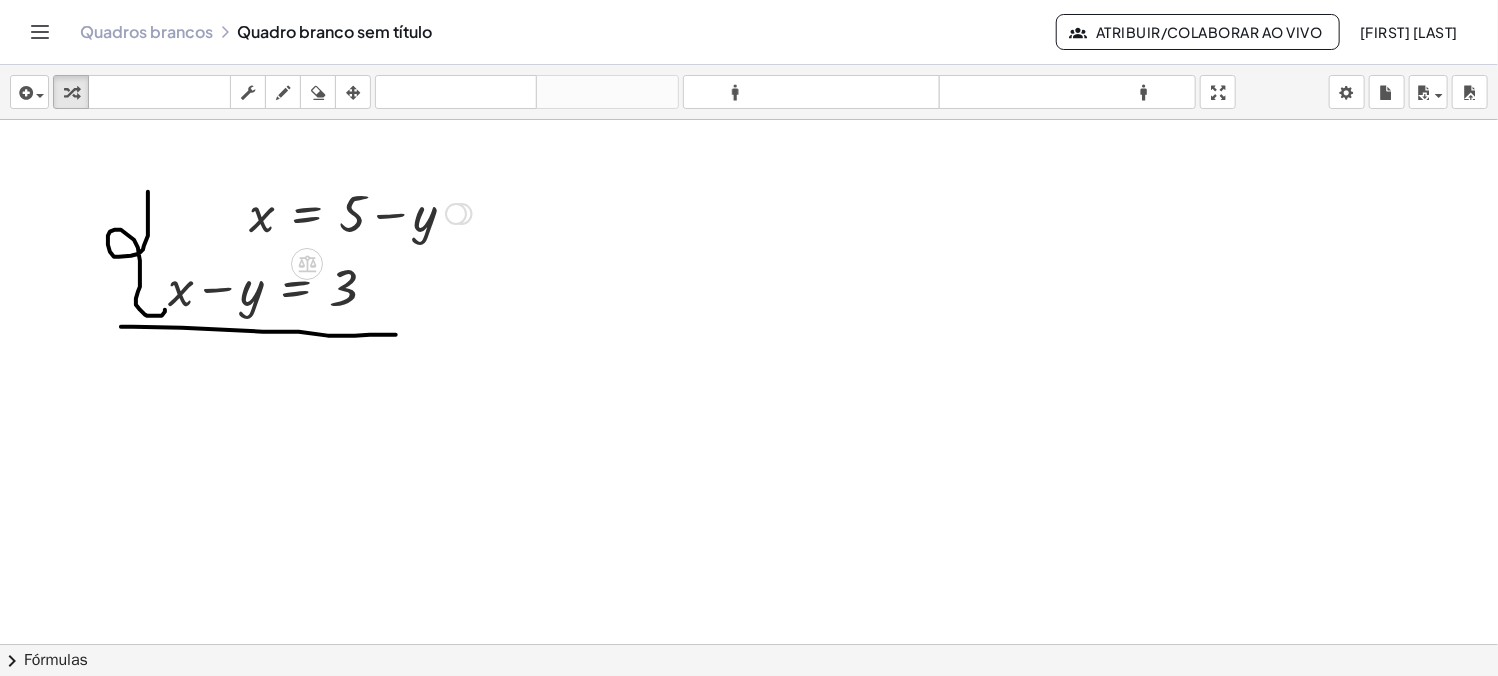 click at bounding box center (360, 212) 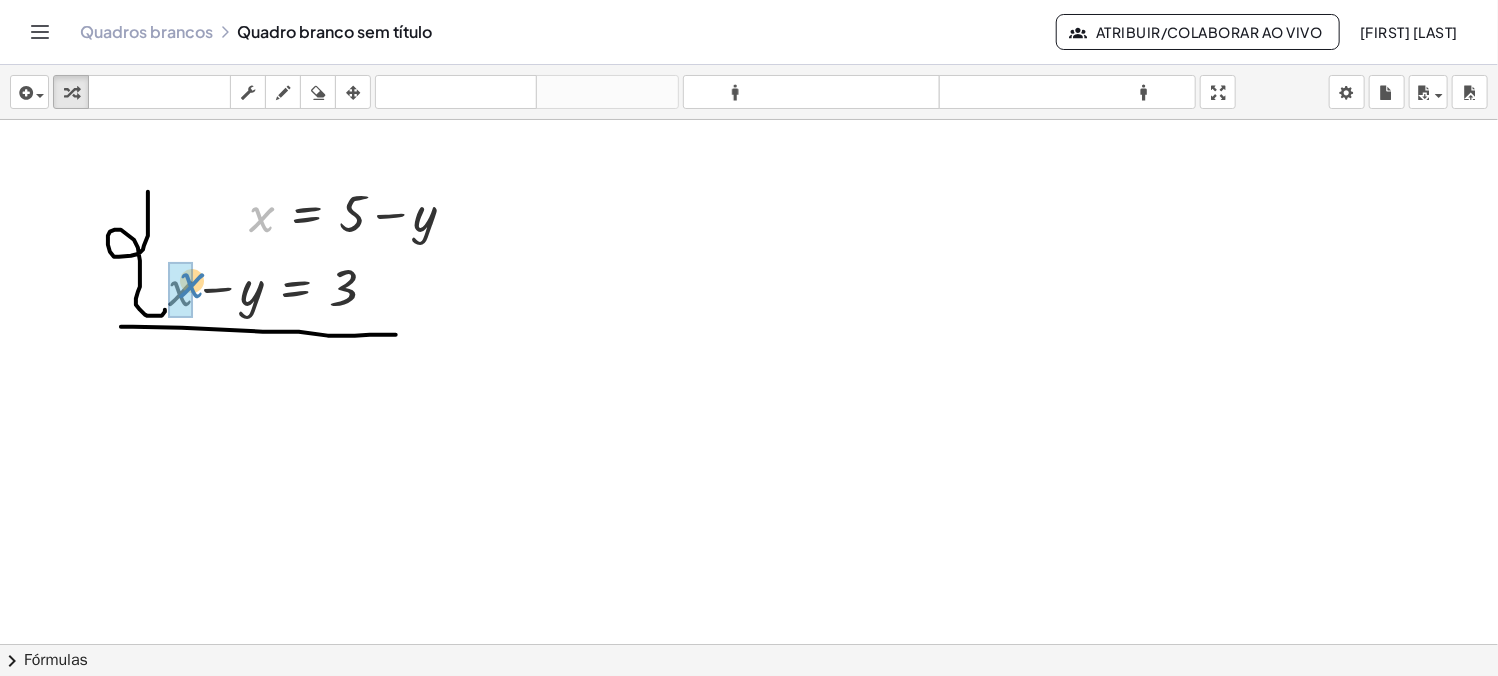 drag, startPoint x: 263, startPoint y: 215, endPoint x: 193, endPoint y: 281, distance: 96.20811 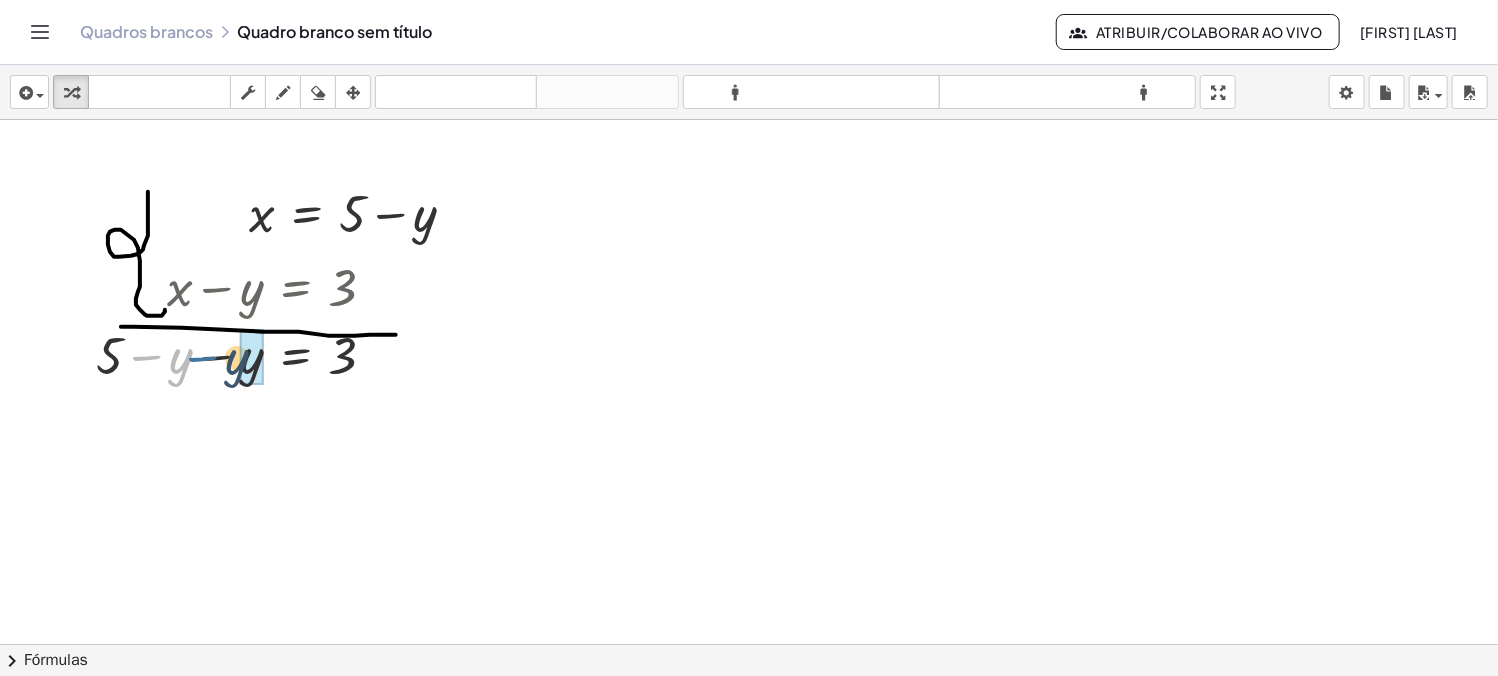 drag, startPoint x: 152, startPoint y: 357, endPoint x: 209, endPoint y: 358, distance: 57.00877 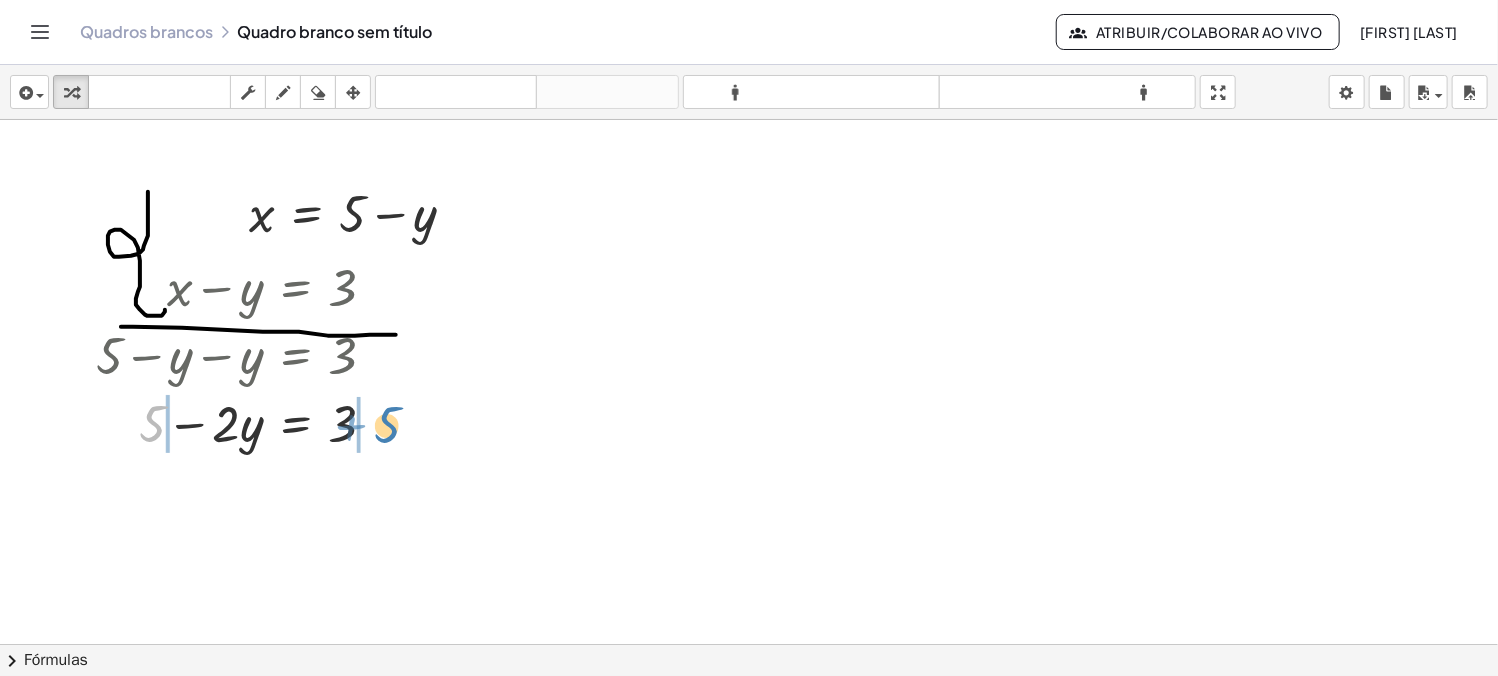 drag, startPoint x: 146, startPoint y: 440, endPoint x: 383, endPoint y: 441, distance: 237.0021 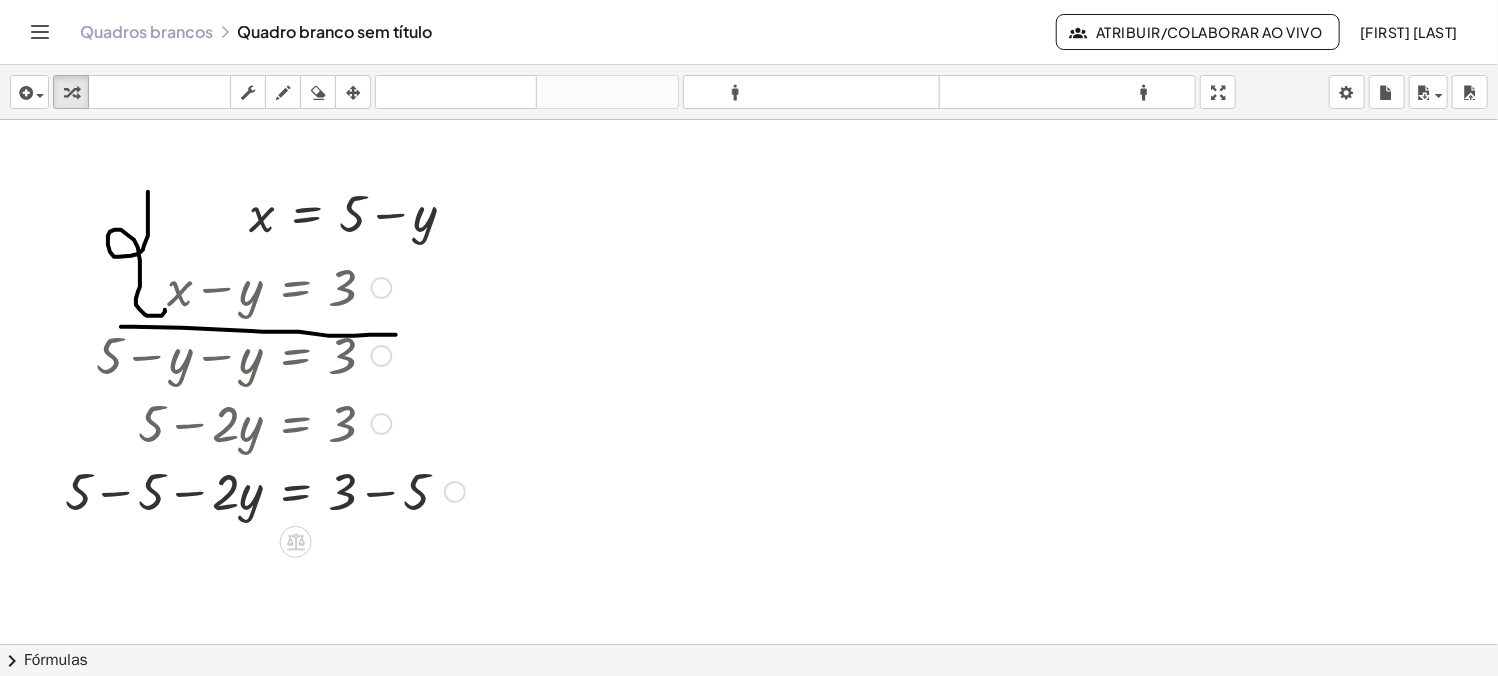 click at bounding box center (265, 490) 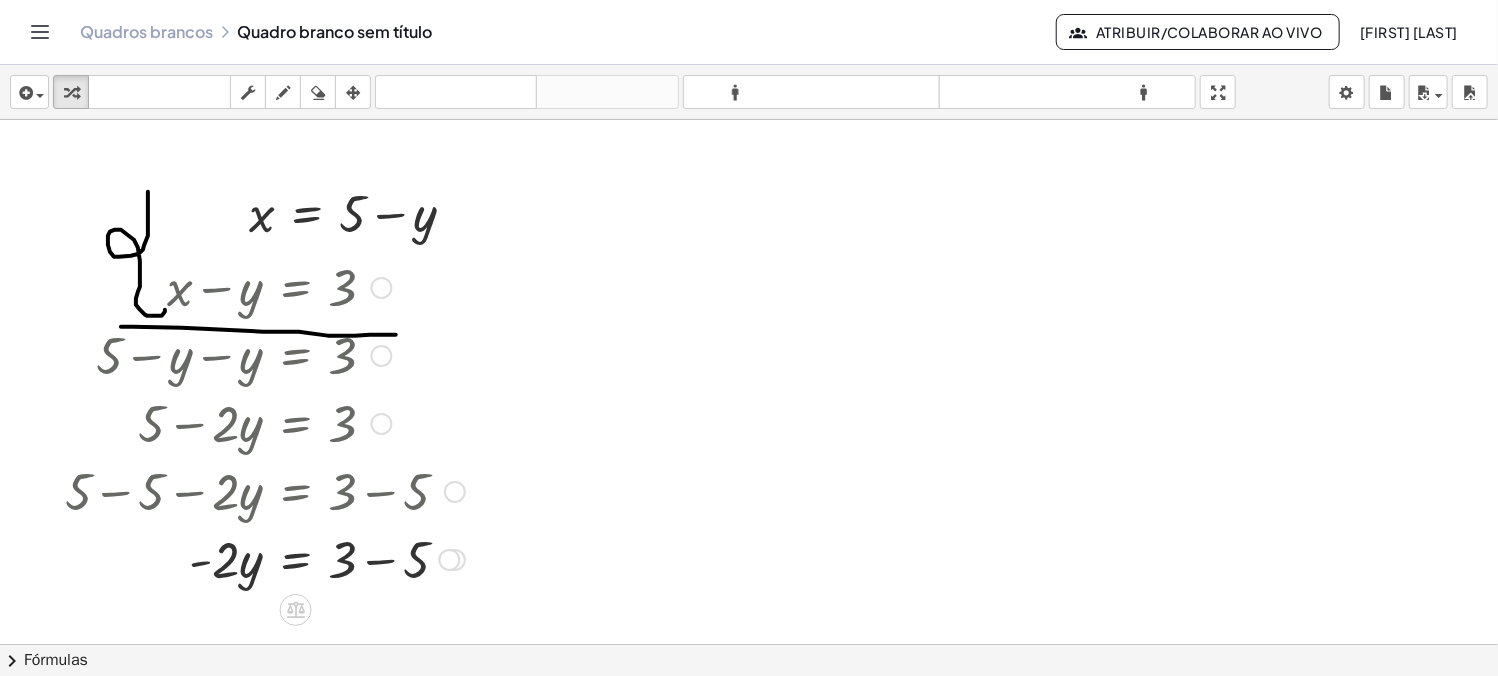 click at bounding box center (265, 558) 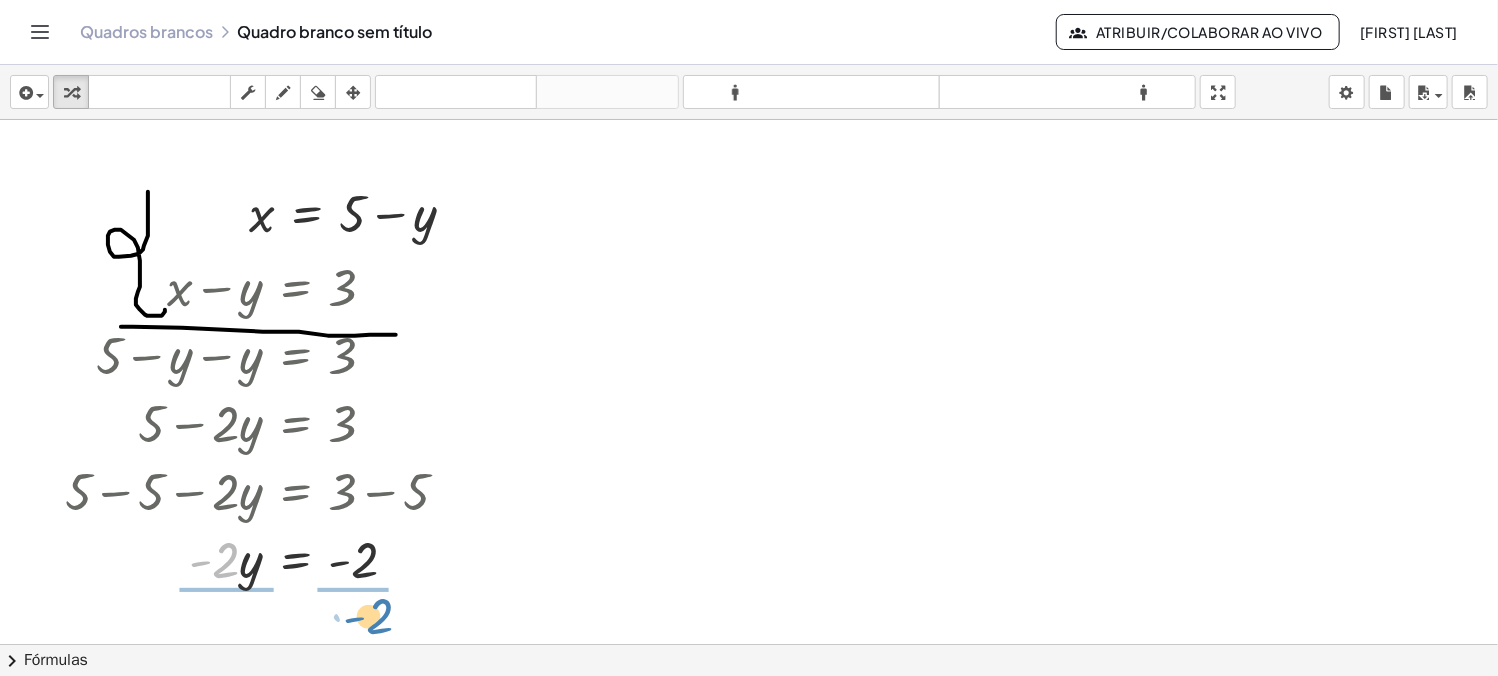 drag, startPoint x: 220, startPoint y: 573, endPoint x: 374, endPoint y: 629, distance: 163.8658 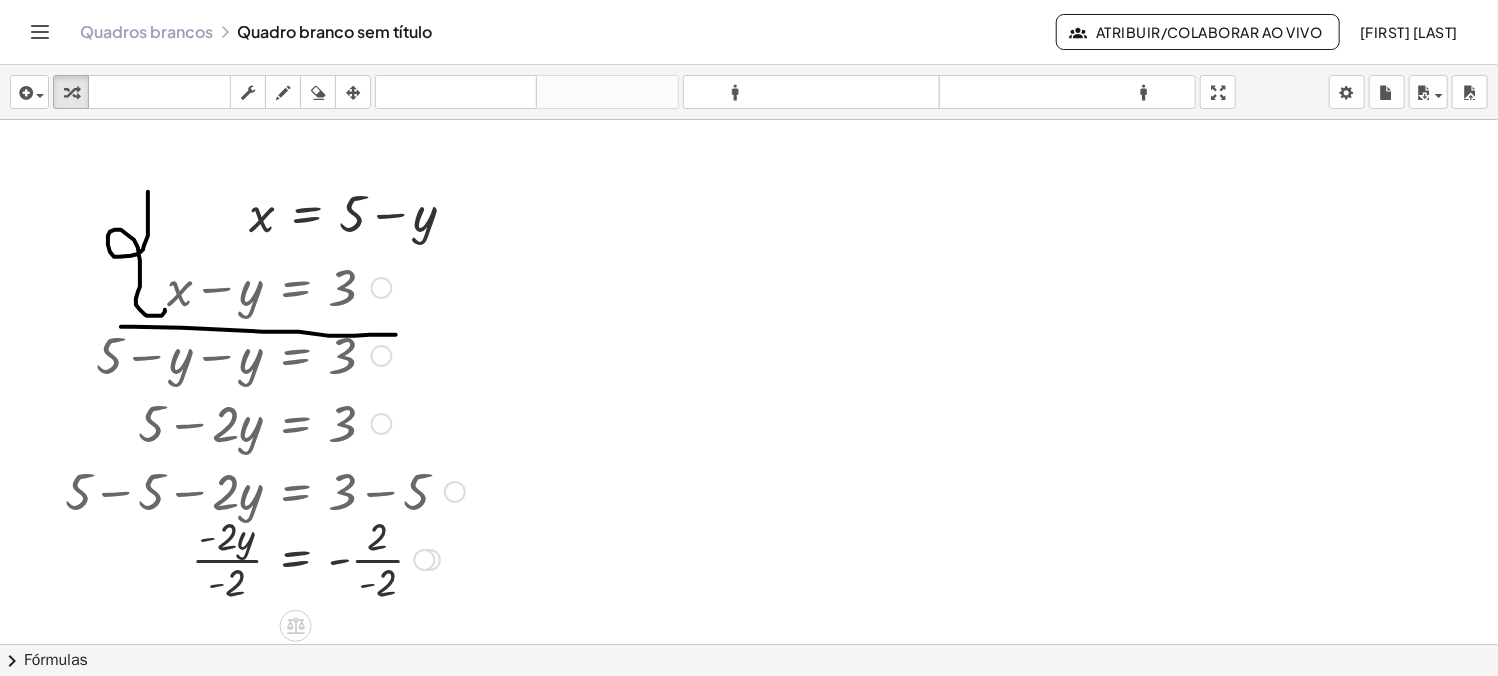 click at bounding box center (265, 558) 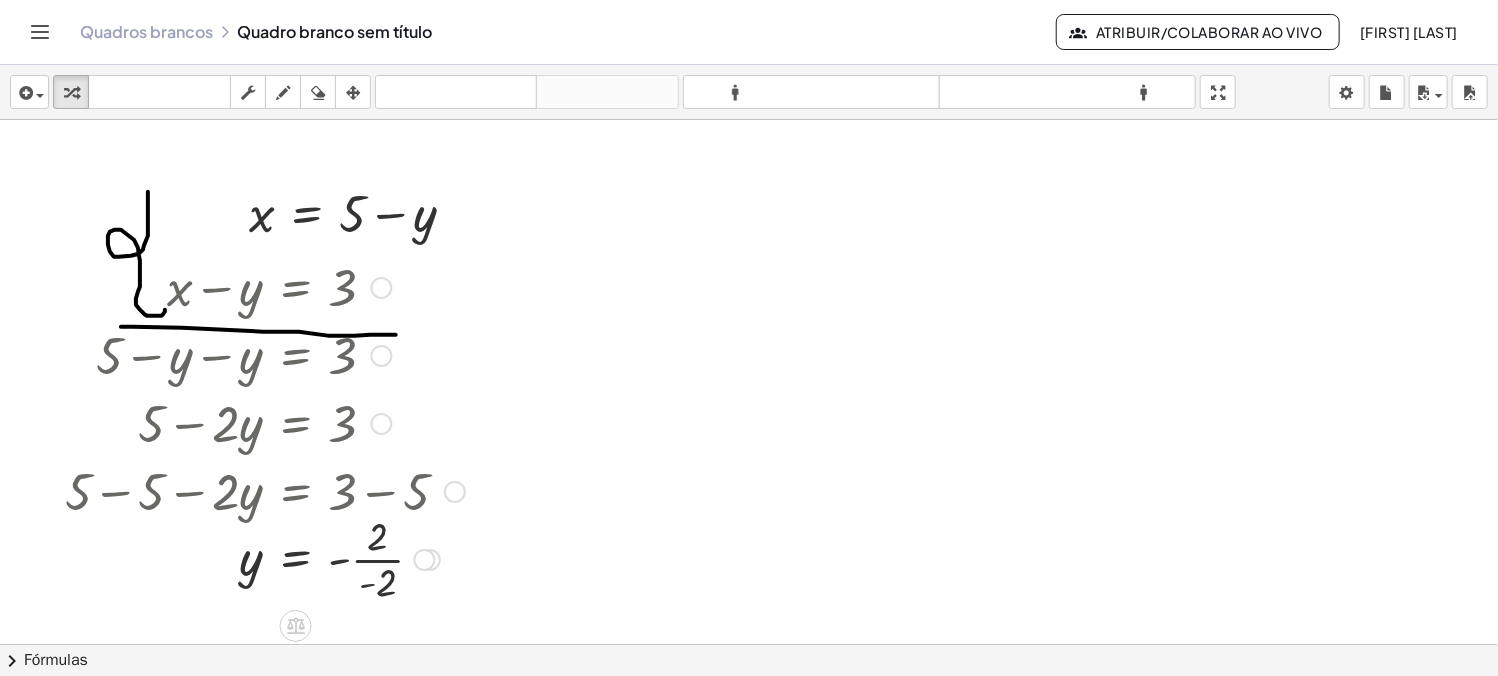 click at bounding box center [265, 558] 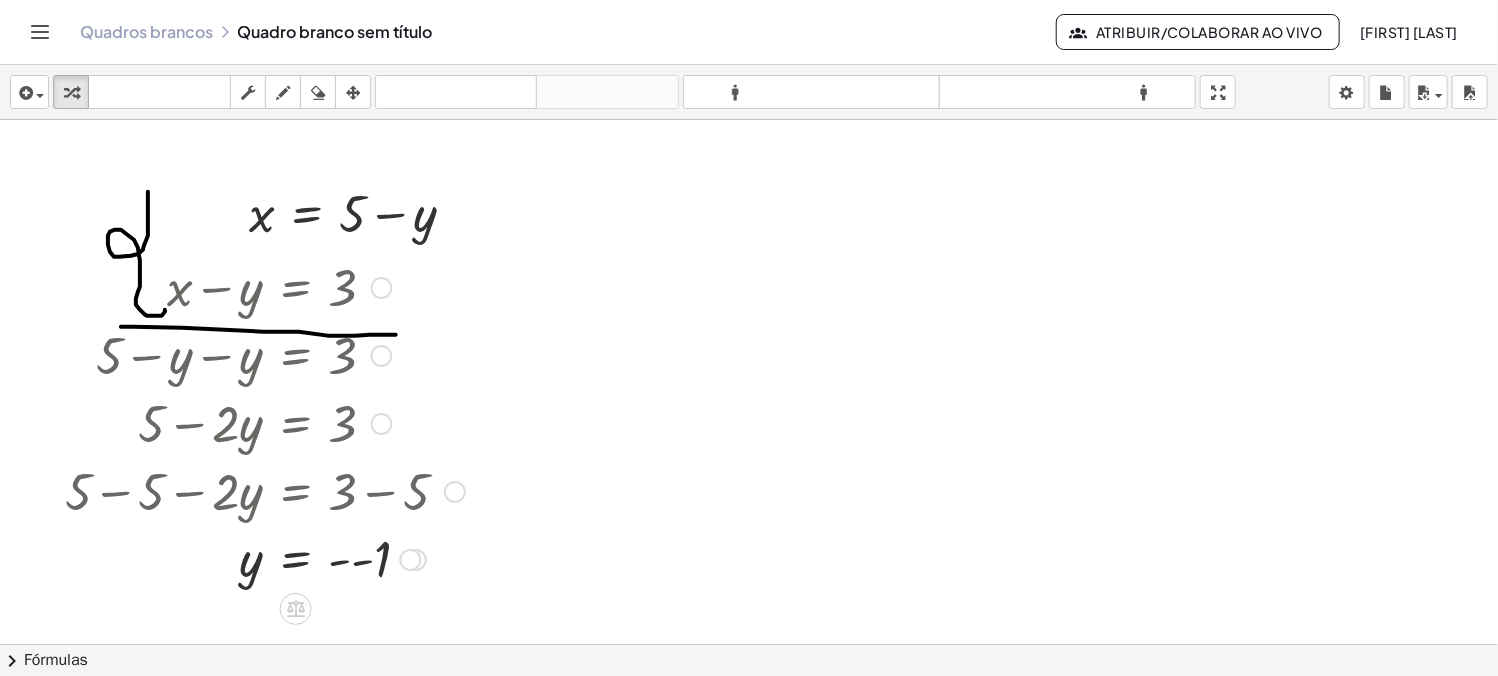 click at bounding box center [265, 558] 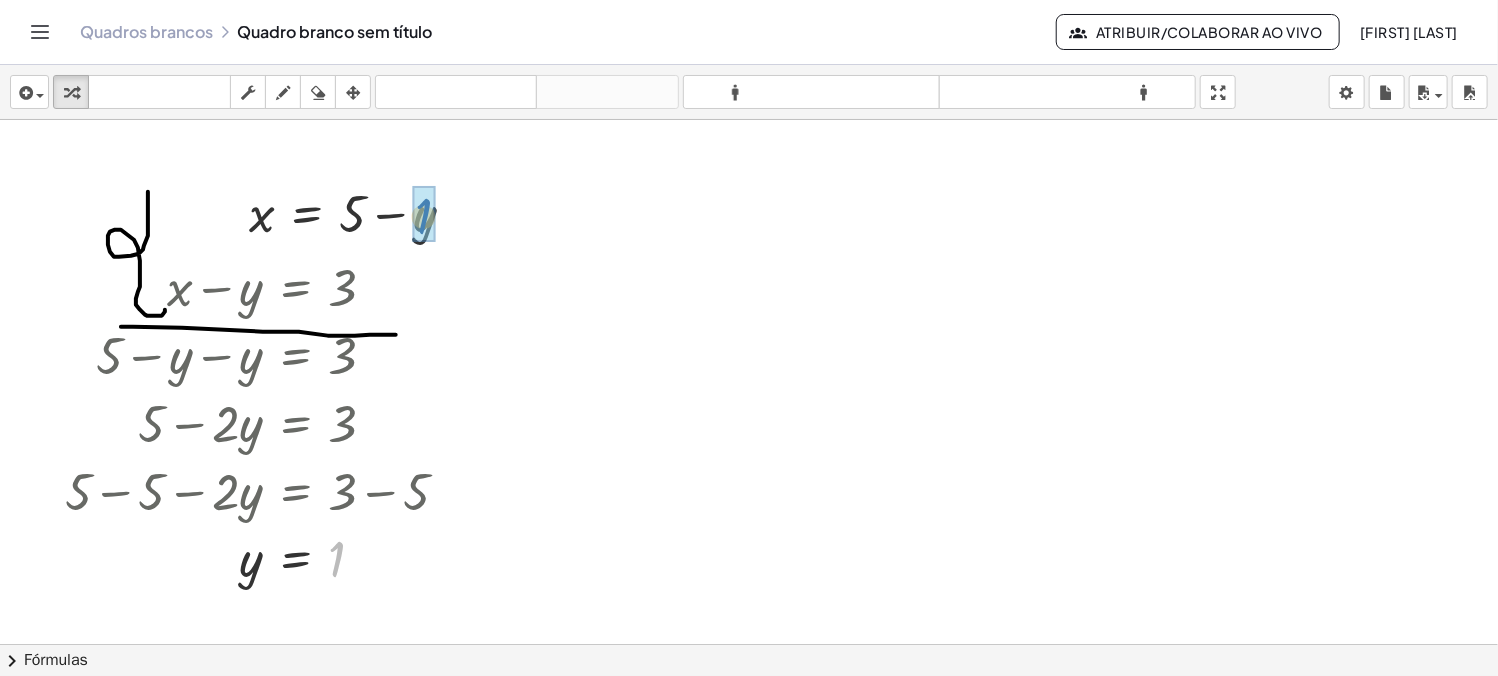 drag, startPoint x: 339, startPoint y: 556, endPoint x: 426, endPoint y: 215, distance: 351.92328 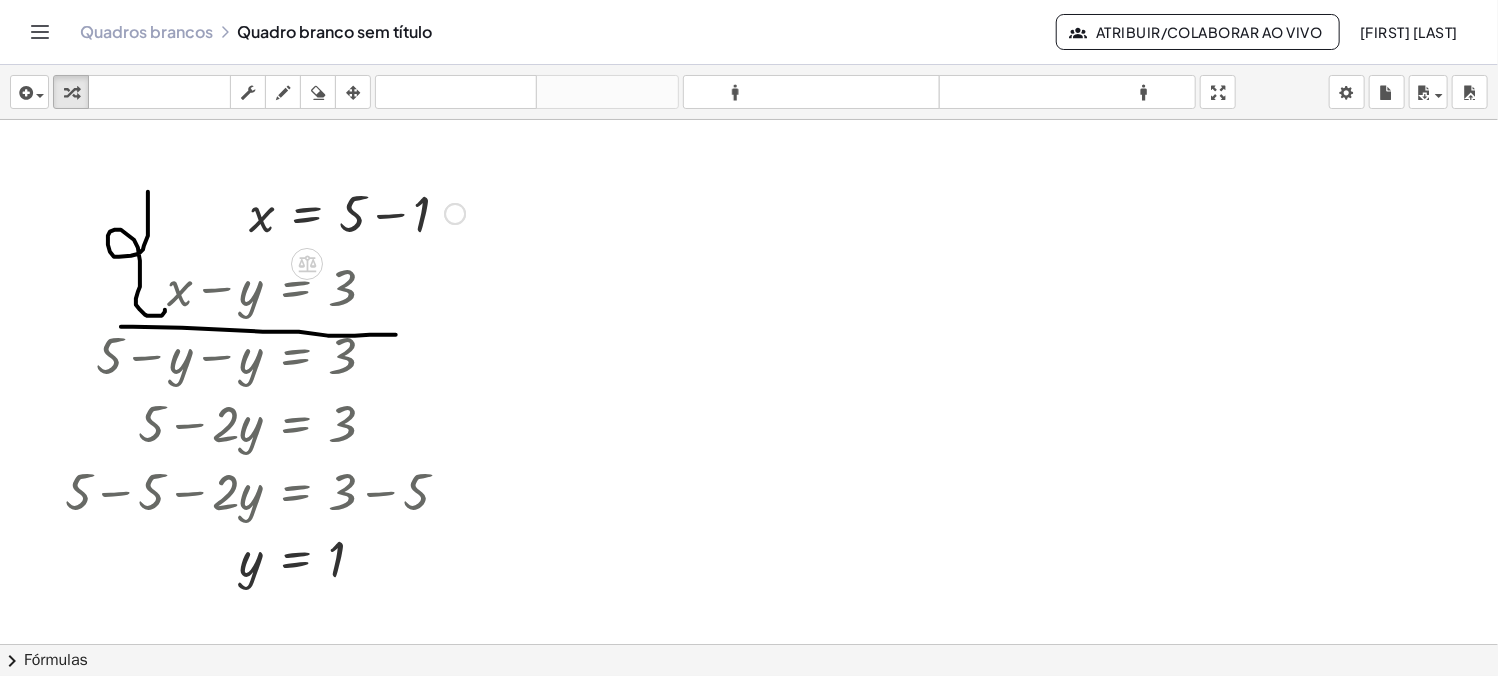 click at bounding box center (357, 212) 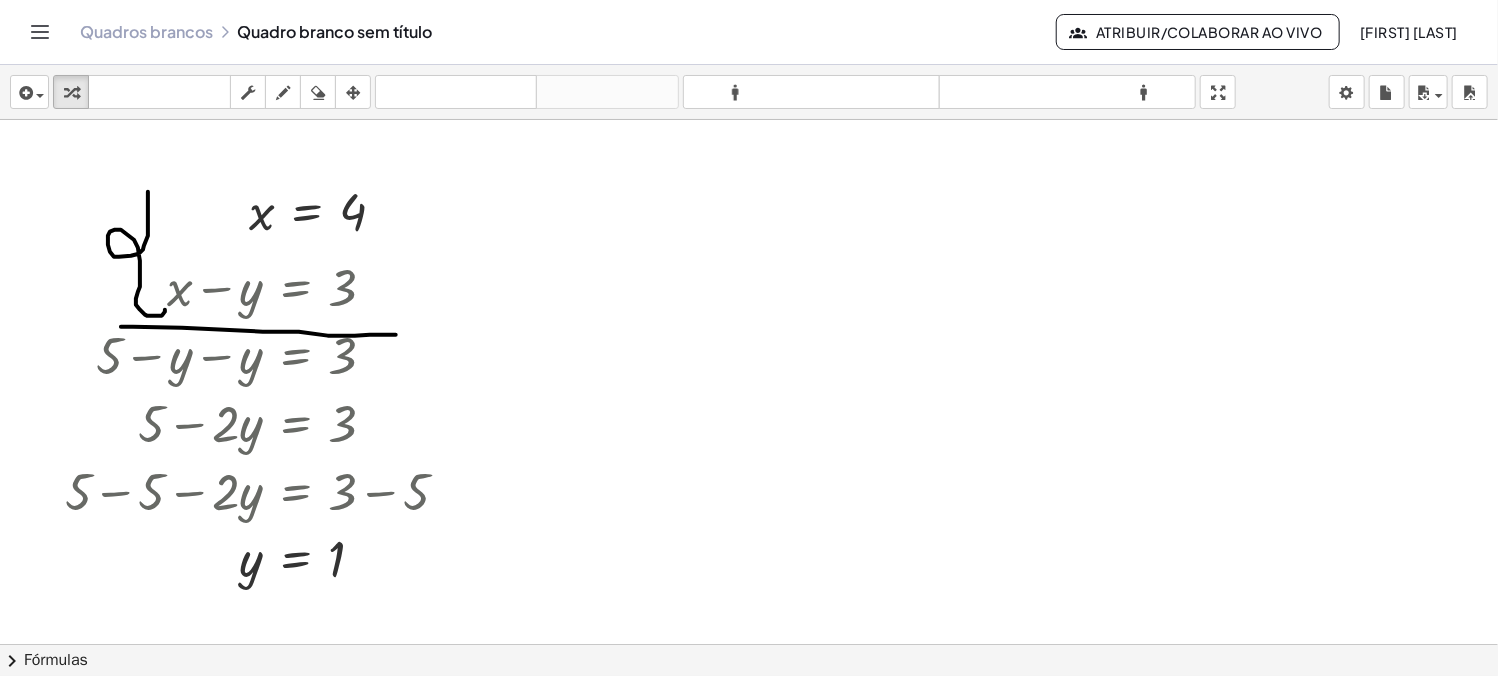 click at bounding box center (749, 644) 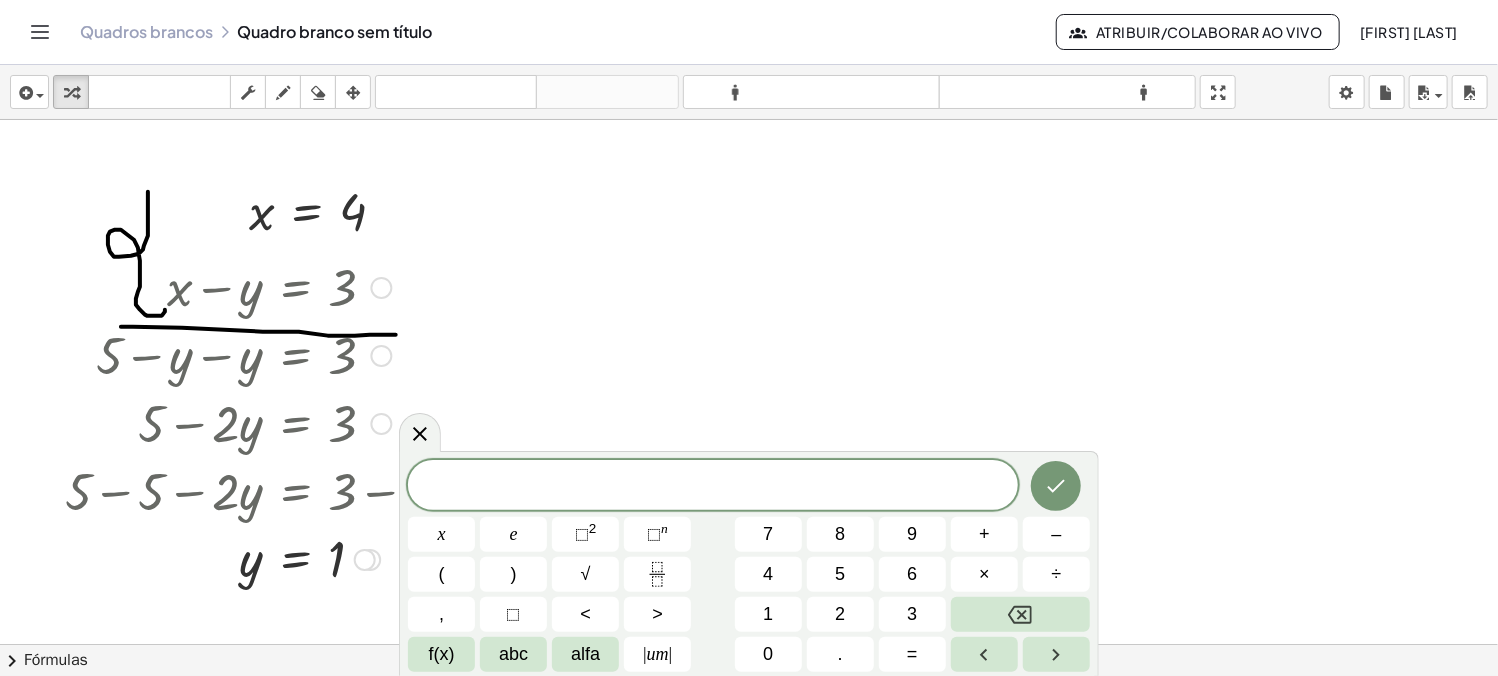 click at bounding box center (265, 354) 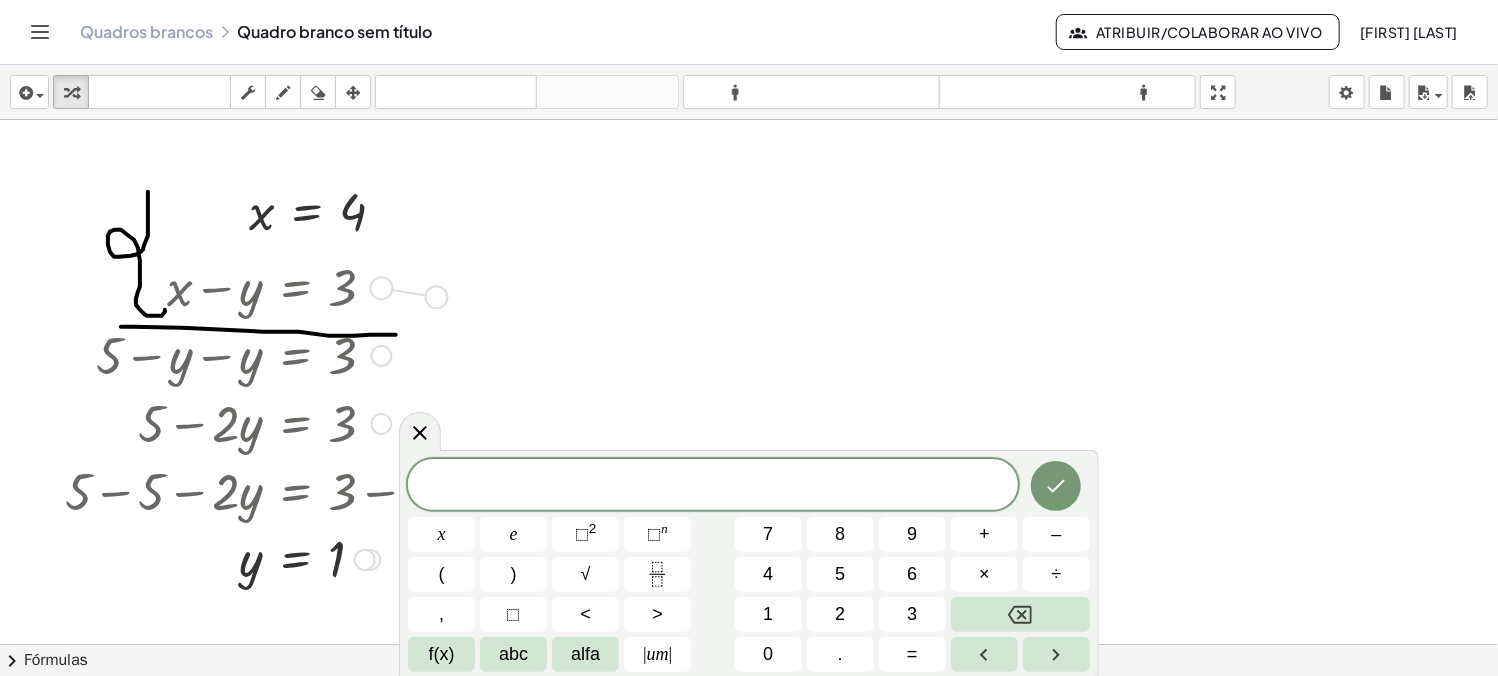 drag, startPoint x: 375, startPoint y: 283, endPoint x: 432, endPoint y: 283, distance: 57 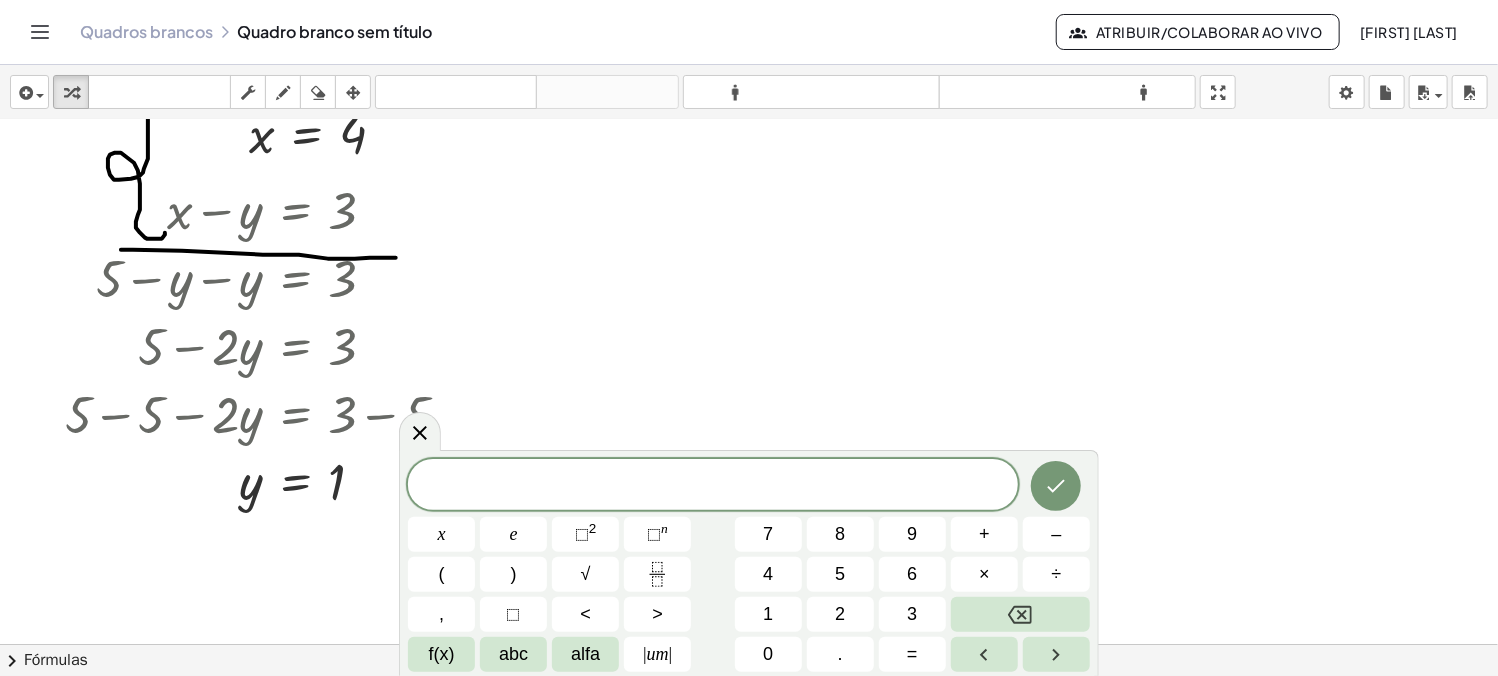 scroll, scrollTop: 71, scrollLeft: 0, axis: vertical 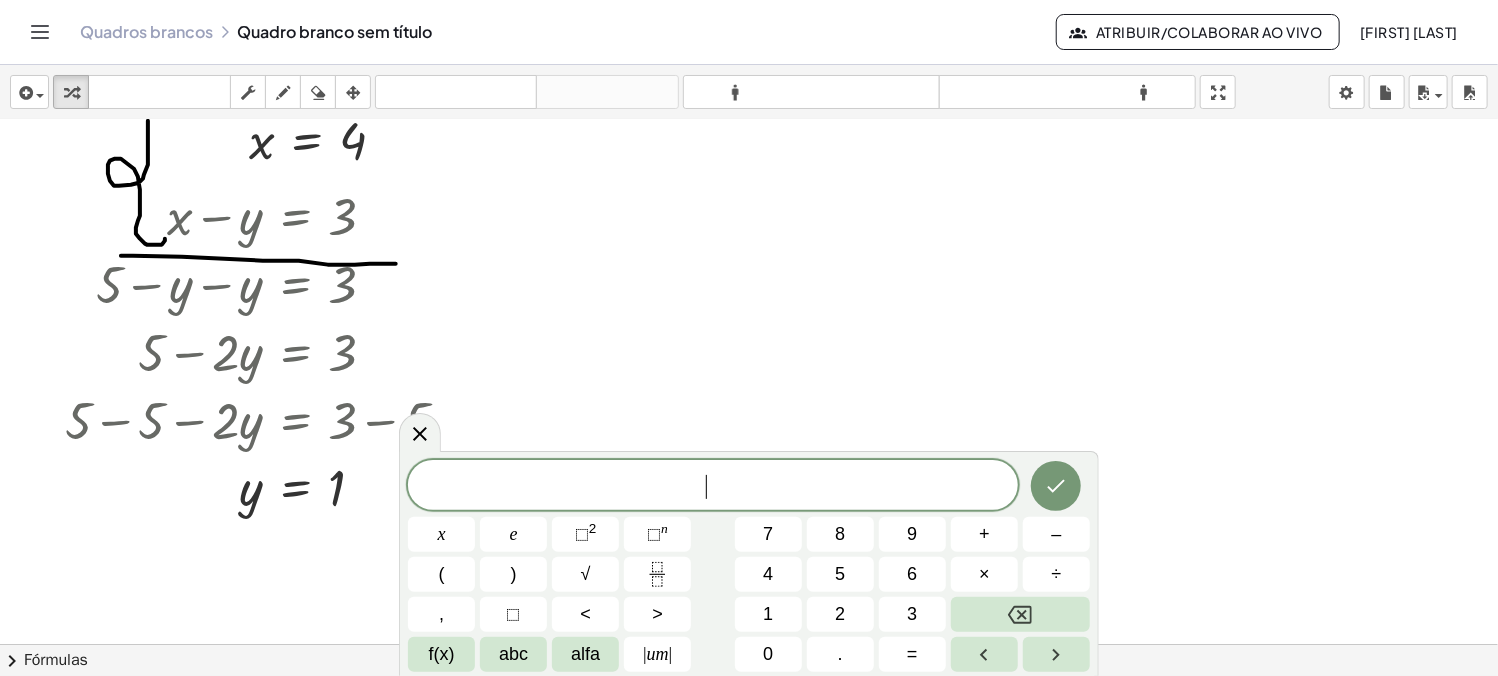click on "​" at bounding box center [713, 487] 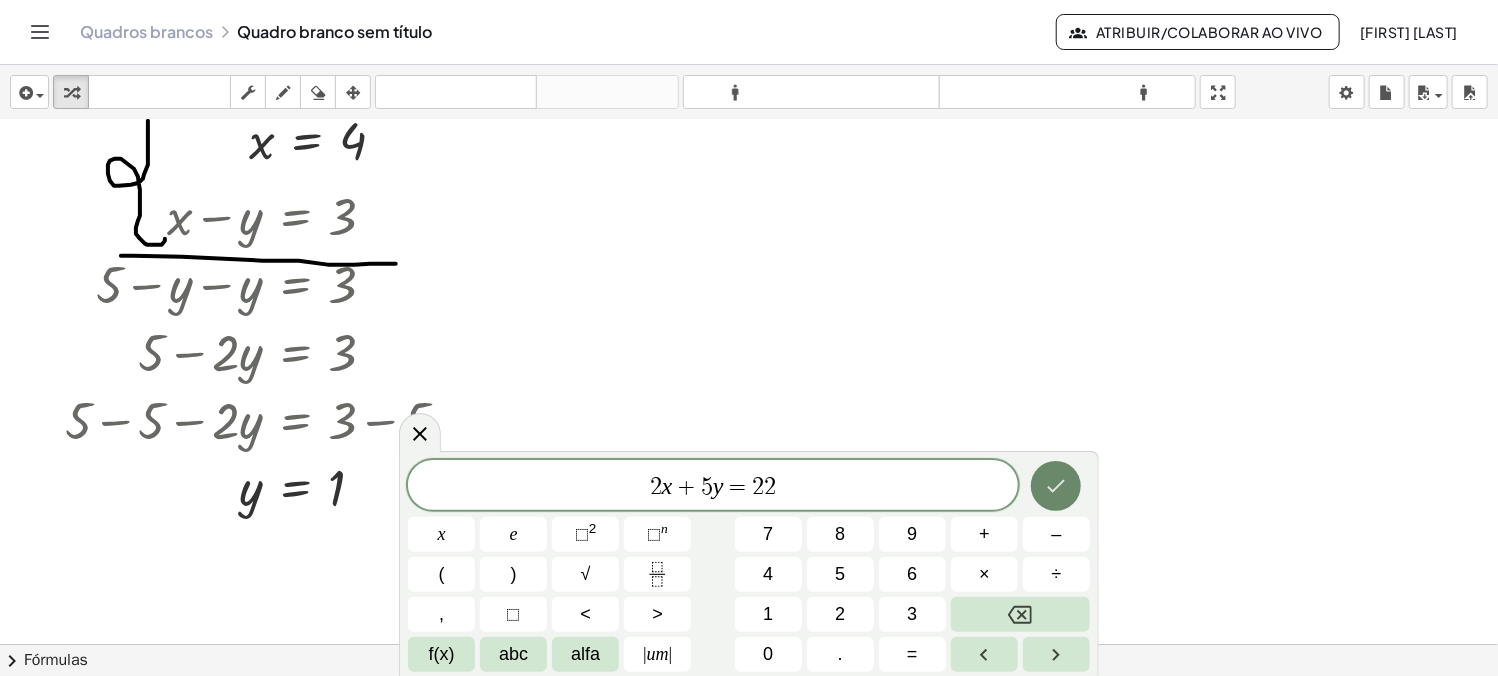 click 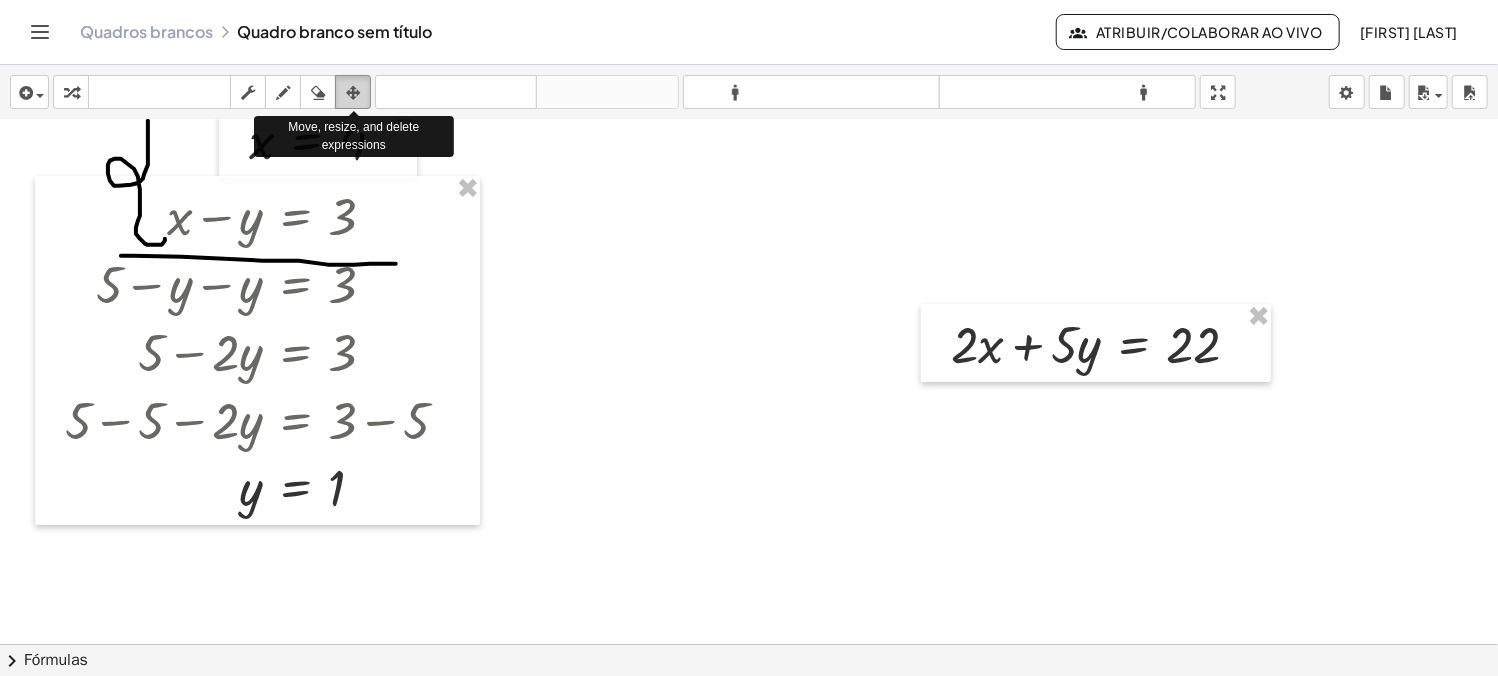 click at bounding box center [353, 93] 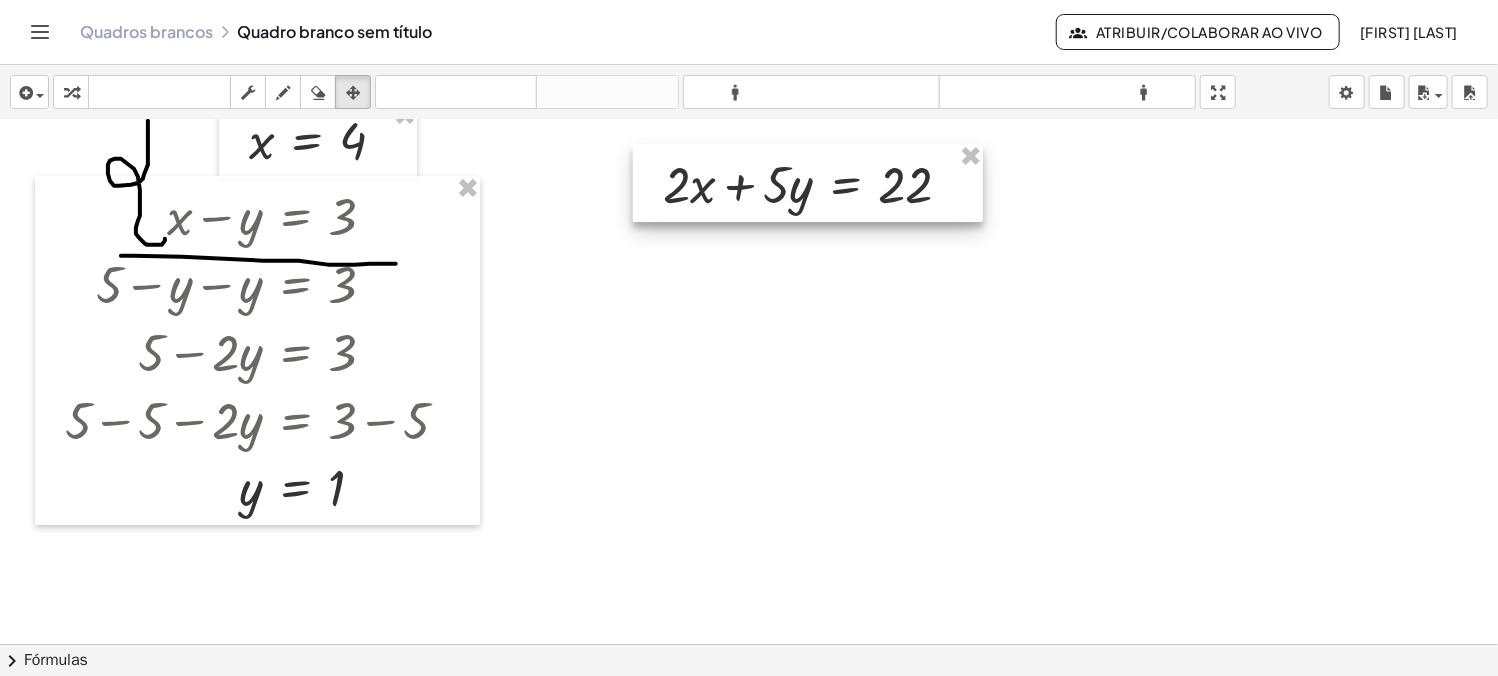 drag, startPoint x: 1038, startPoint y: 335, endPoint x: 750, endPoint y: 175, distance: 329.46017 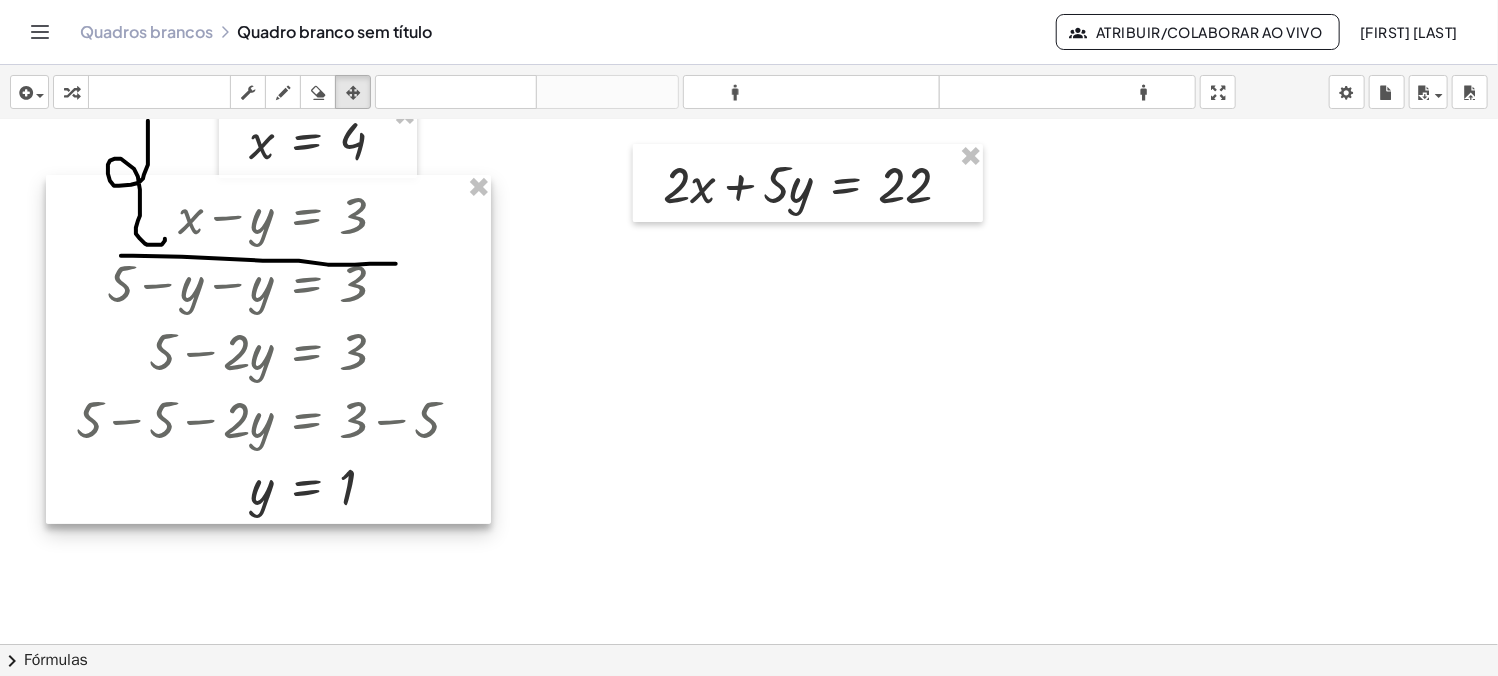 drag, startPoint x: 363, startPoint y: 193, endPoint x: 374, endPoint y: 192, distance: 11.045361 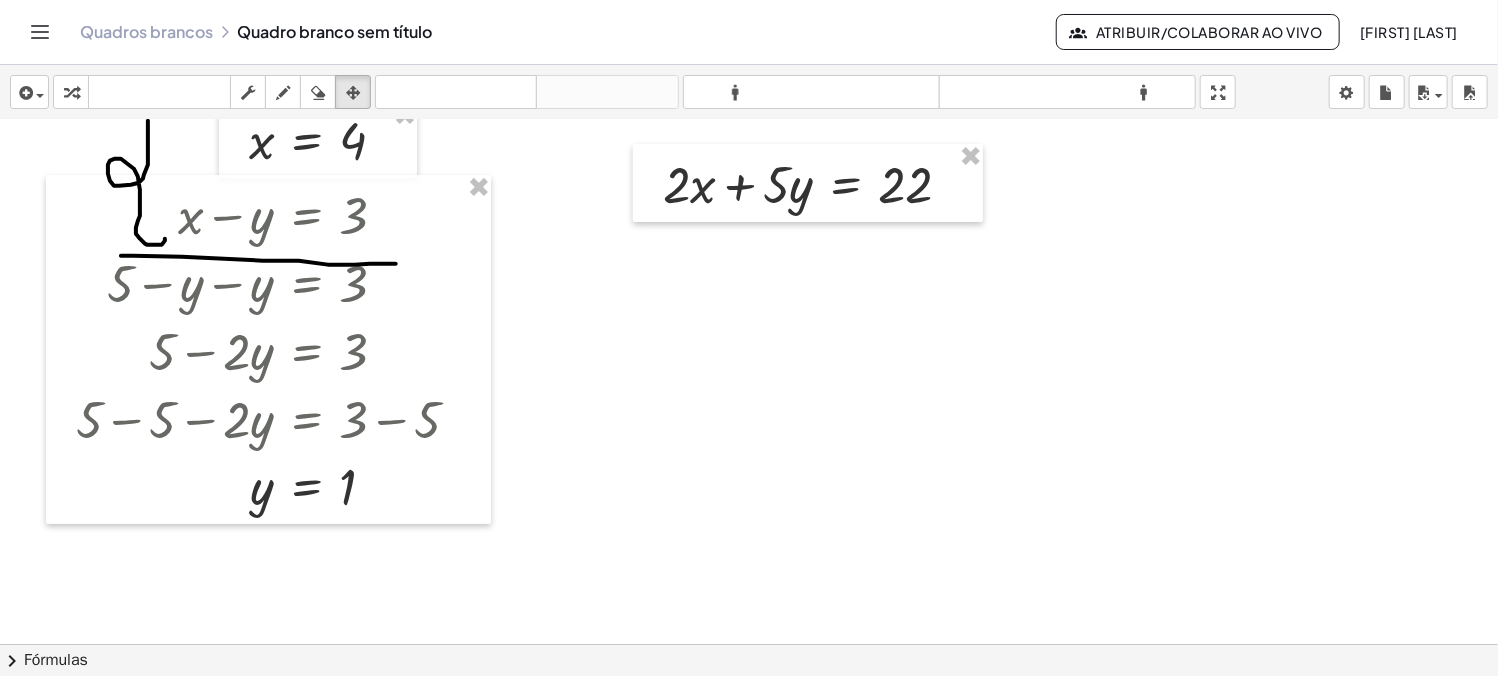 click 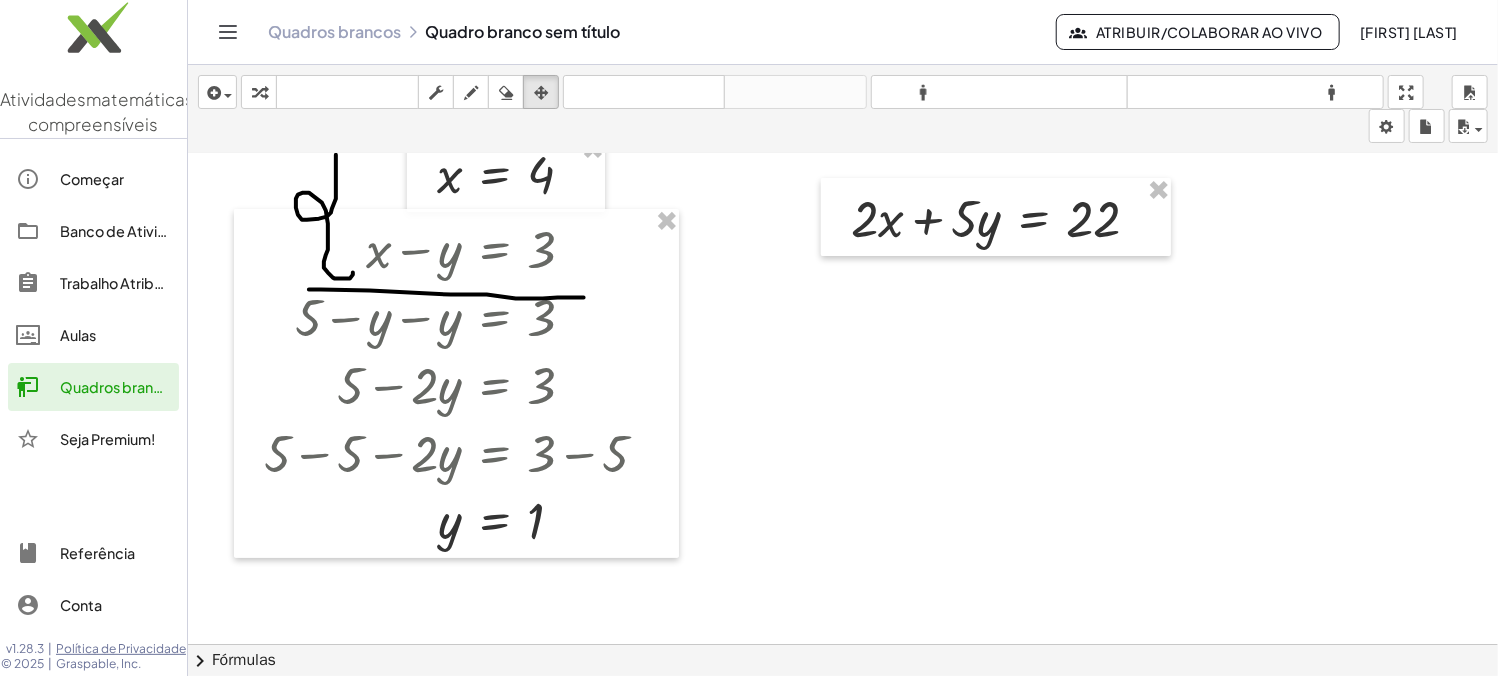 click at bounding box center (843, 588) 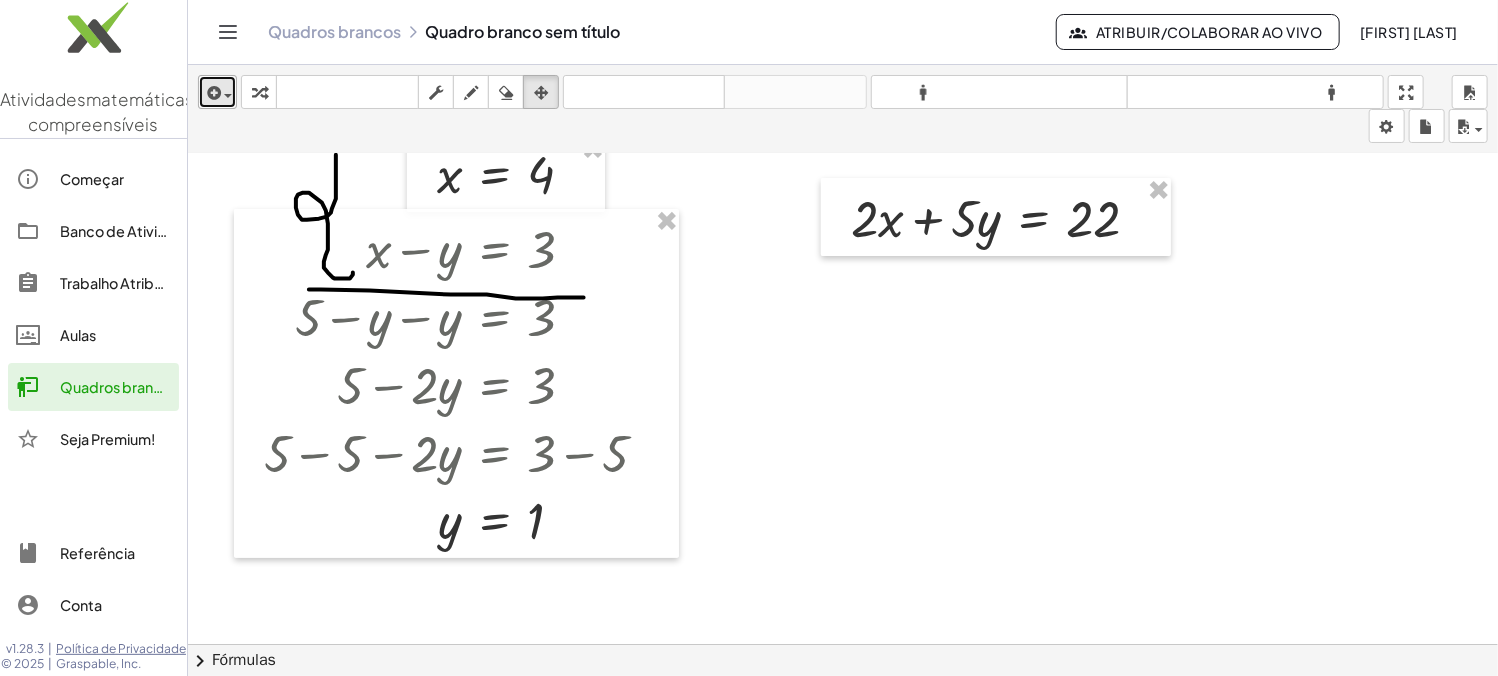 click at bounding box center (228, 96) 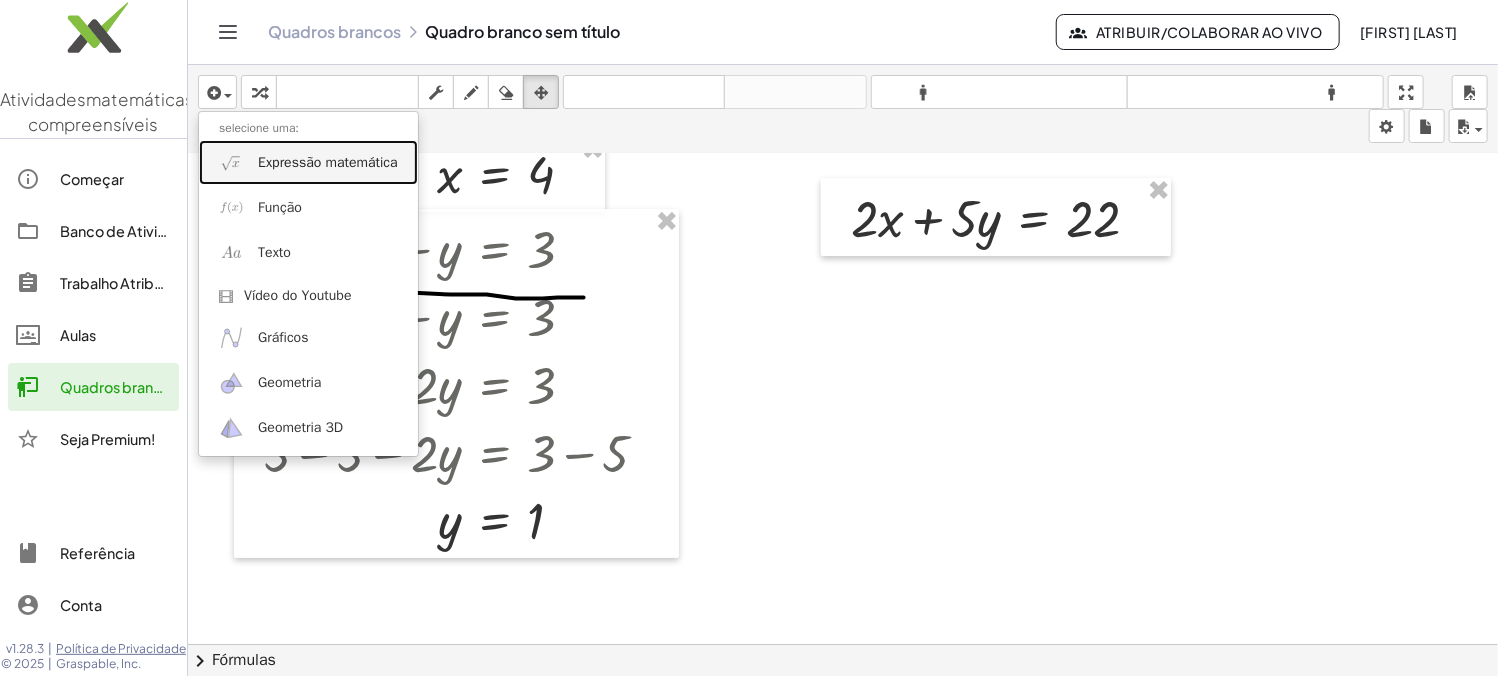 click on "Expressão matemática" at bounding box center [328, 162] 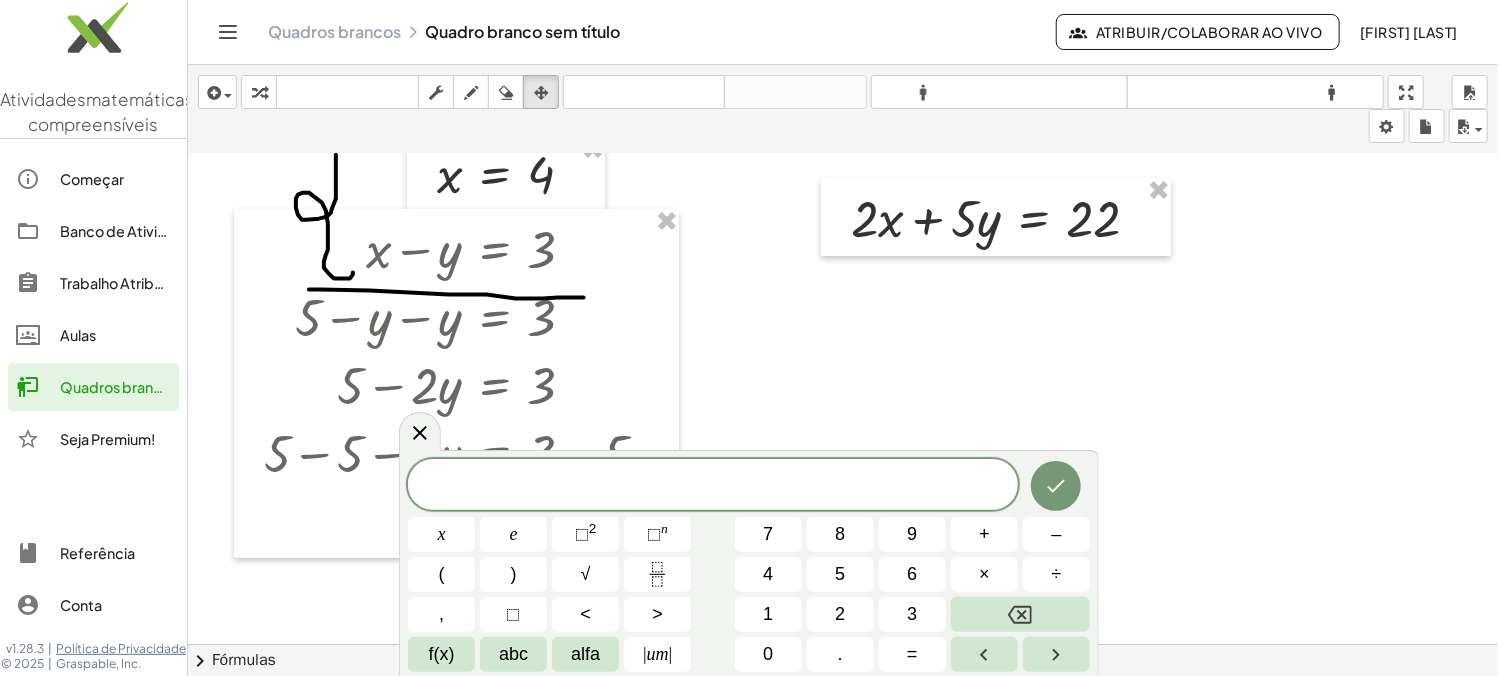 click 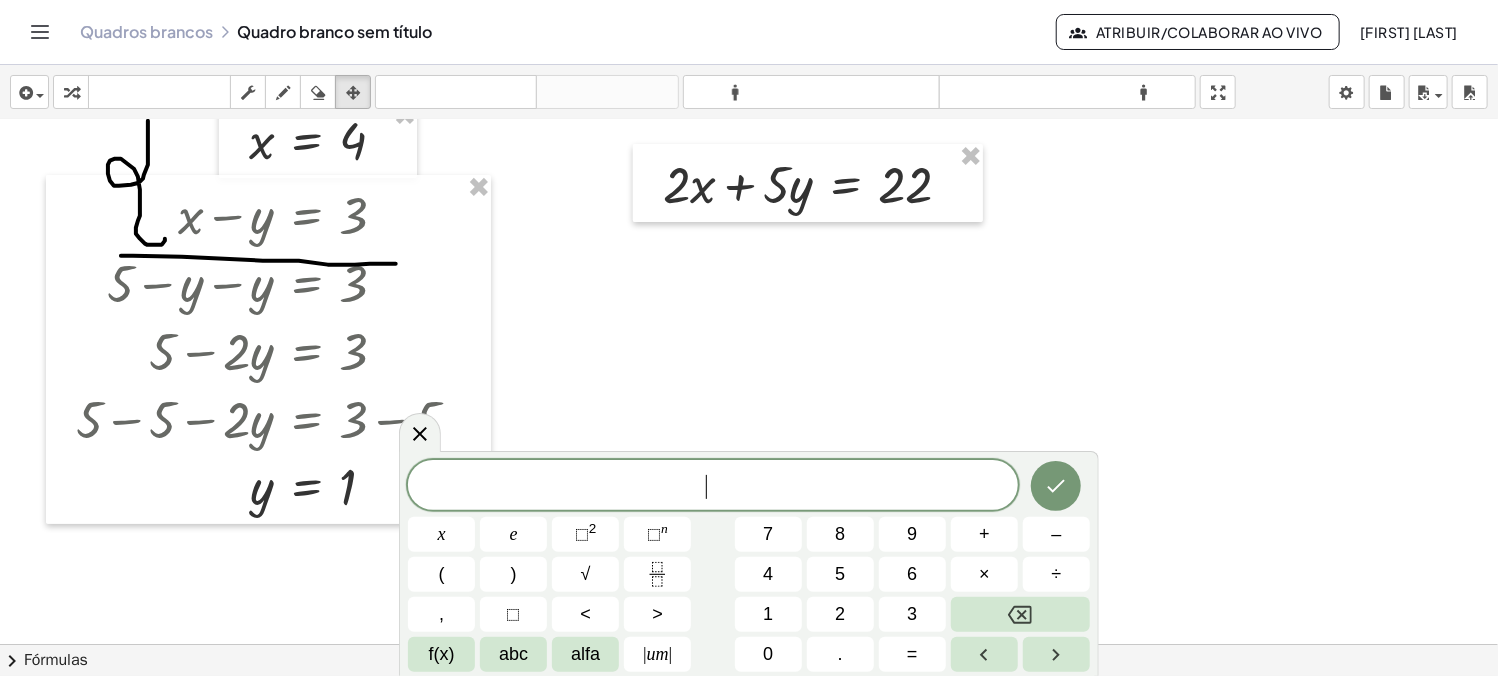 click on "​" at bounding box center (713, 487) 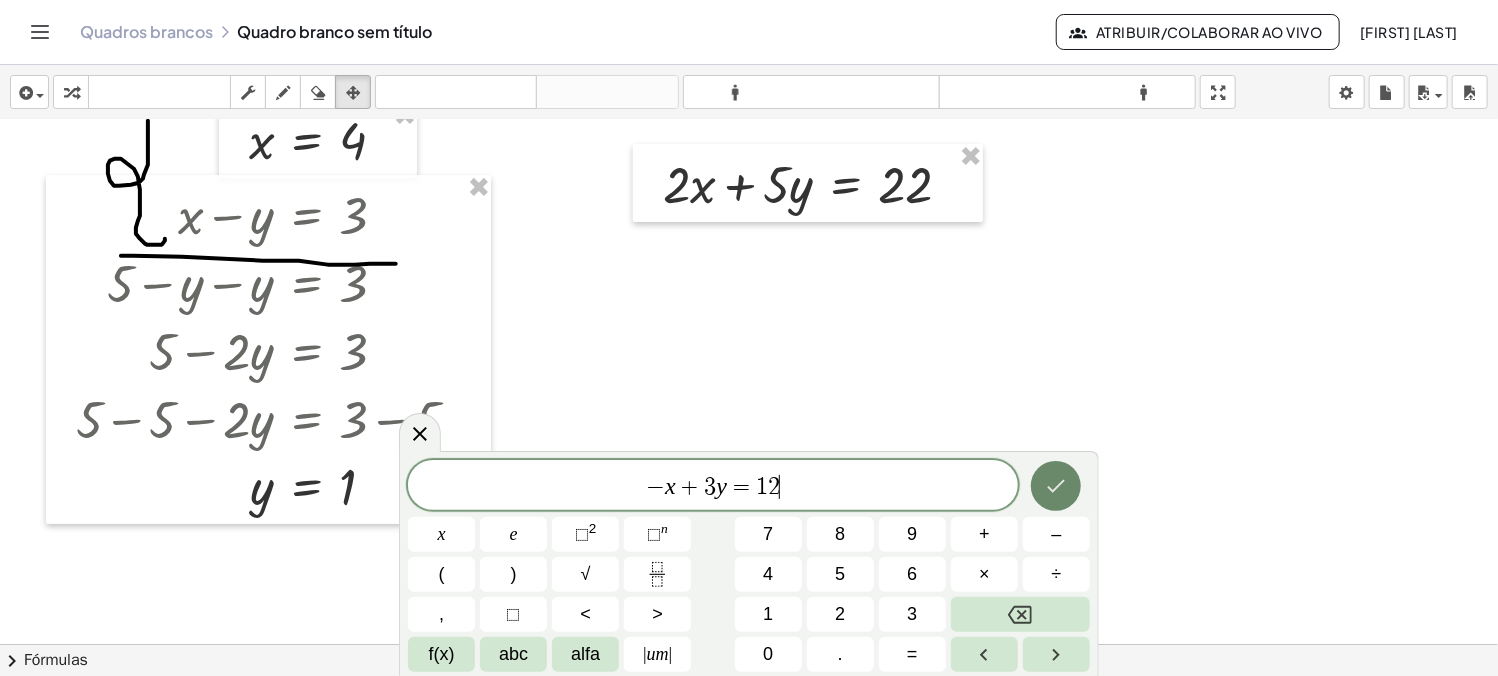 click 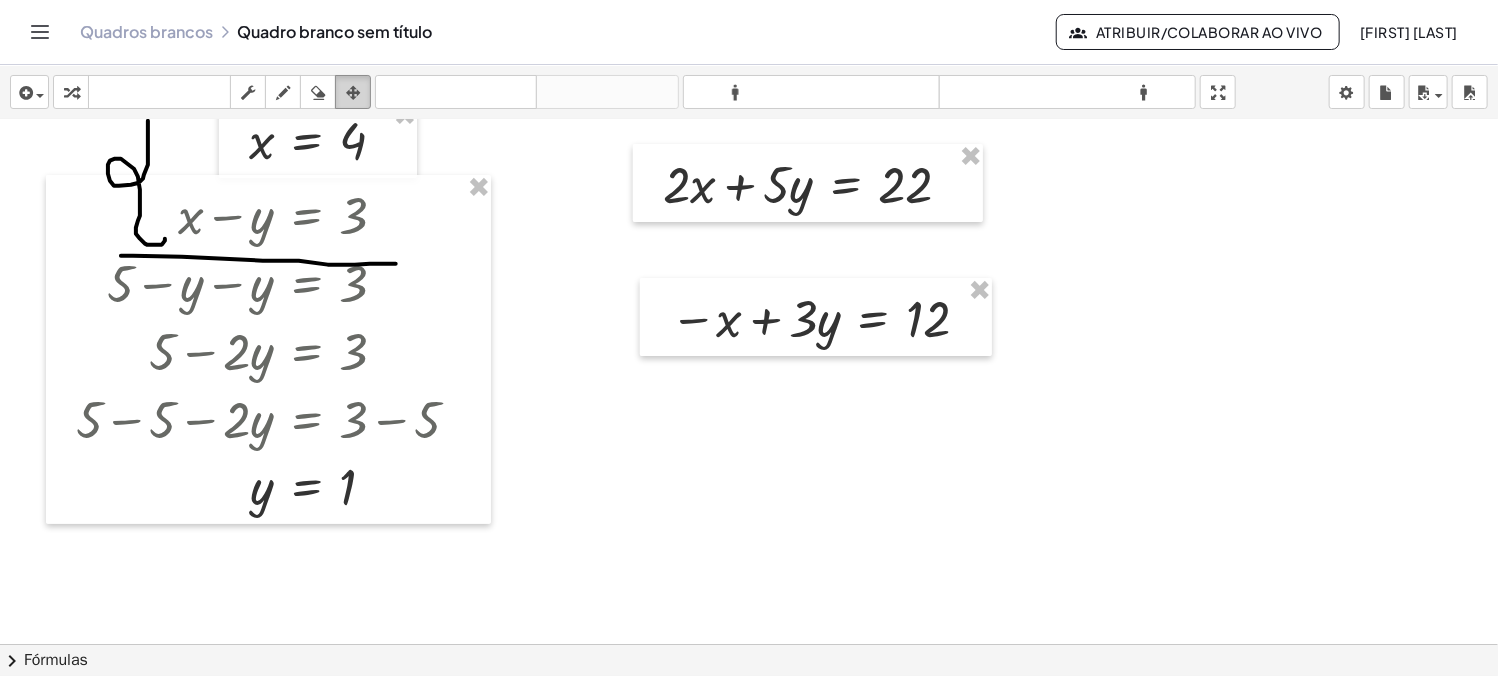 click at bounding box center (353, 92) 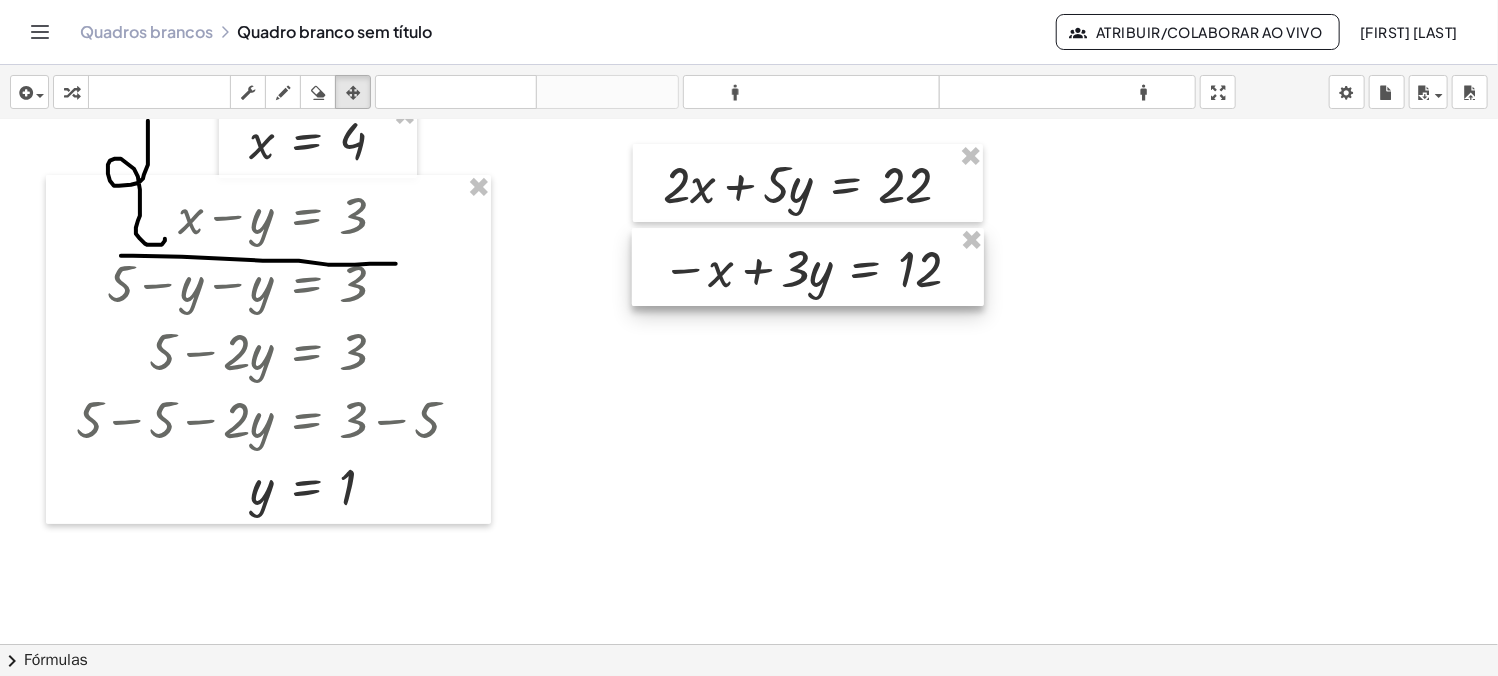 drag, startPoint x: 700, startPoint y: 307, endPoint x: 692, endPoint y: 257, distance: 50.635956 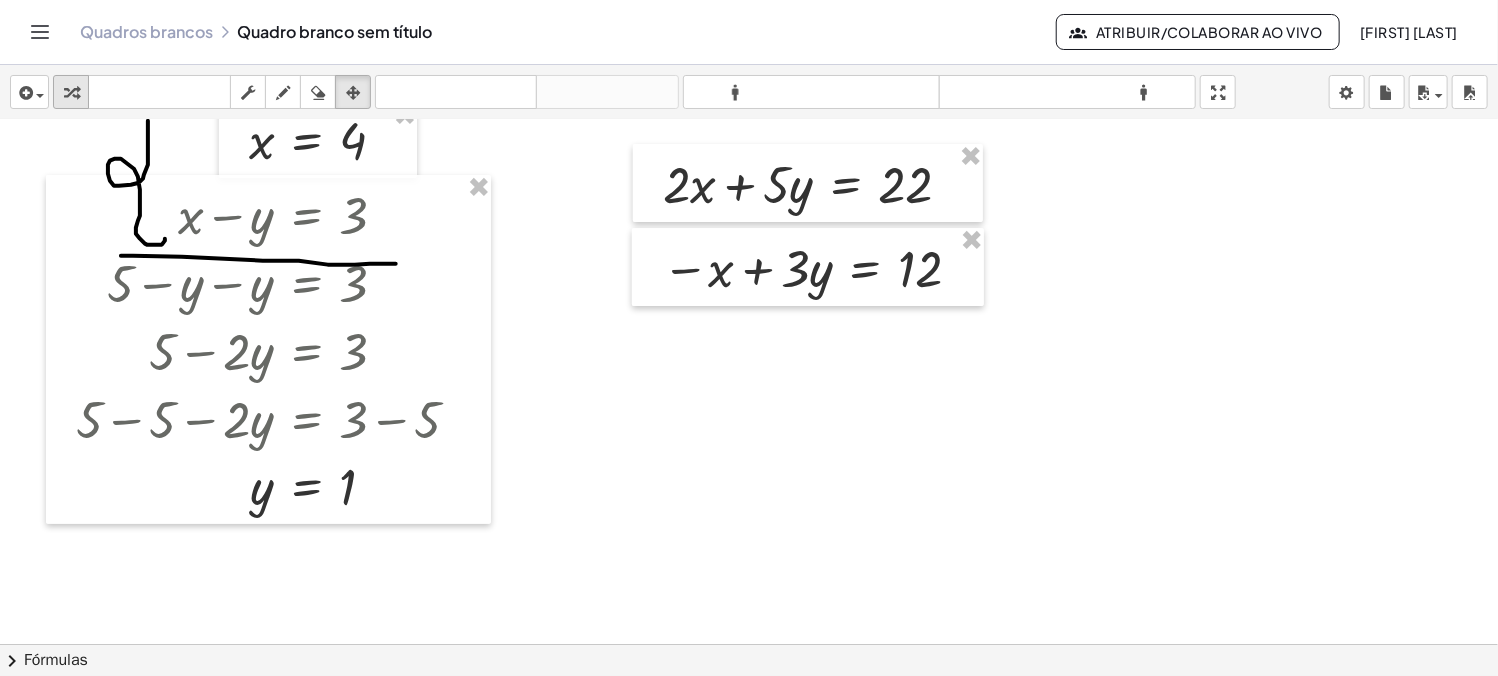 click at bounding box center [71, 93] 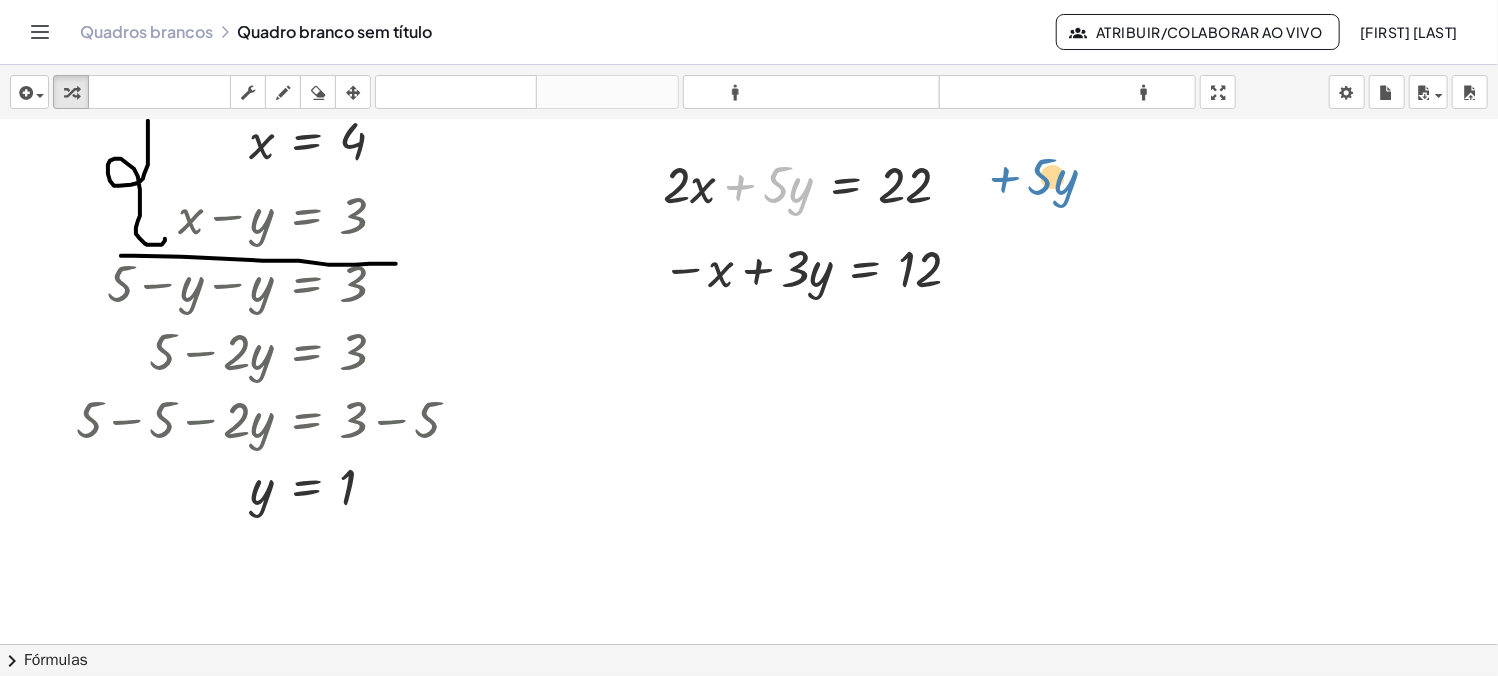 drag, startPoint x: 734, startPoint y: 187, endPoint x: 999, endPoint y: 179, distance: 265.12073 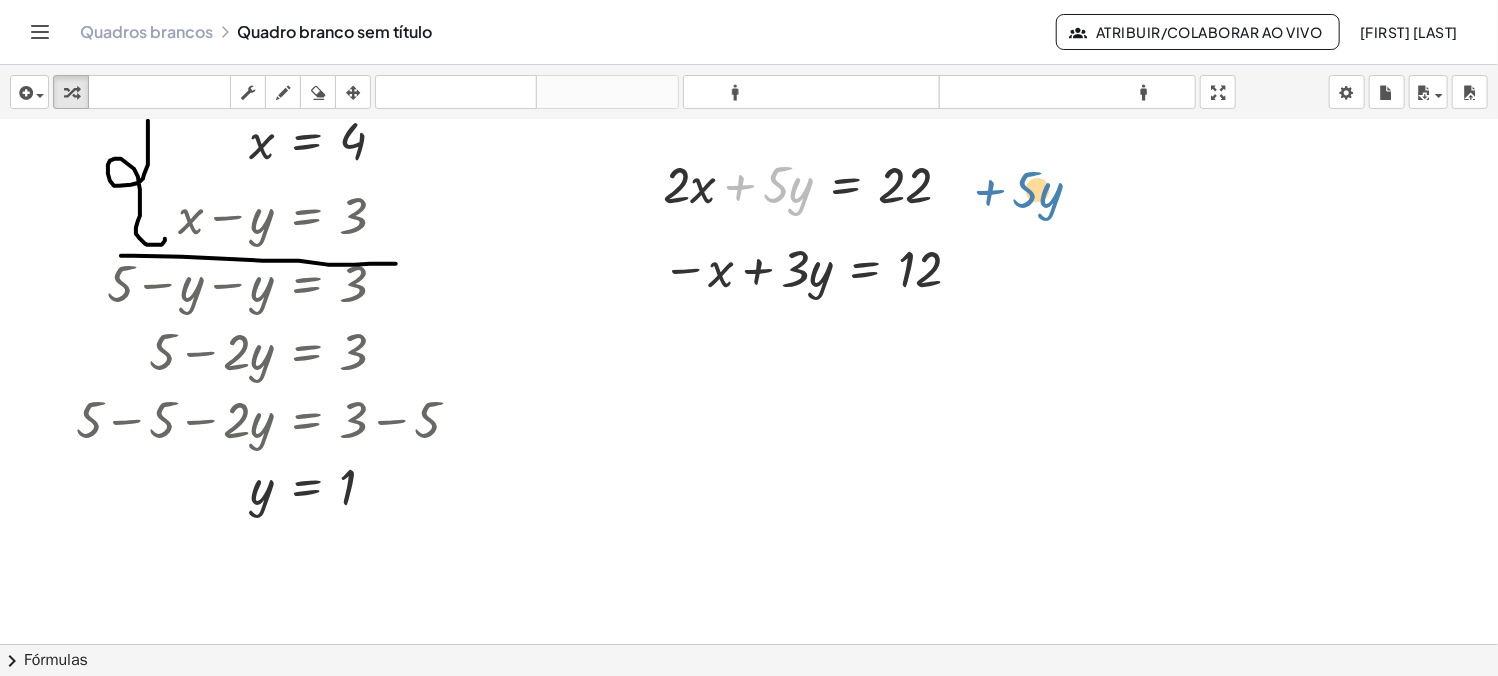 drag, startPoint x: 740, startPoint y: 182, endPoint x: 990, endPoint y: 187, distance: 250.04999 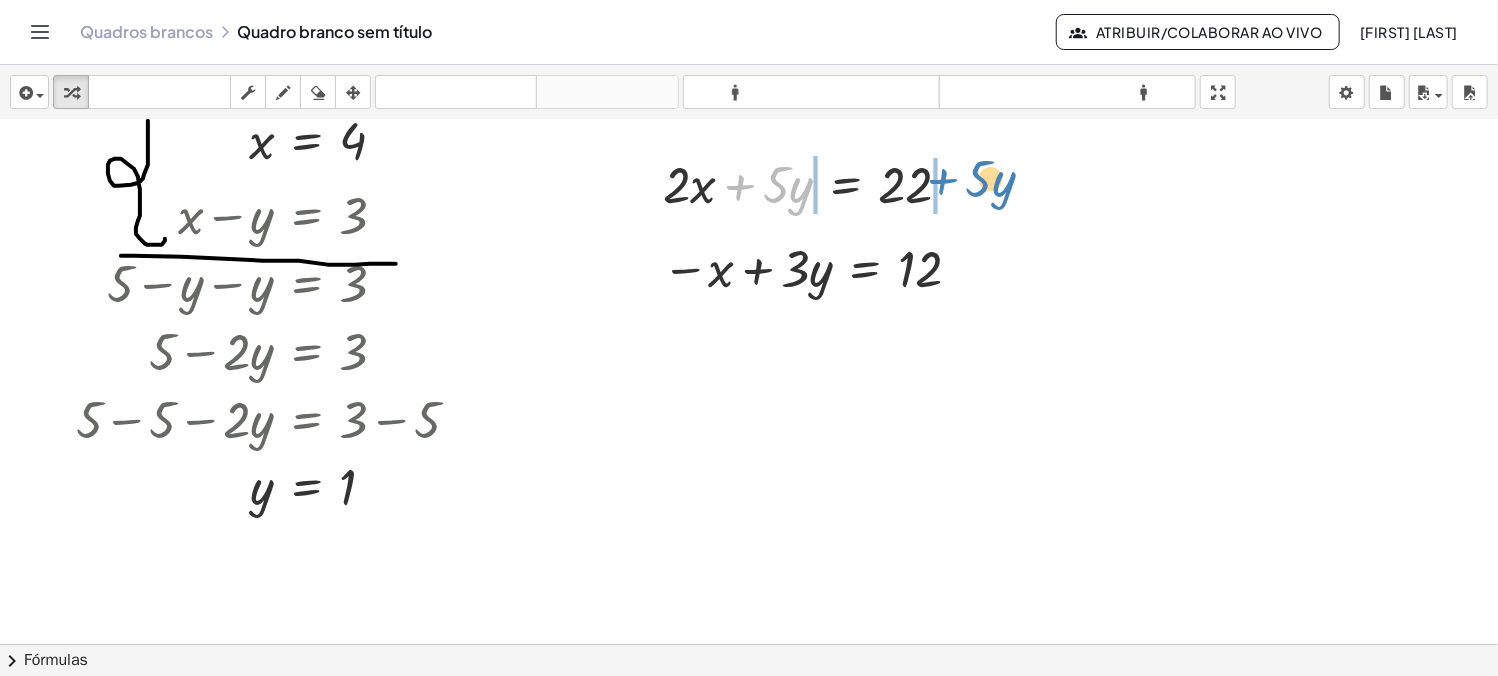 drag, startPoint x: 737, startPoint y: 183, endPoint x: 940, endPoint y: 177, distance: 203.08865 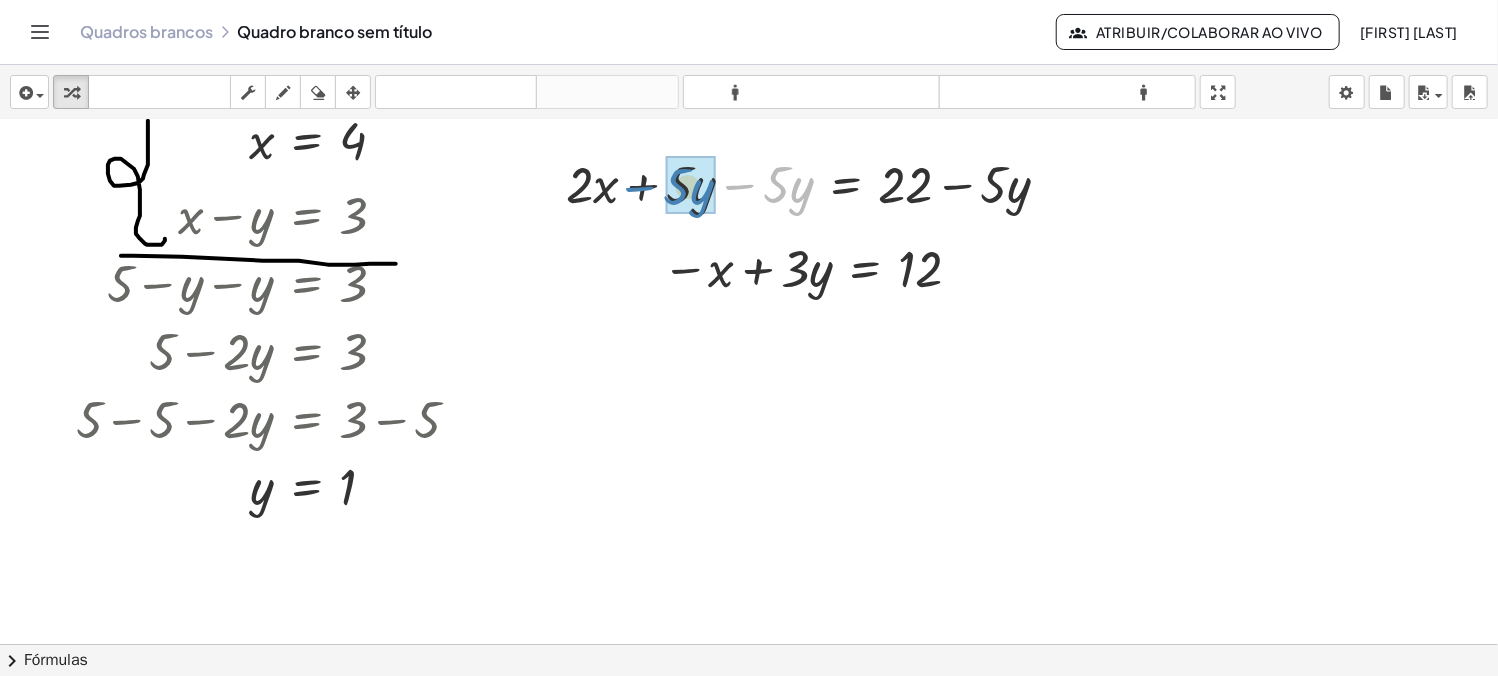 drag, startPoint x: 735, startPoint y: 185, endPoint x: 635, endPoint y: 187, distance: 100.02 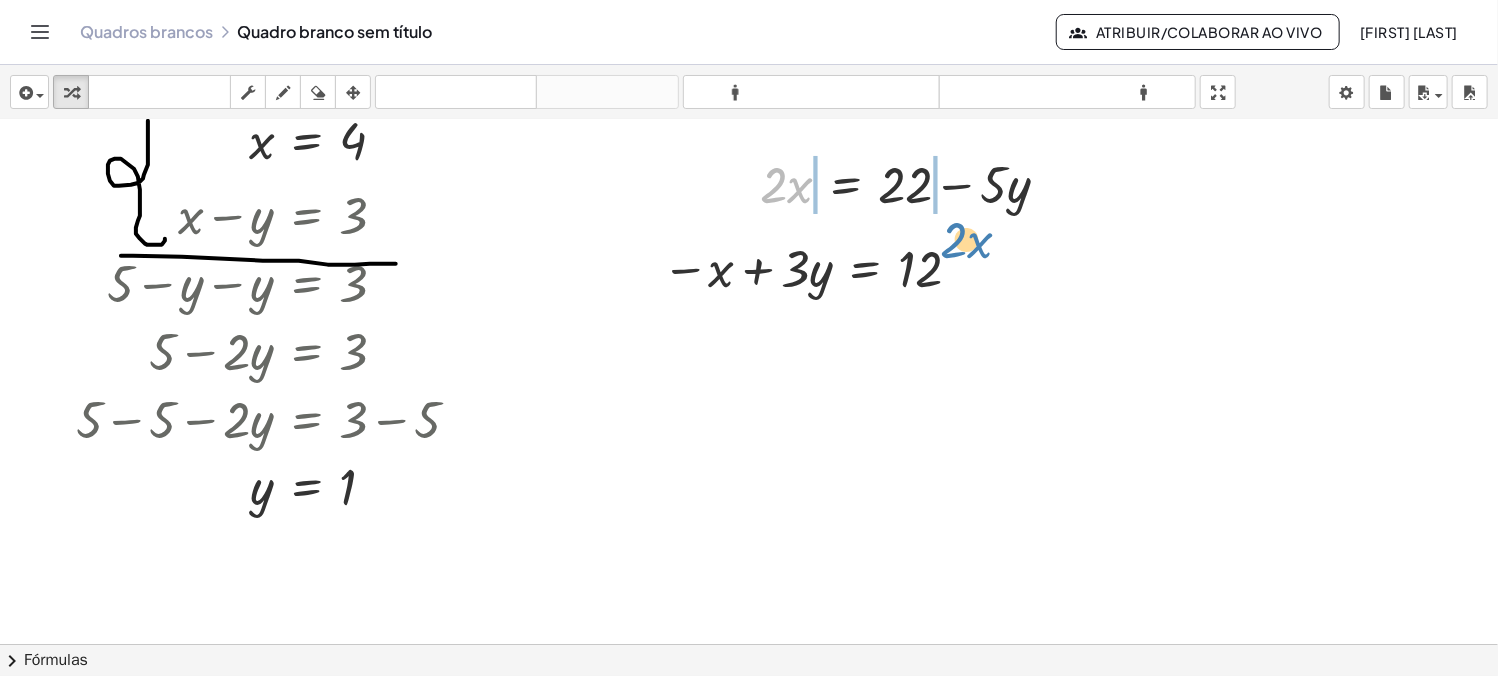 drag, startPoint x: 764, startPoint y: 199, endPoint x: 944, endPoint y: 253, distance: 187.92552 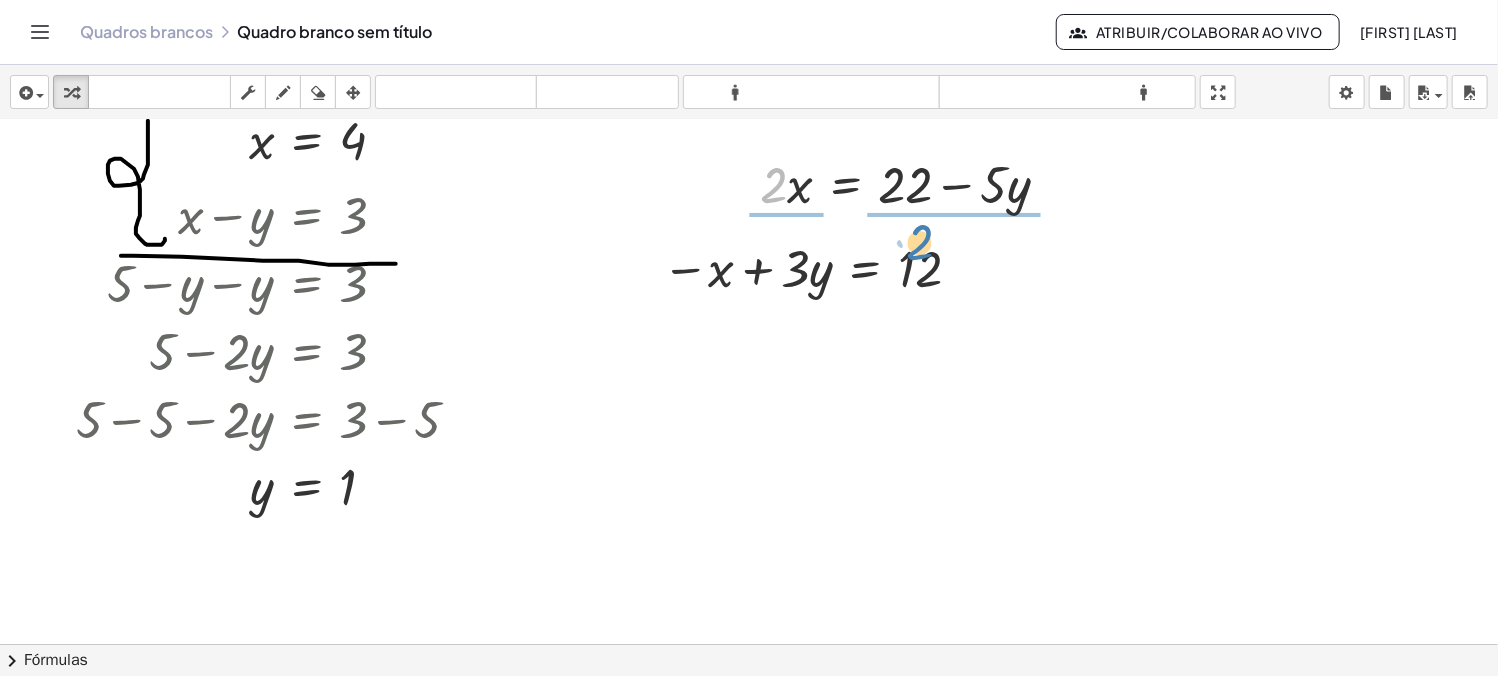 drag, startPoint x: 771, startPoint y: 201, endPoint x: 917, endPoint y: 258, distance: 156.73225 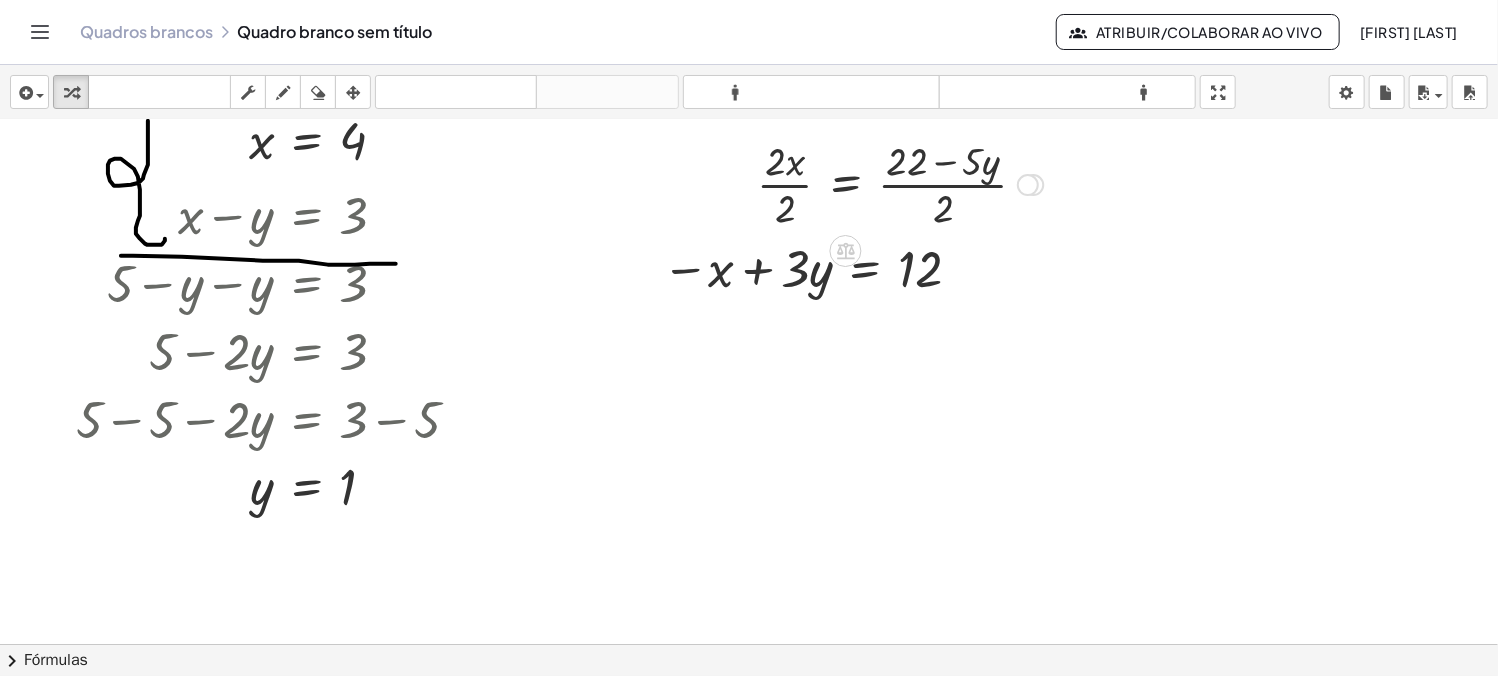 click at bounding box center [900, 183] 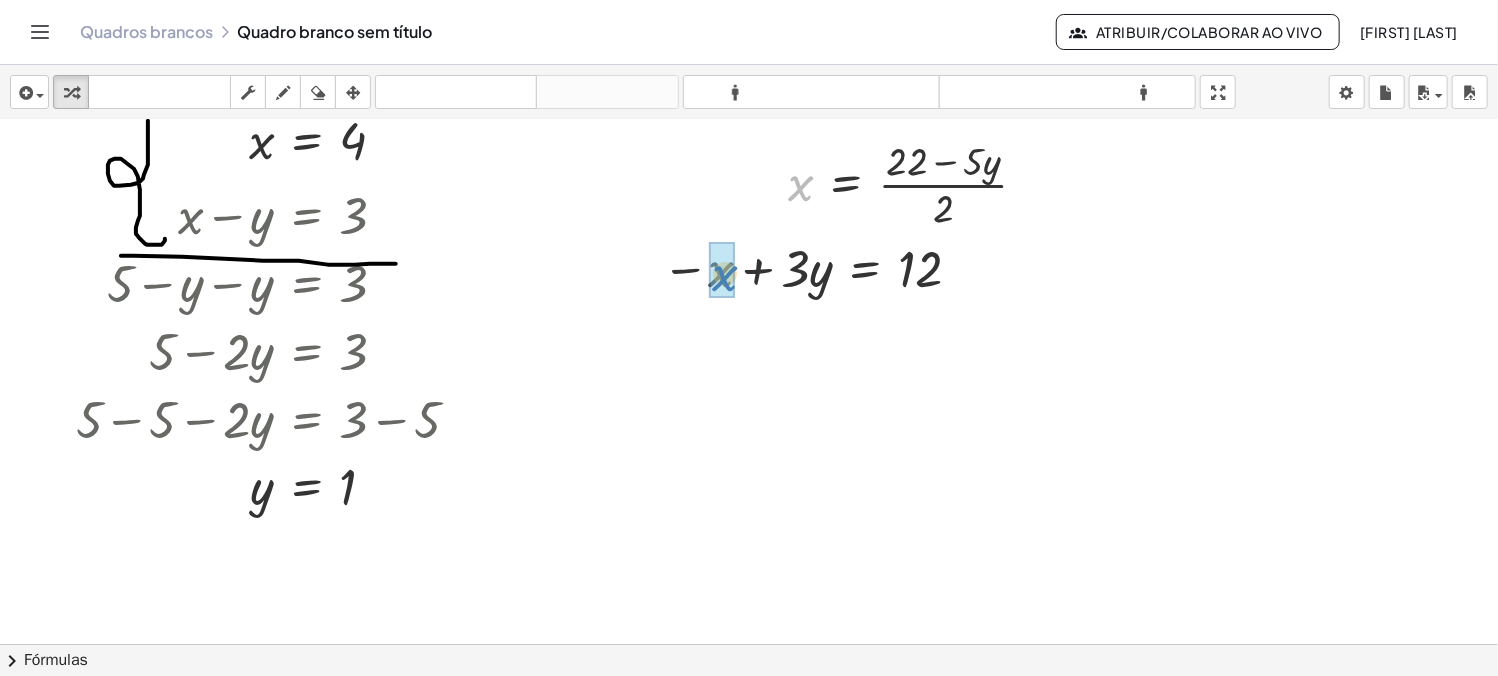drag, startPoint x: 801, startPoint y: 193, endPoint x: 726, endPoint y: 283, distance: 117.15375 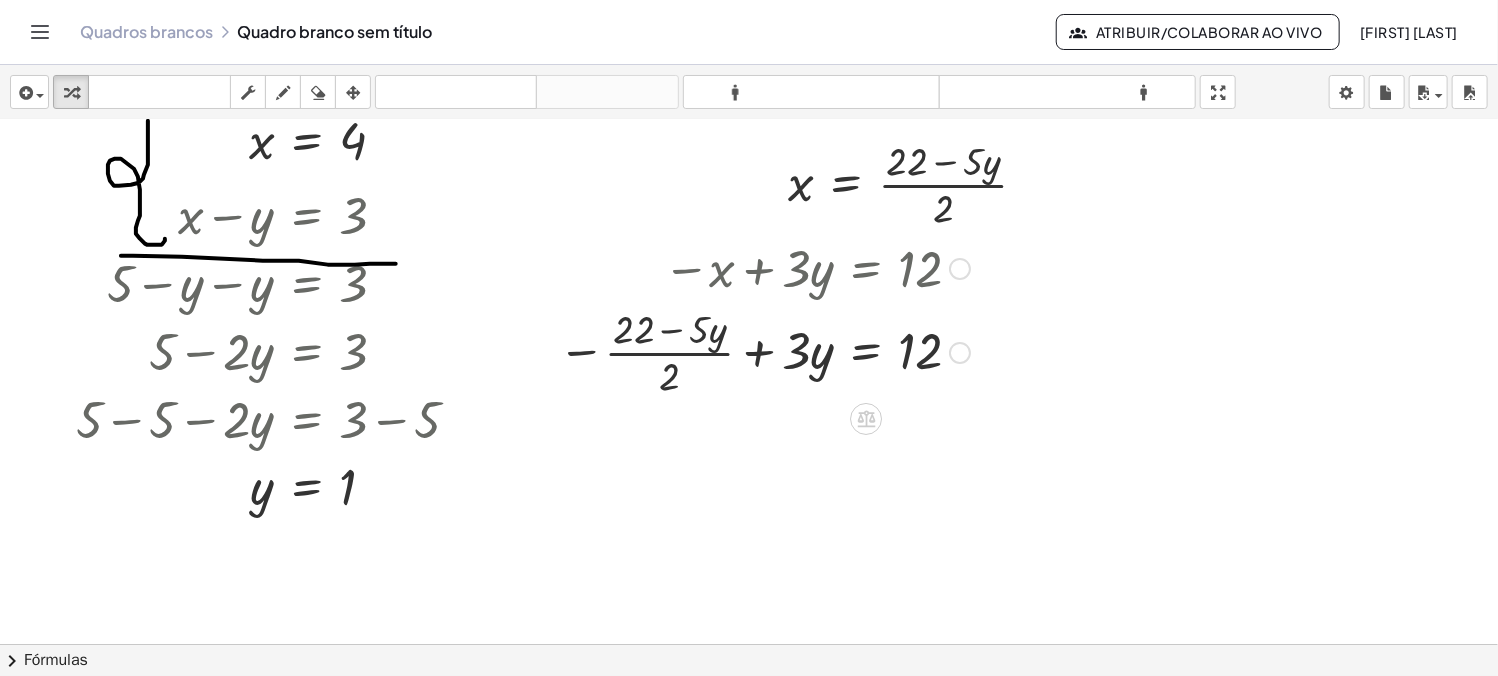 drag, startPoint x: 664, startPoint y: 387, endPoint x: 530, endPoint y: 444, distance: 145.61937 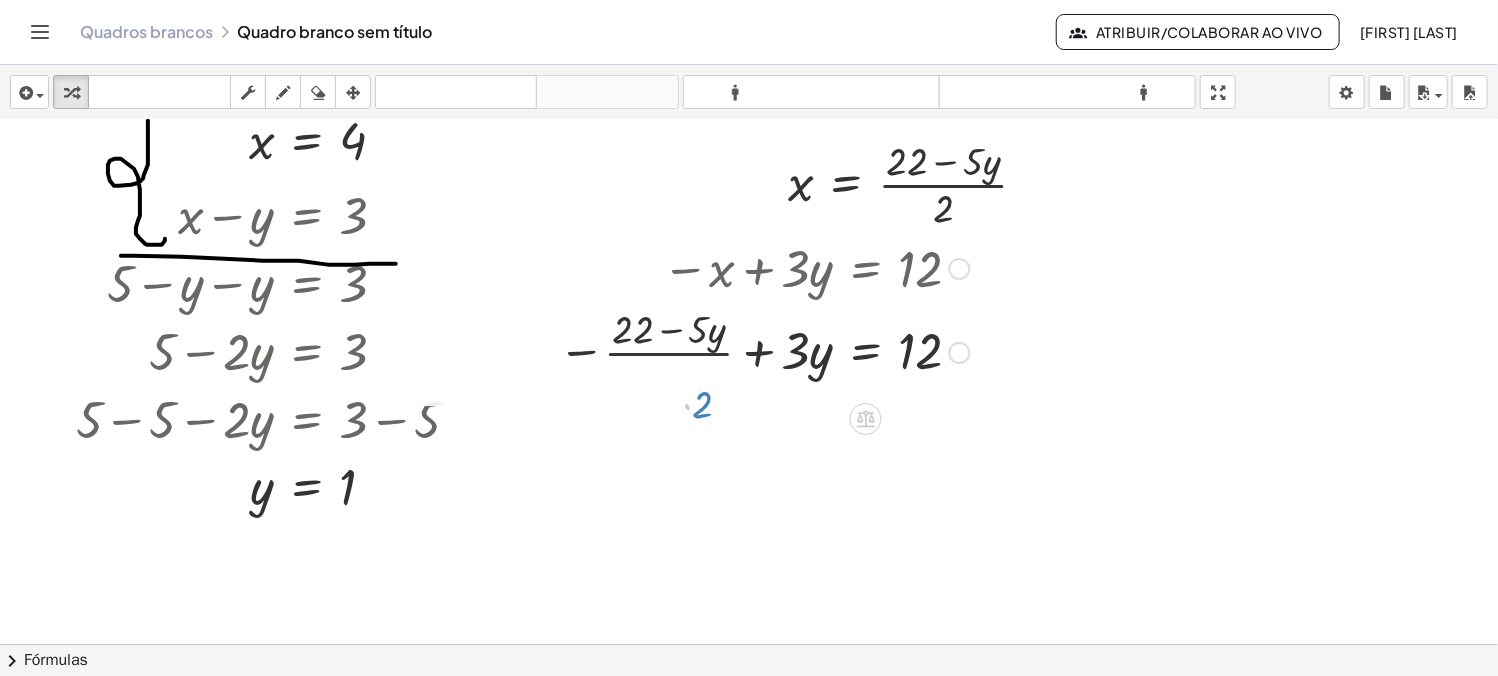 click at bounding box center (0, 0) 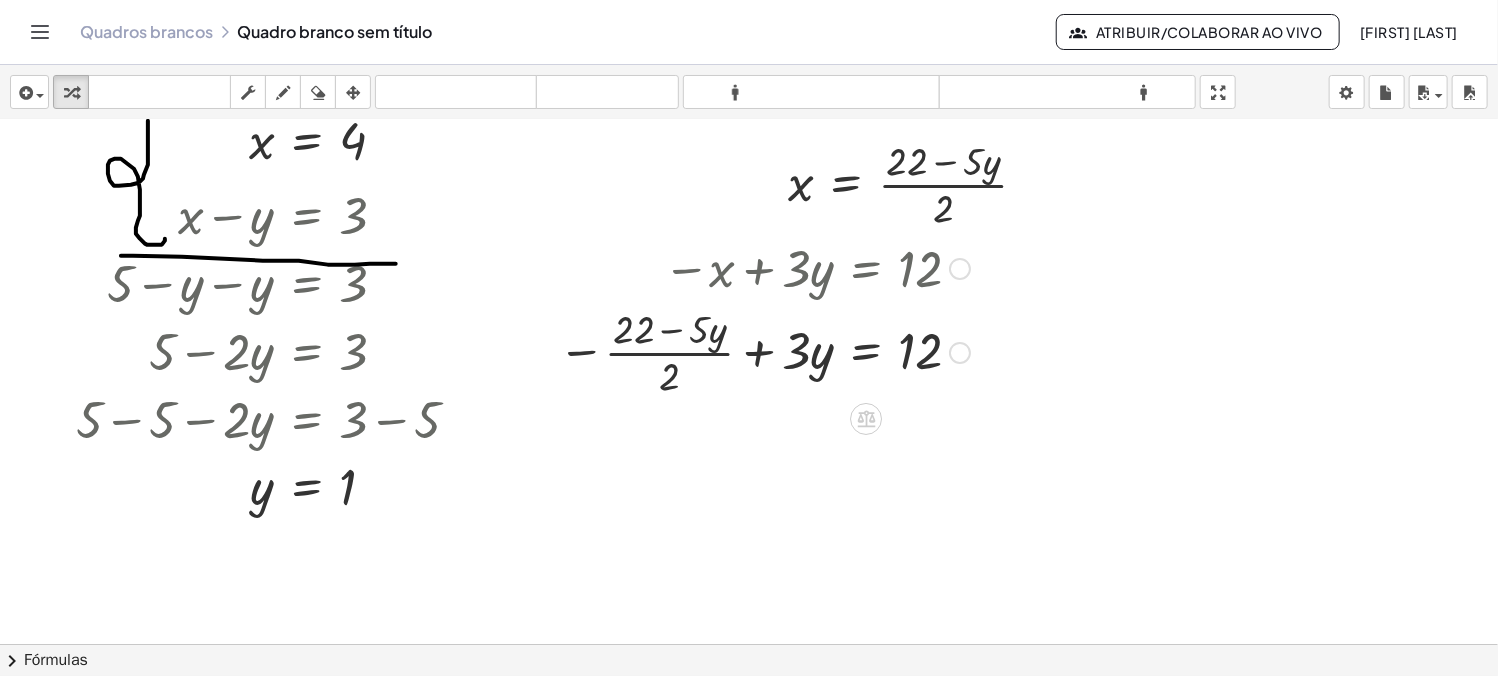 click at bounding box center [764, 351] 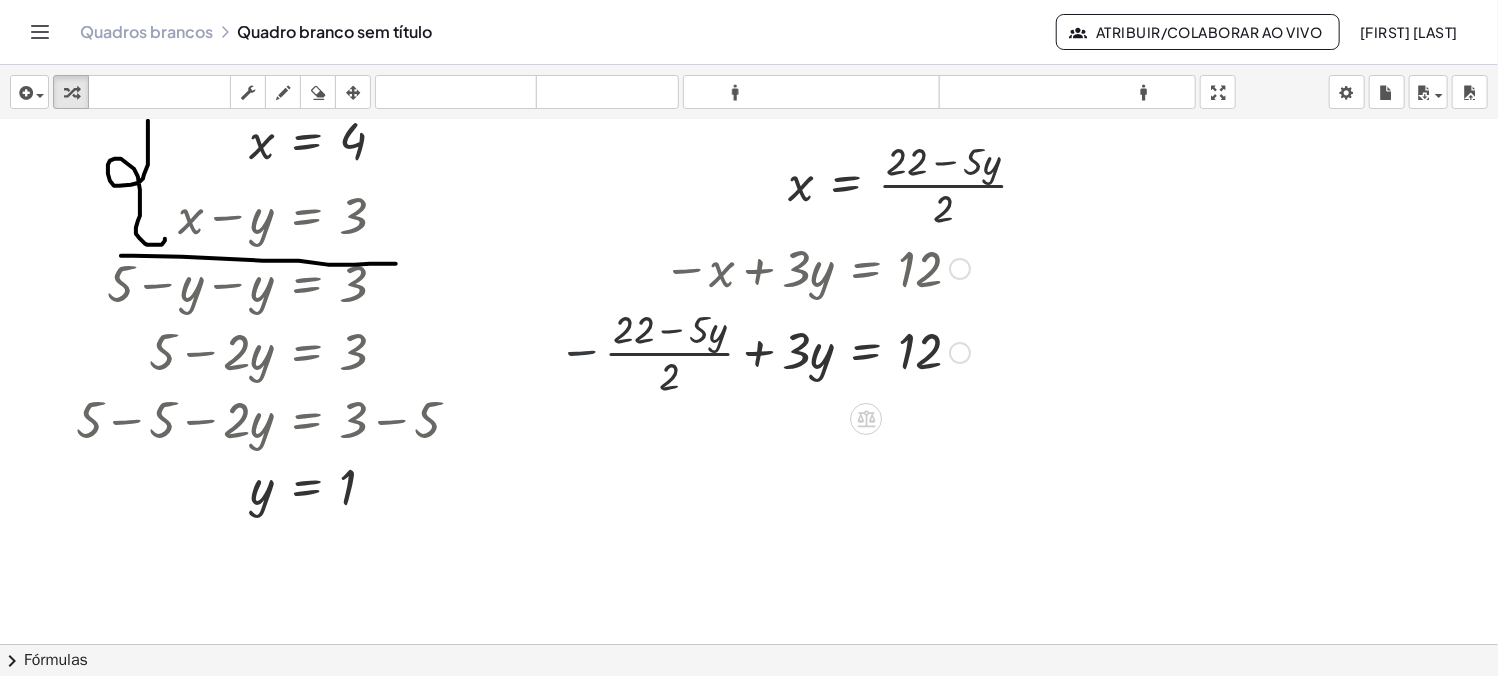 click at bounding box center [764, 351] 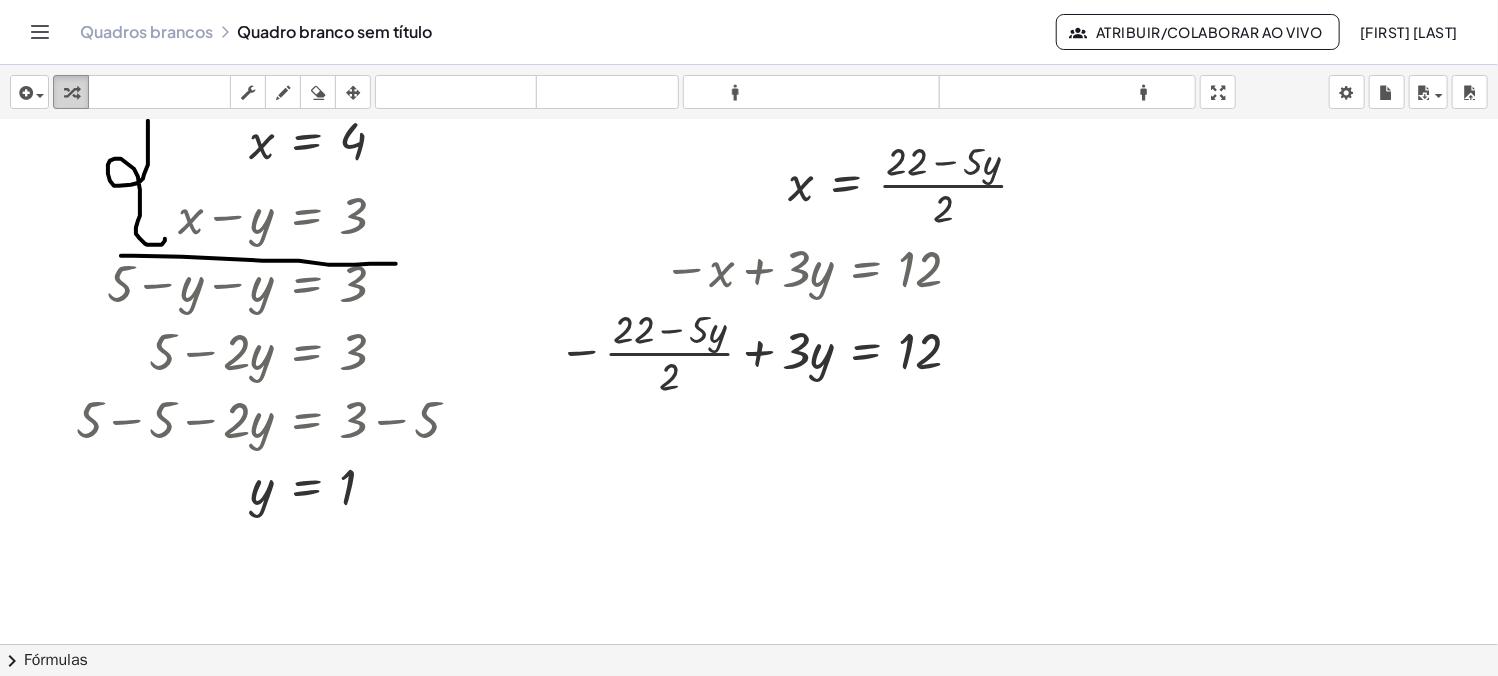 click at bounding box center (71, 93) 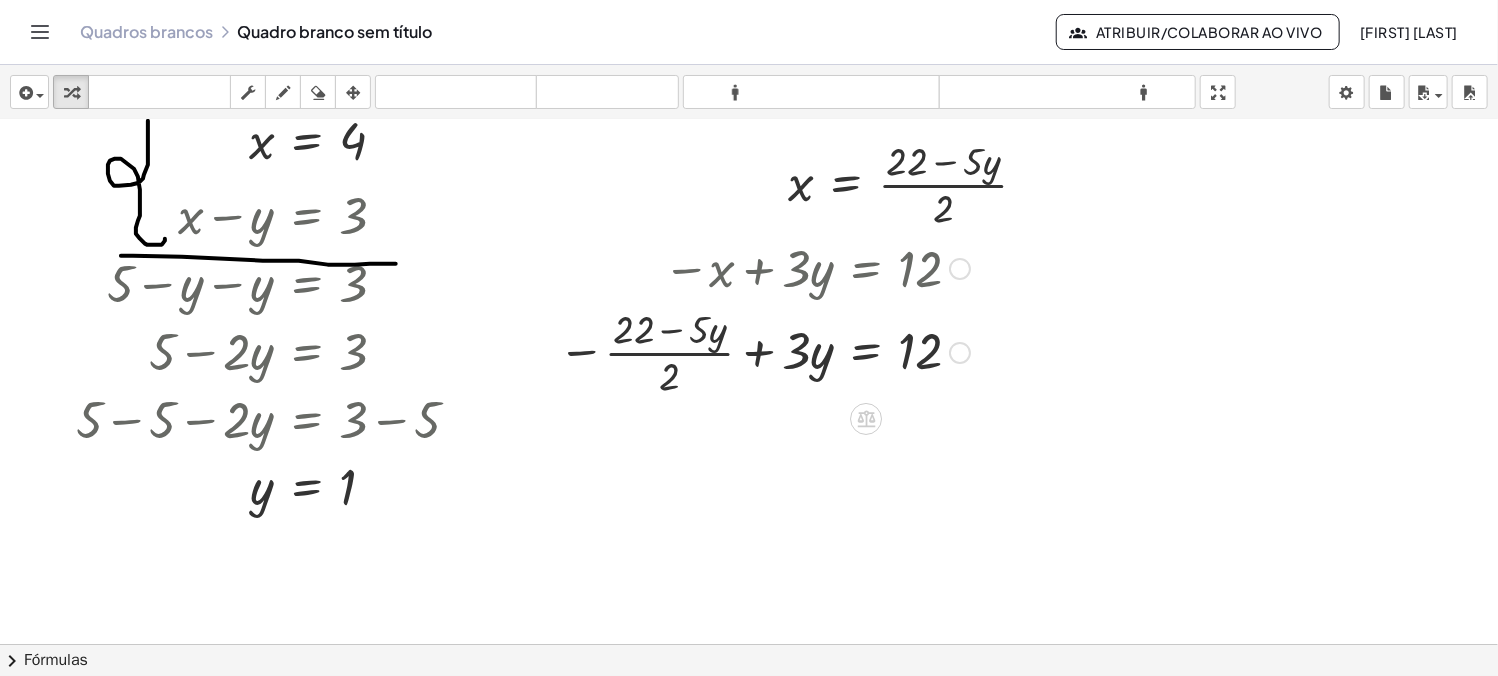 click at bounding box center (764, 351) 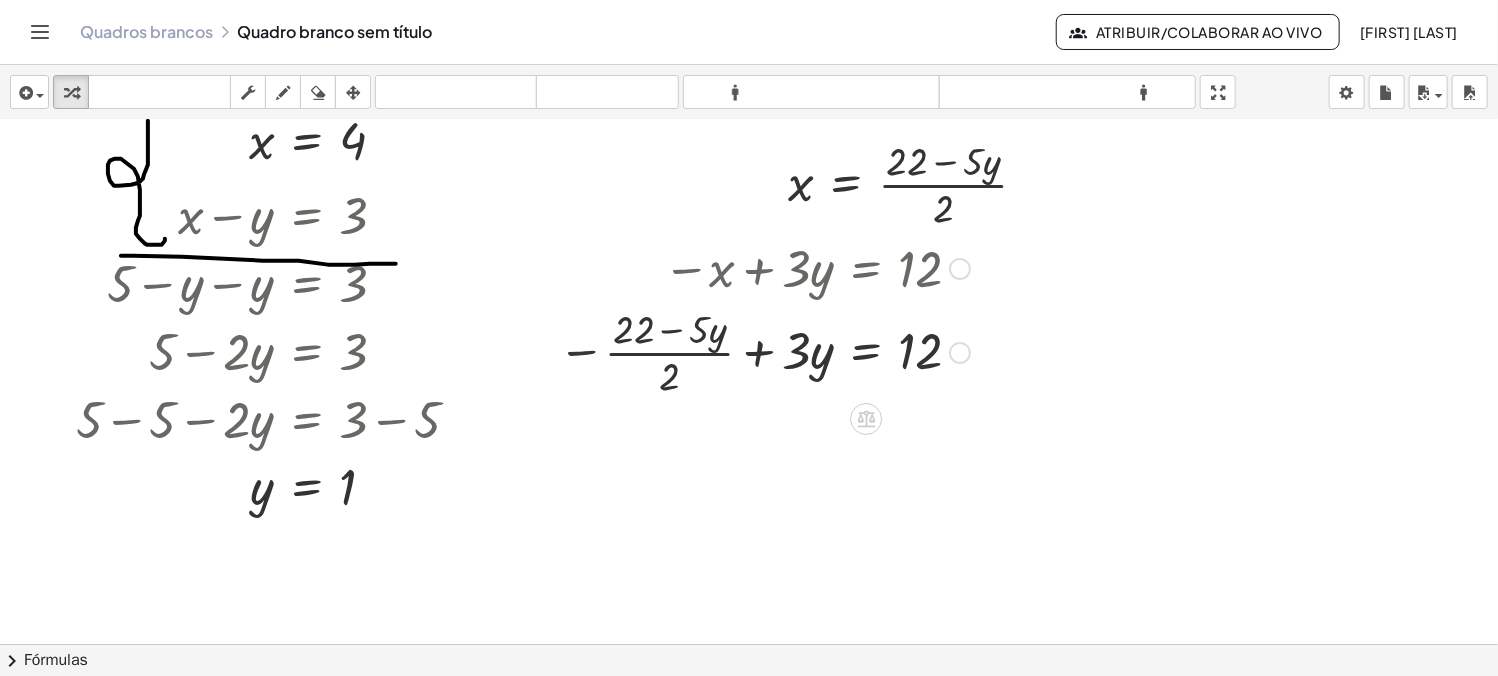click at bounding box center (764, 351) 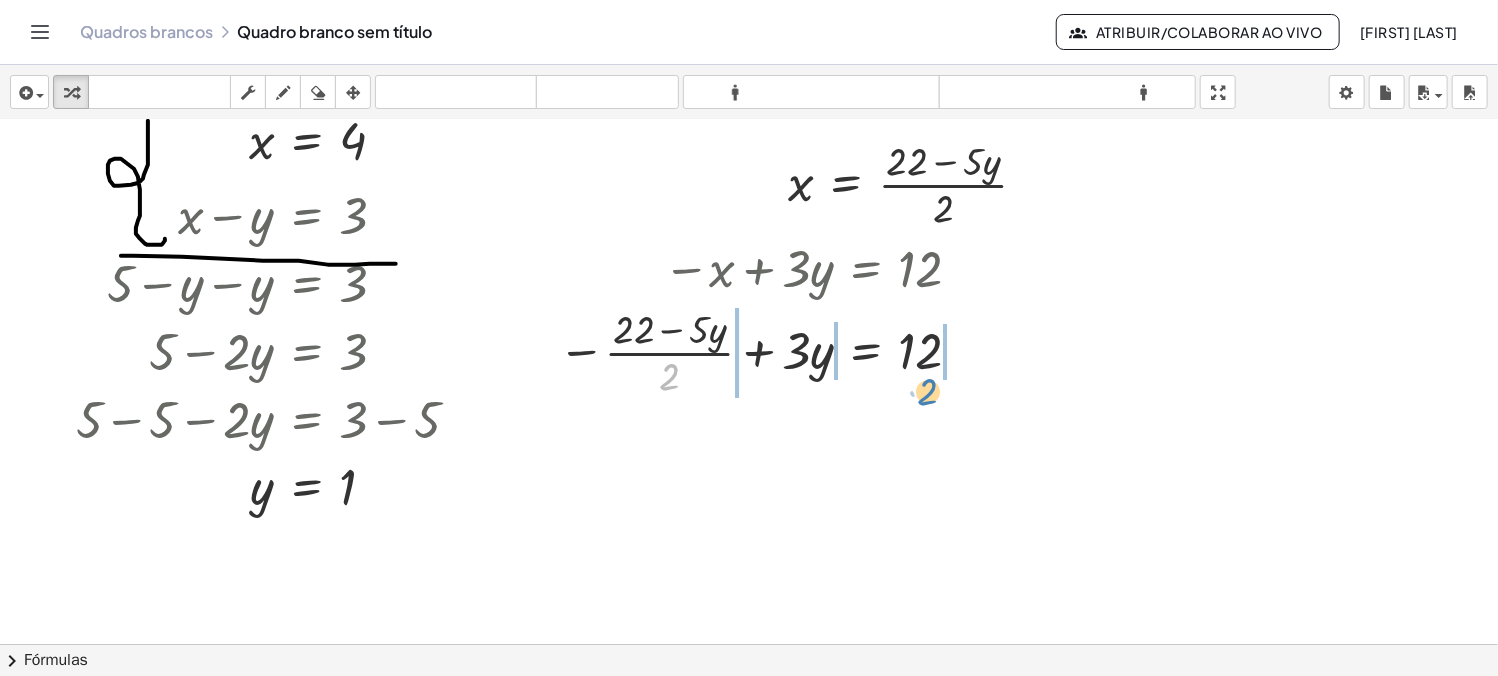 drag, startPoint x: 676, startPoint y: 369, endPoint x: 934, endPoint y: 384, distance: 258.43567 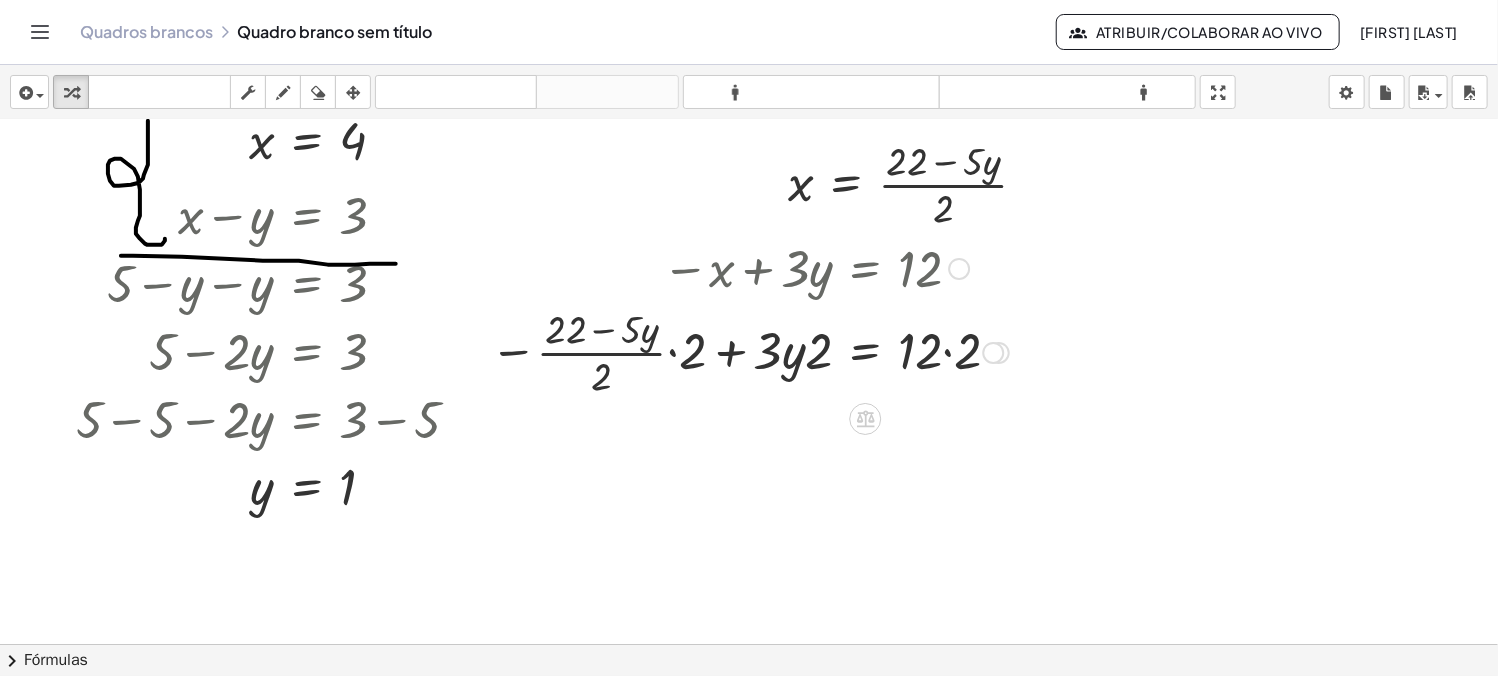 click at bounding box center (749, 351) 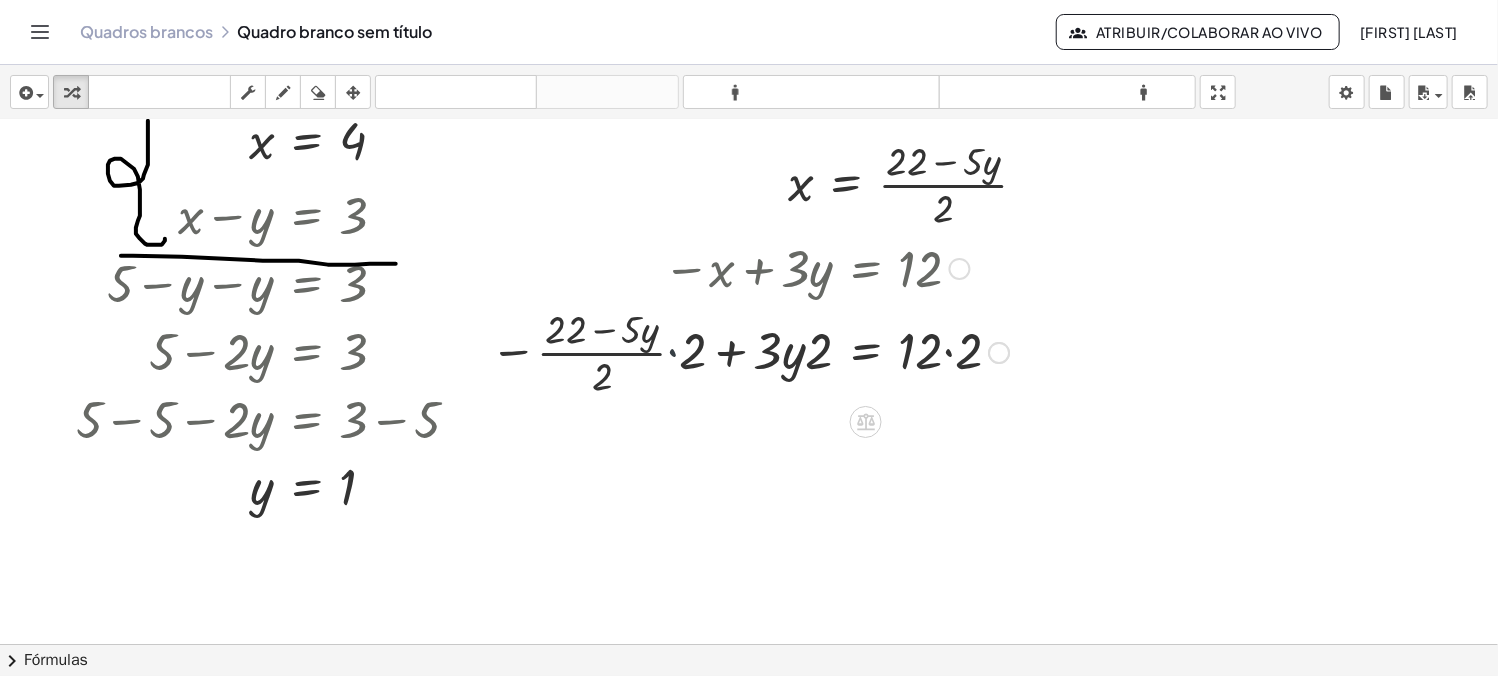 click at bounding box center [740, 351] 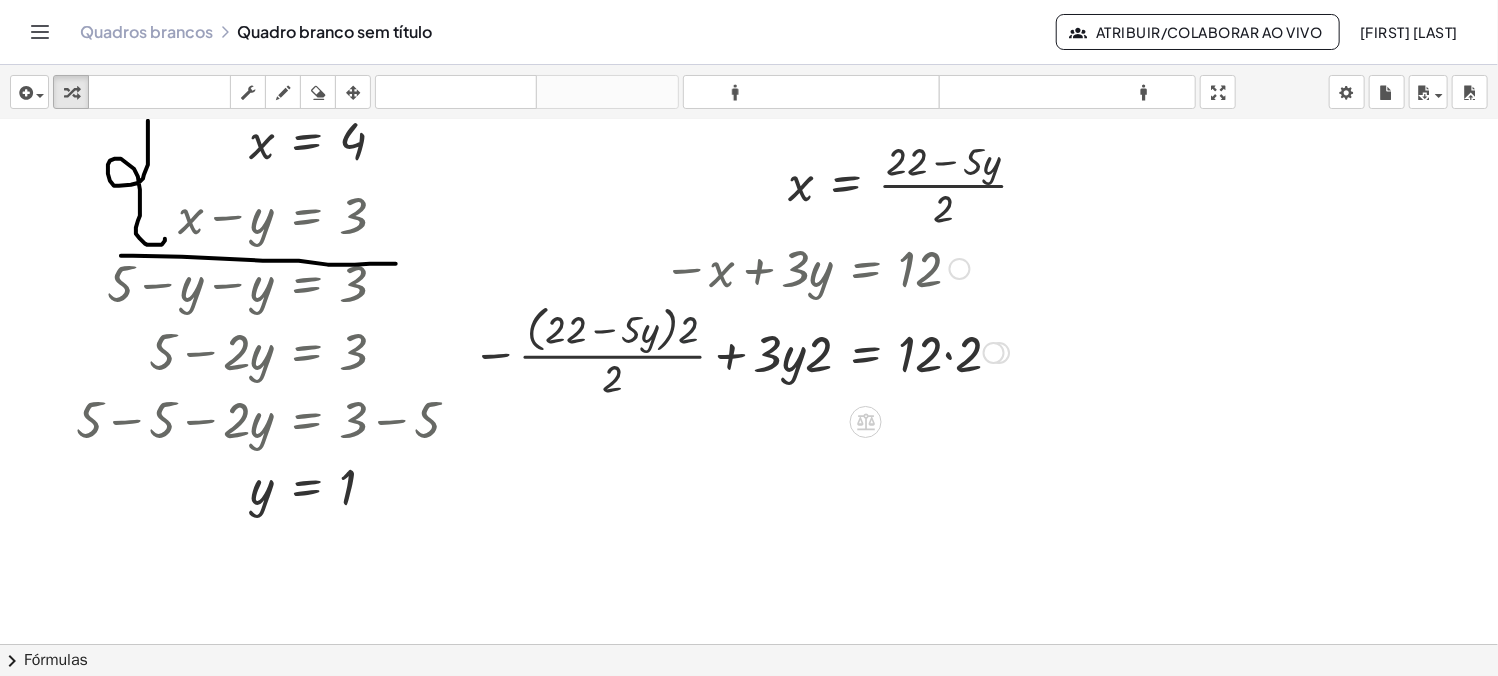 click at bounding box center (740, 351) 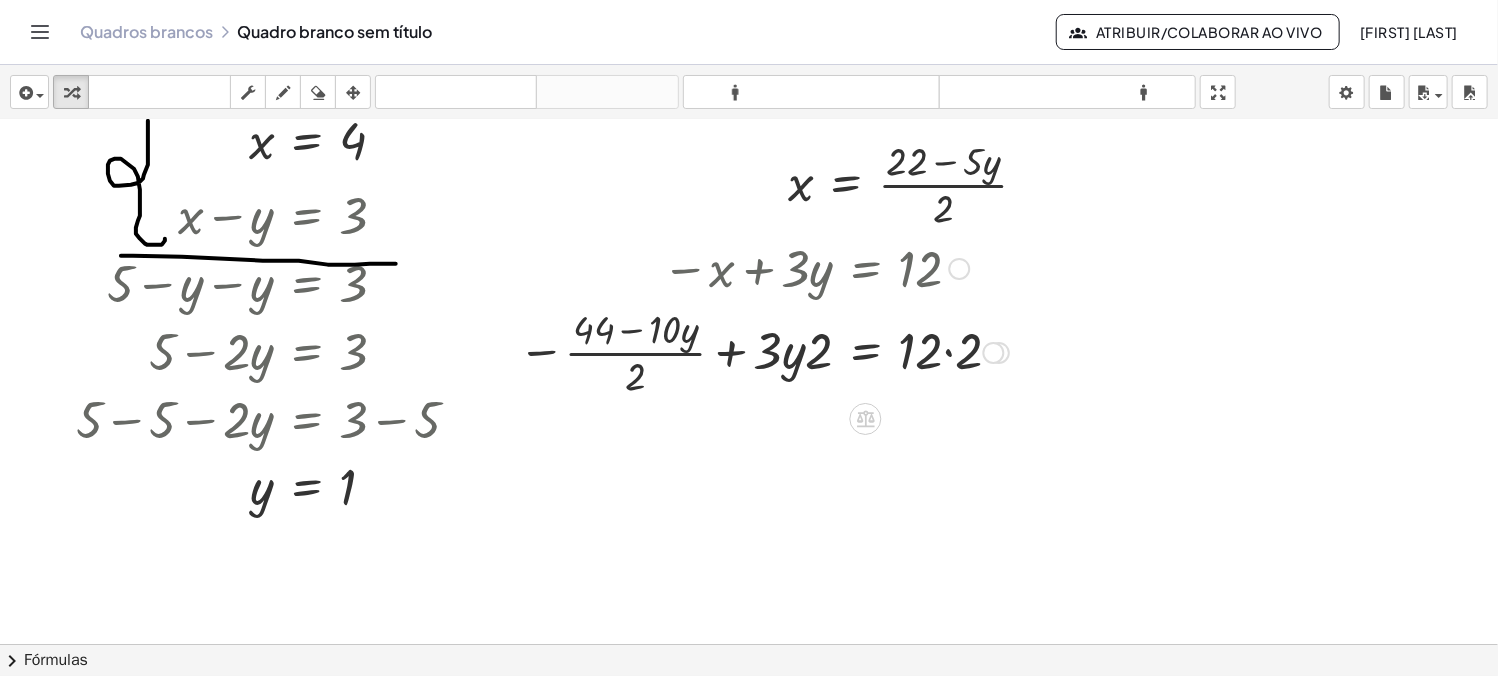 click at bounding box center (763, 351) 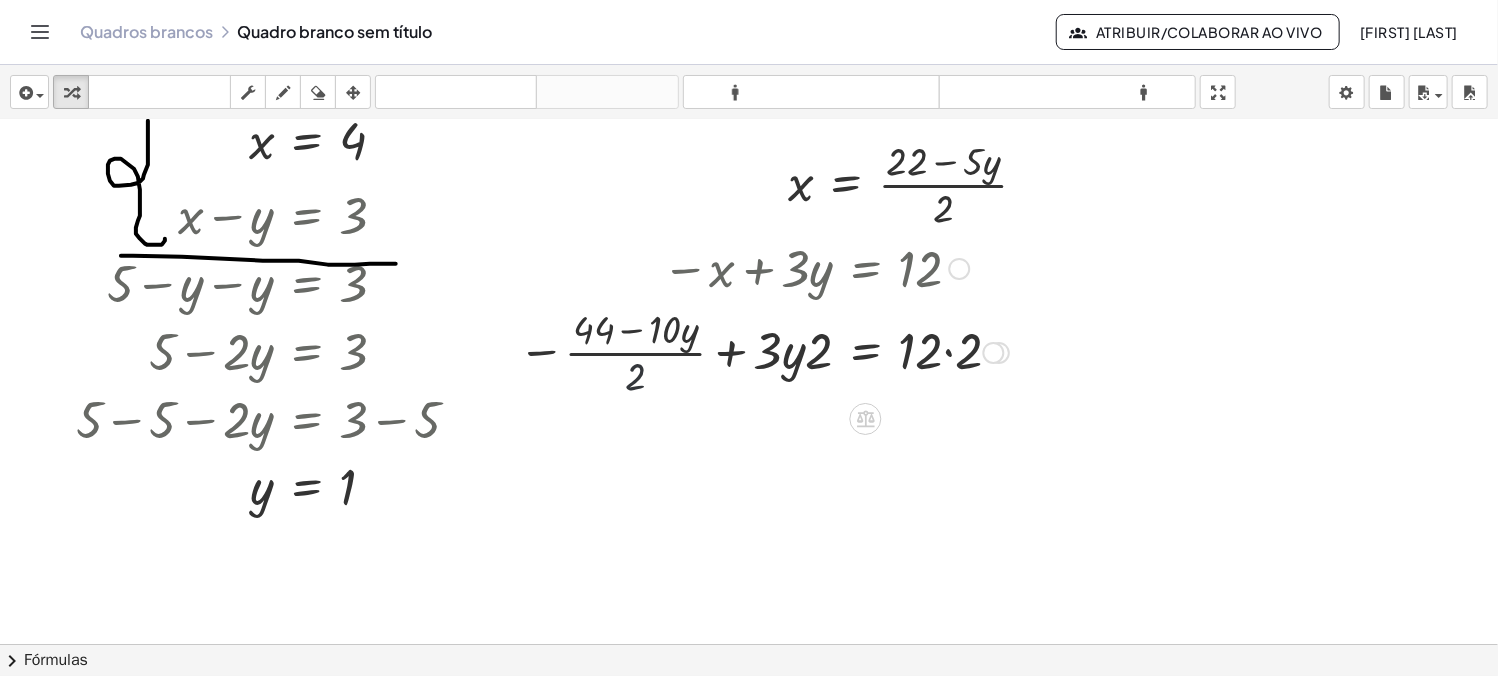 click at bounding box center (763, 351) 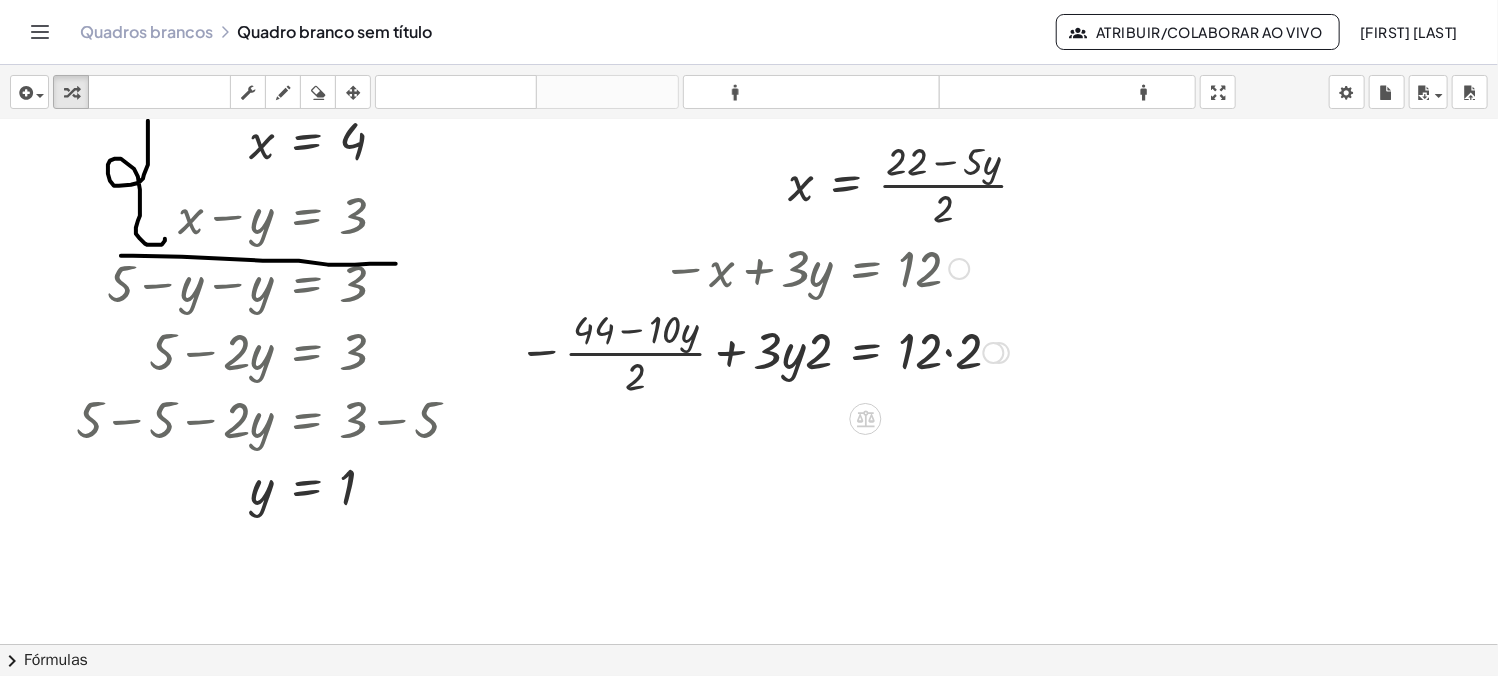 click at bounding box center (763, 351) 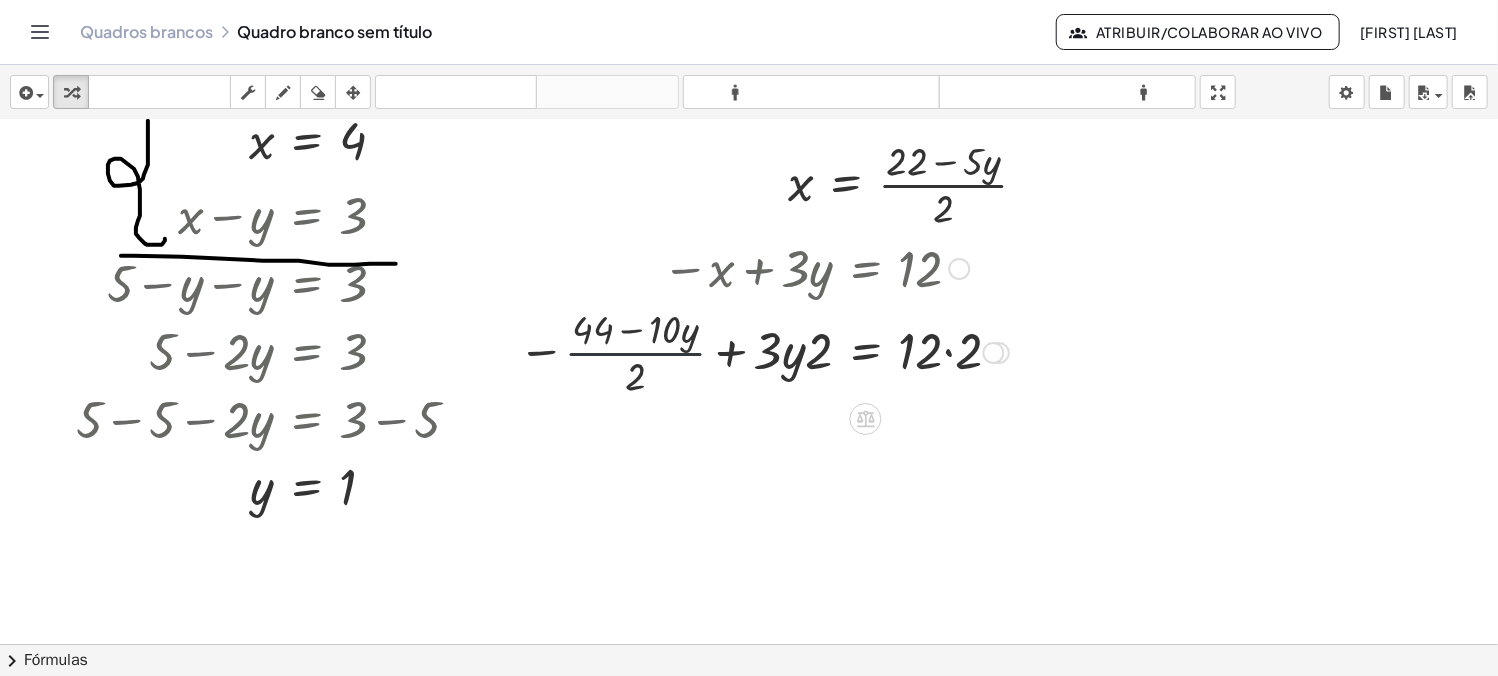 click at bounding box center [763, 351] 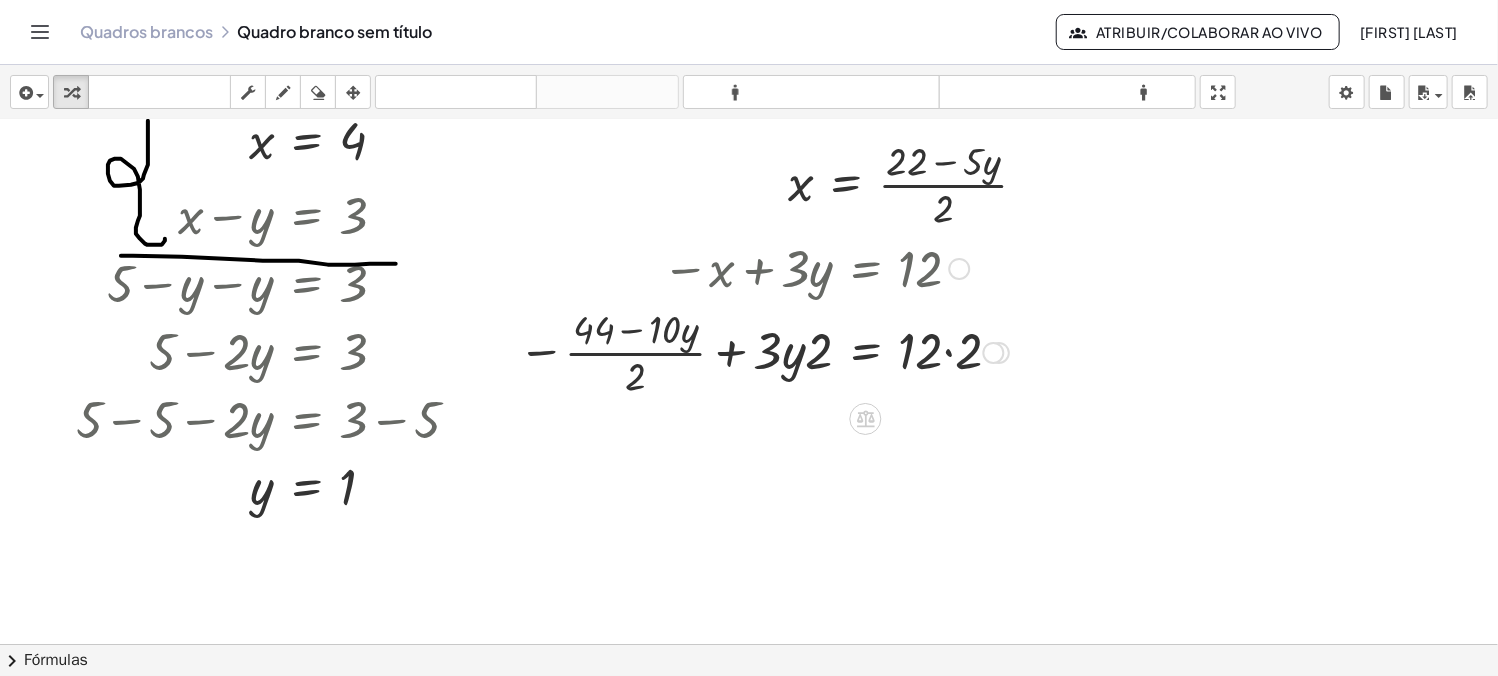 click at bounding box center (763, 351) 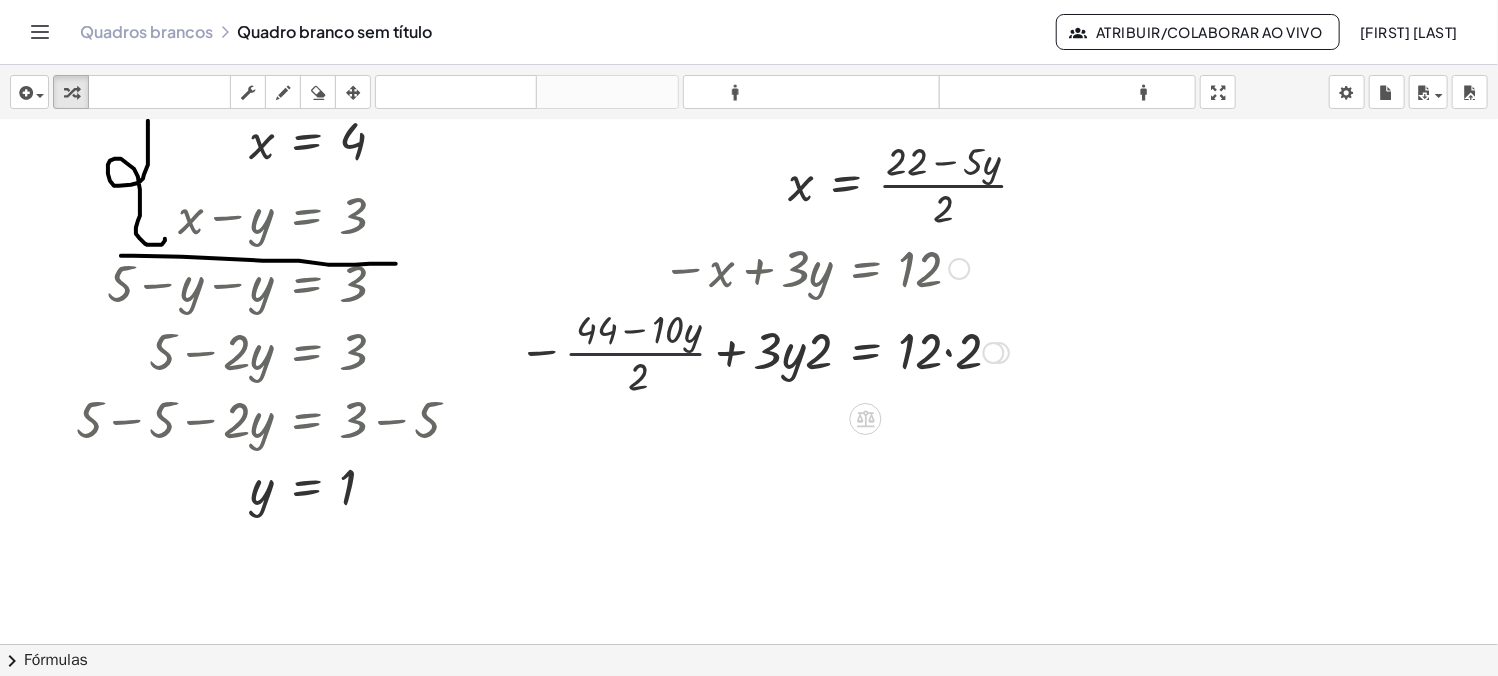 click at bounding box center (763, 351) 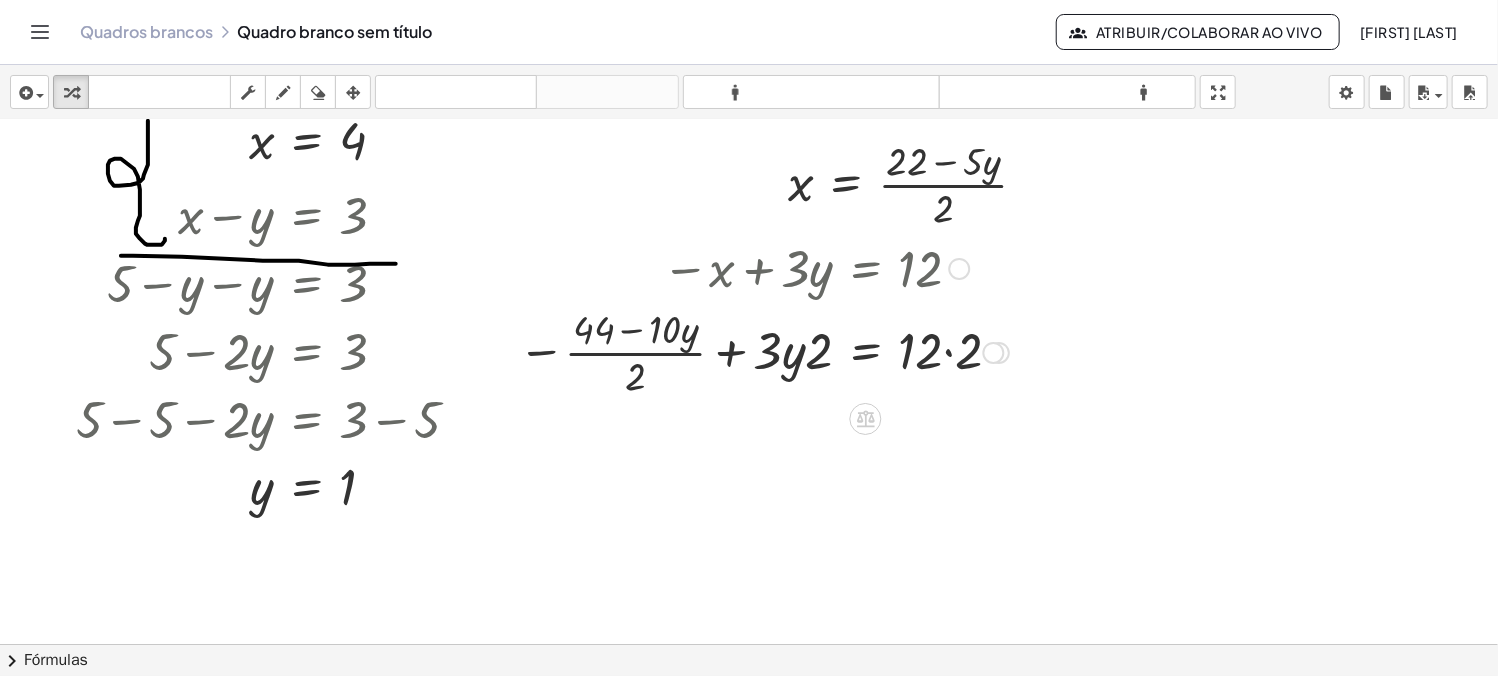 click at bounding box center [763, 351] 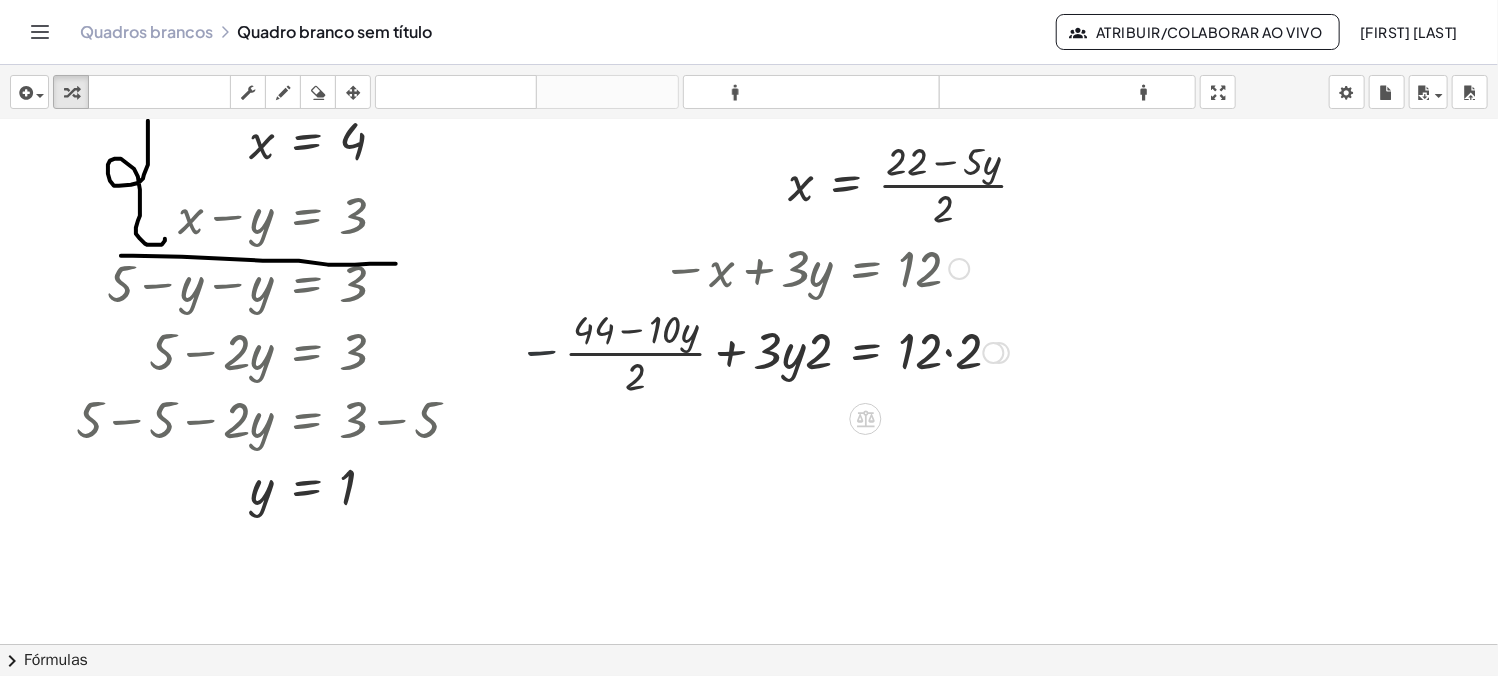 click at bounding box center (763, 351) 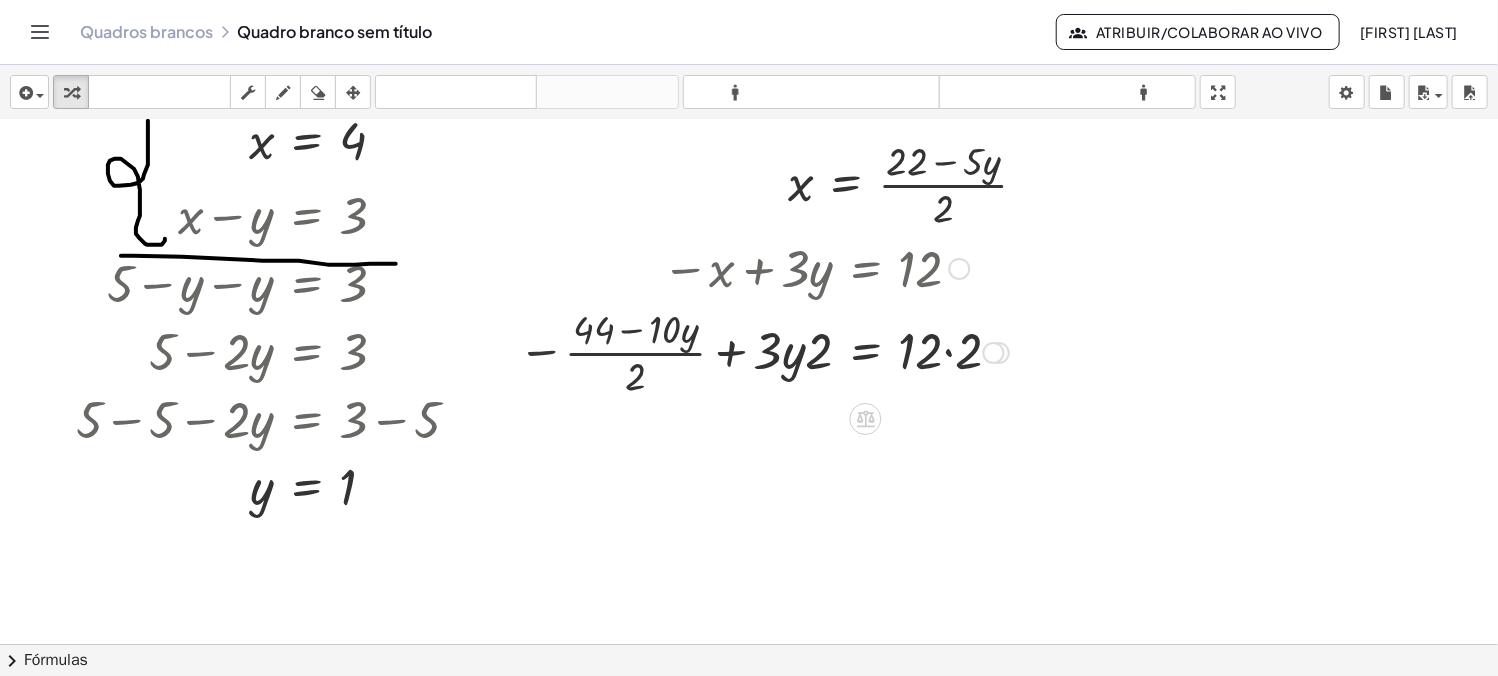 click at bounding box center (763, 351) 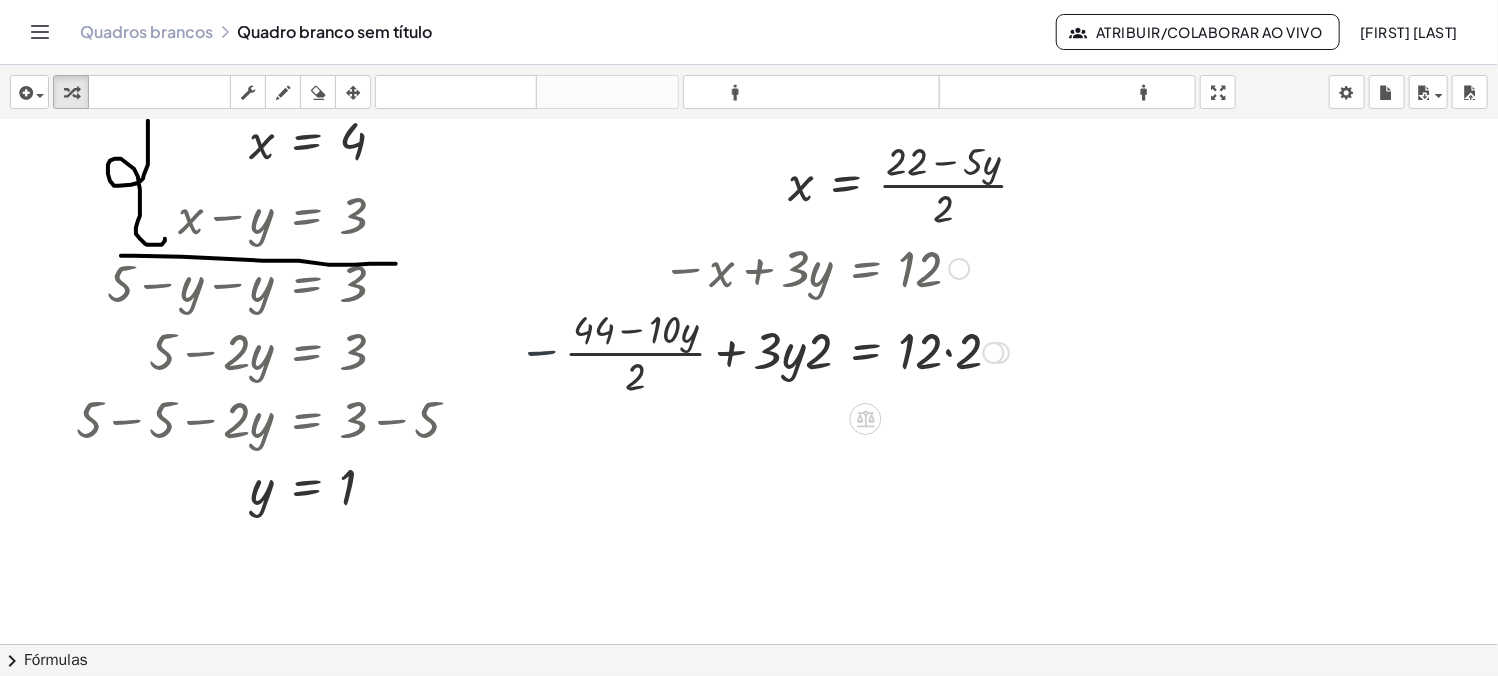 click at bounding box center (763, 351) 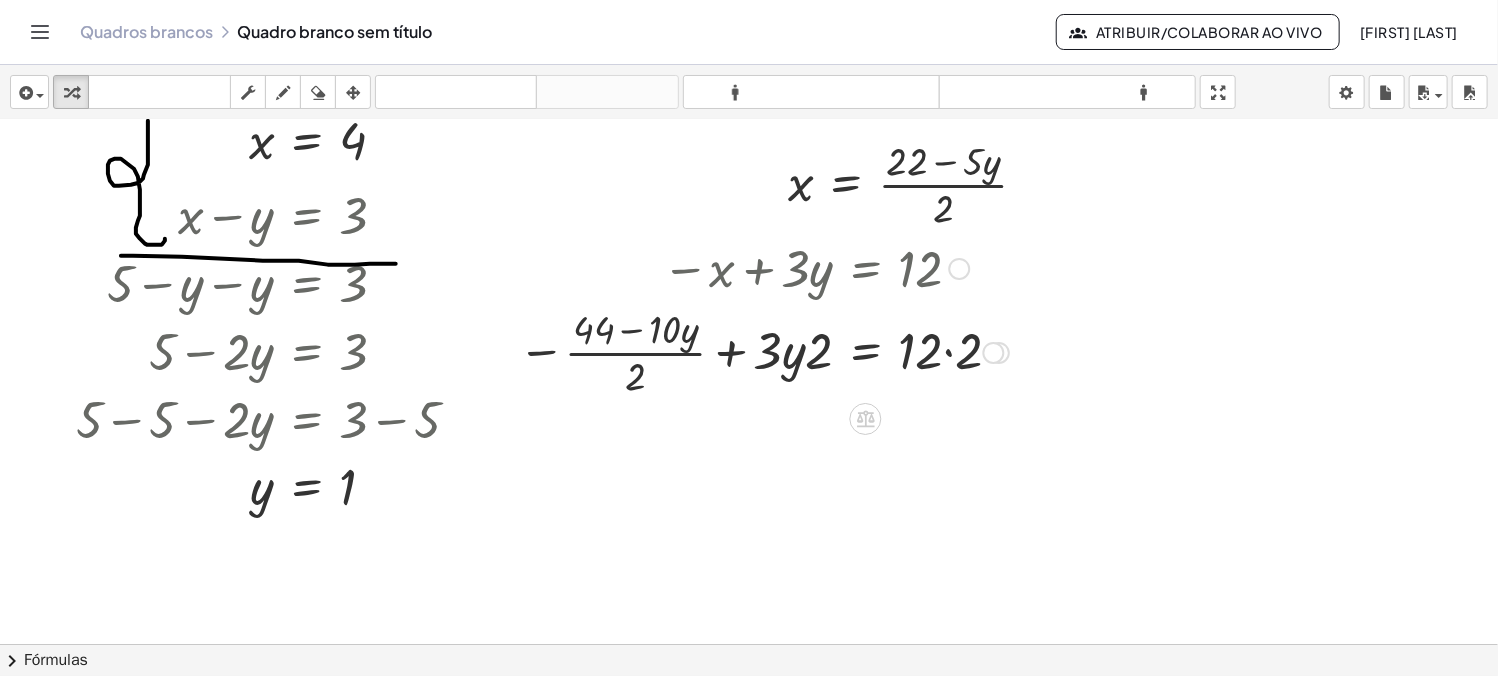 click at bounding box center (763, 351) 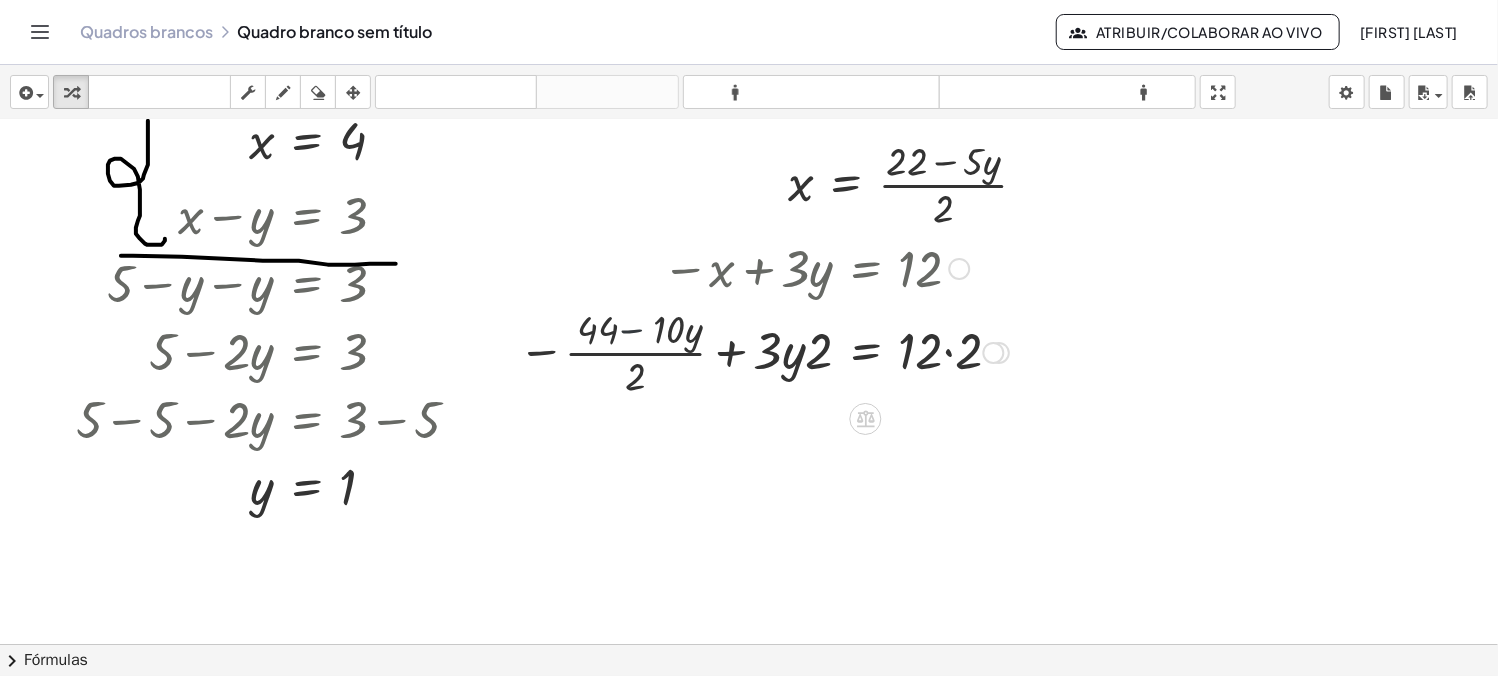 click at bounding box center [763, 351] 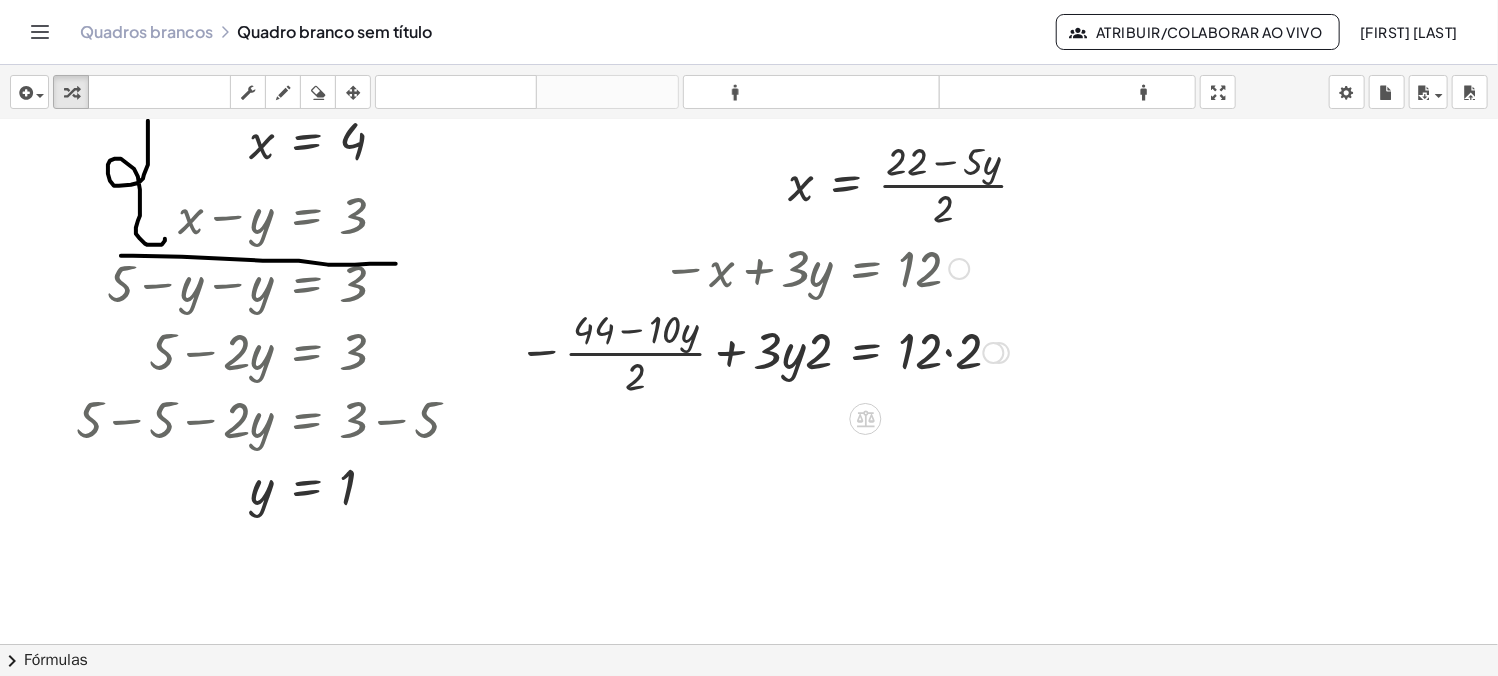 click at bounding box center (763, 351) 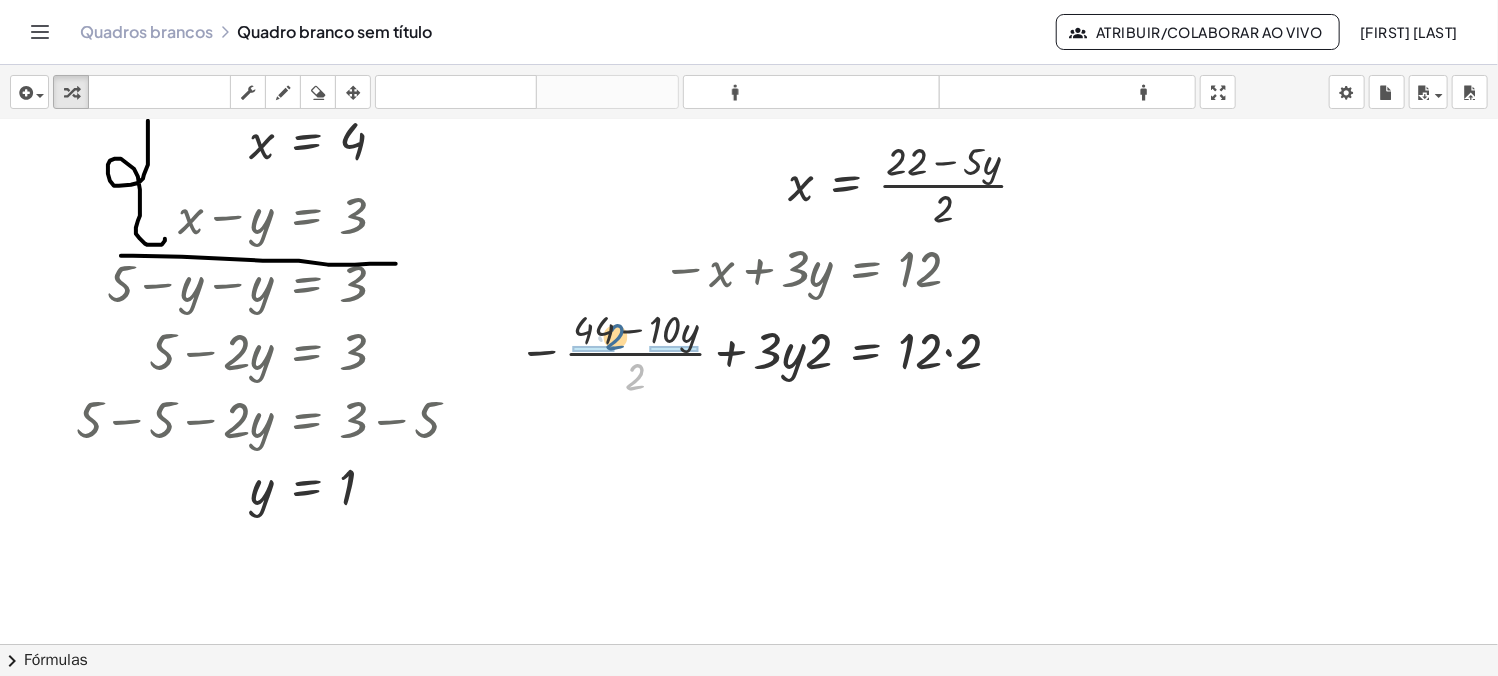 drag, startPoint x: 632, startPoint y: 383, endPoint x: 612, endPoint y: 343, distance: 44.72136 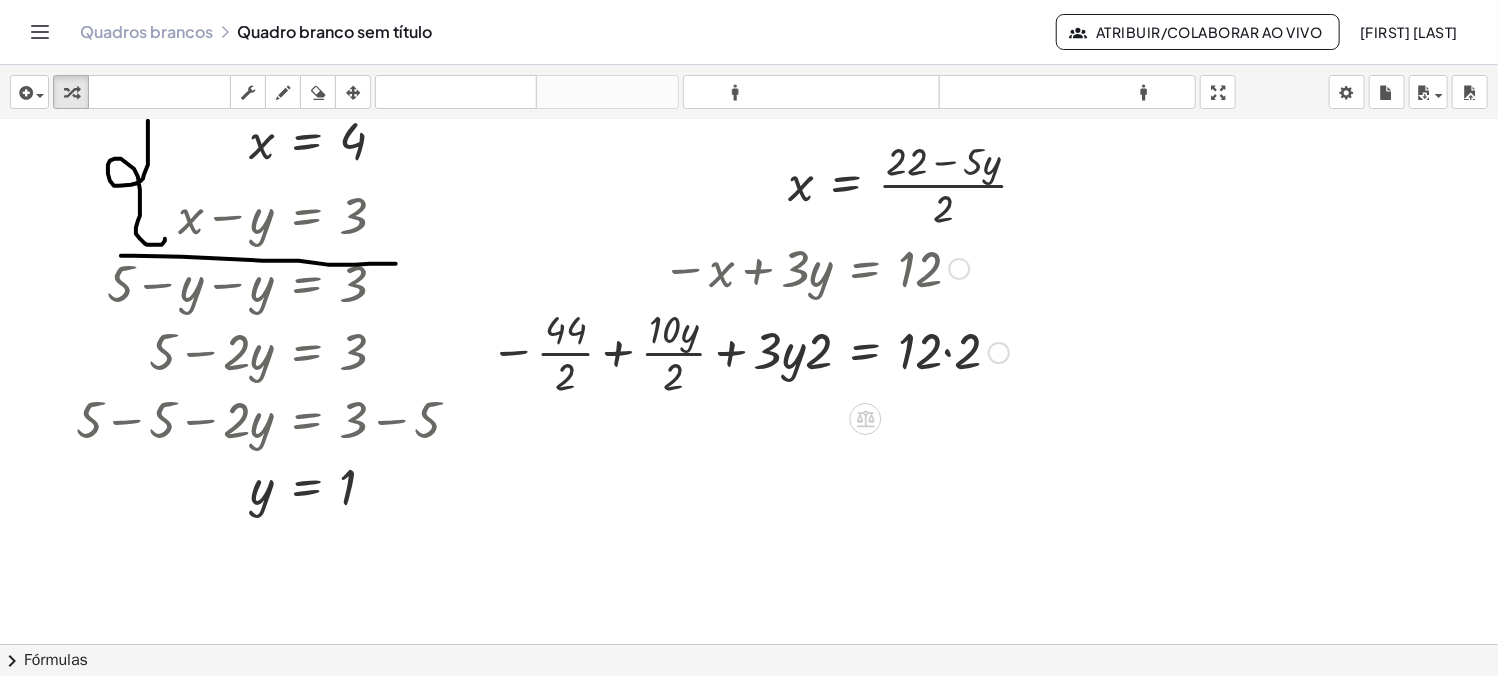 click at bounding box center [749, 351] 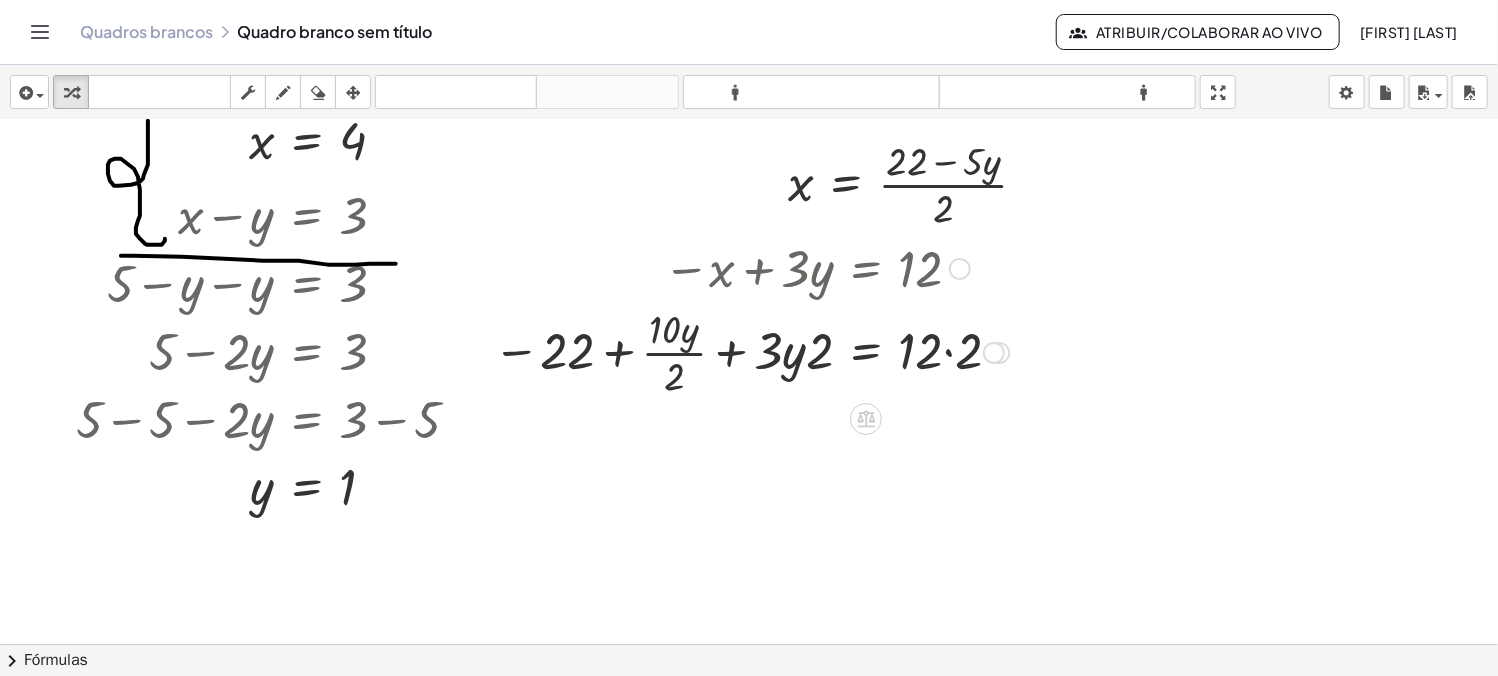 click at bounding box center [751, 351] 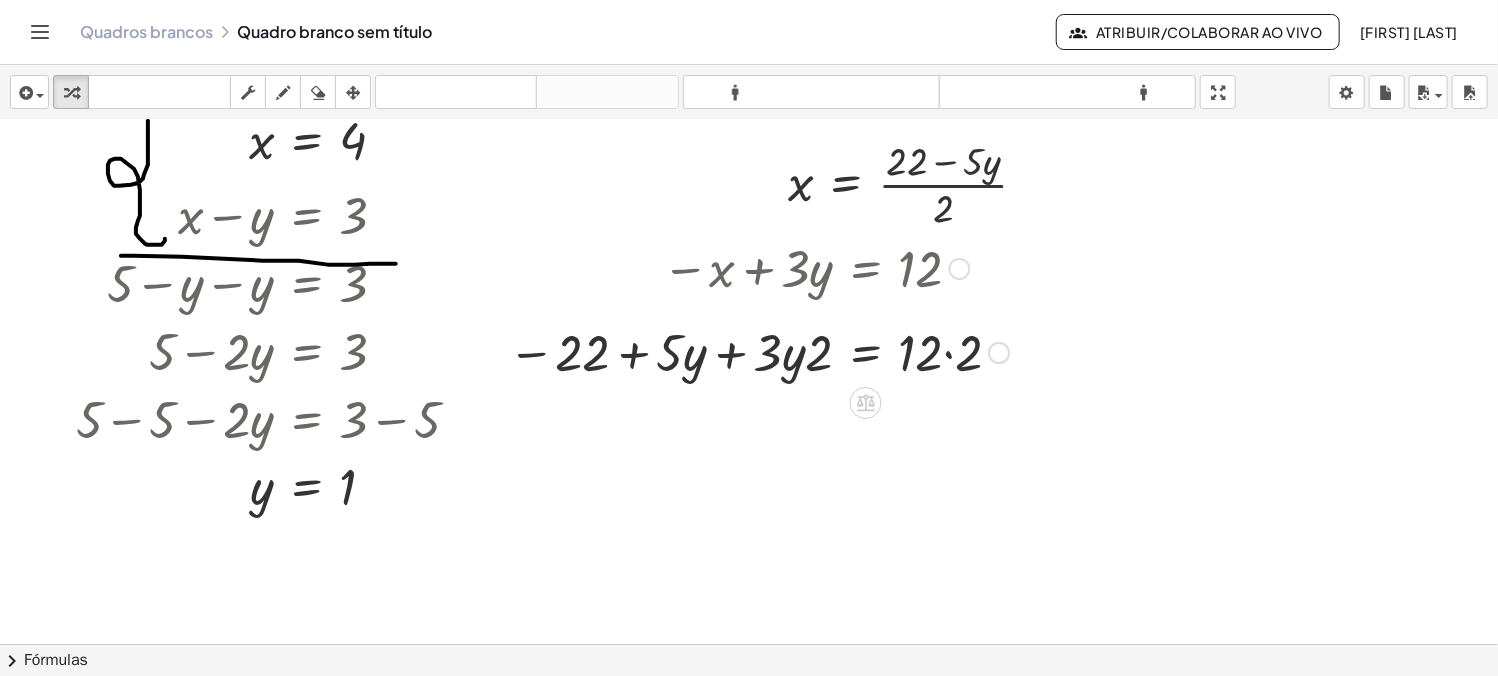 click at bounding box center [758, 351] 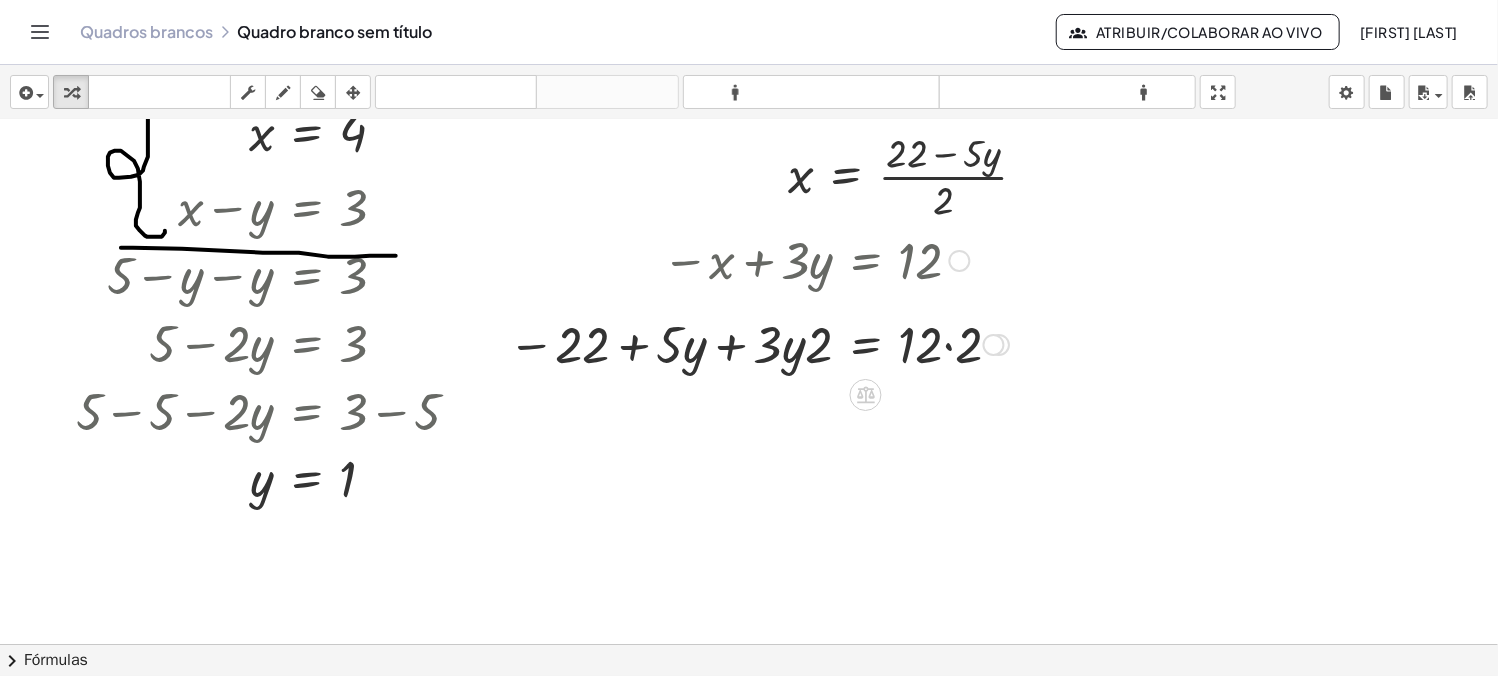 scroll, scrollTop: 84, scrollLeft: 0, axis: vertical 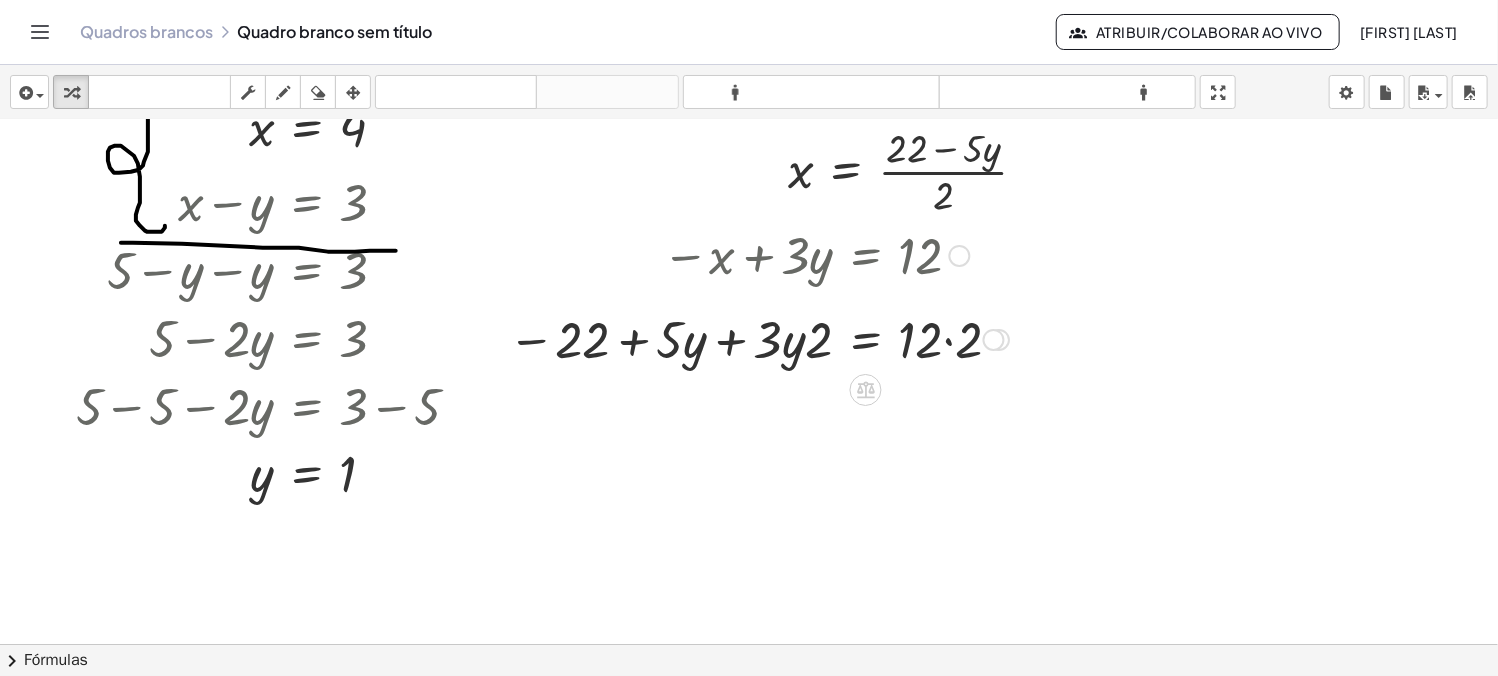 click at bounding box center [758, 338] 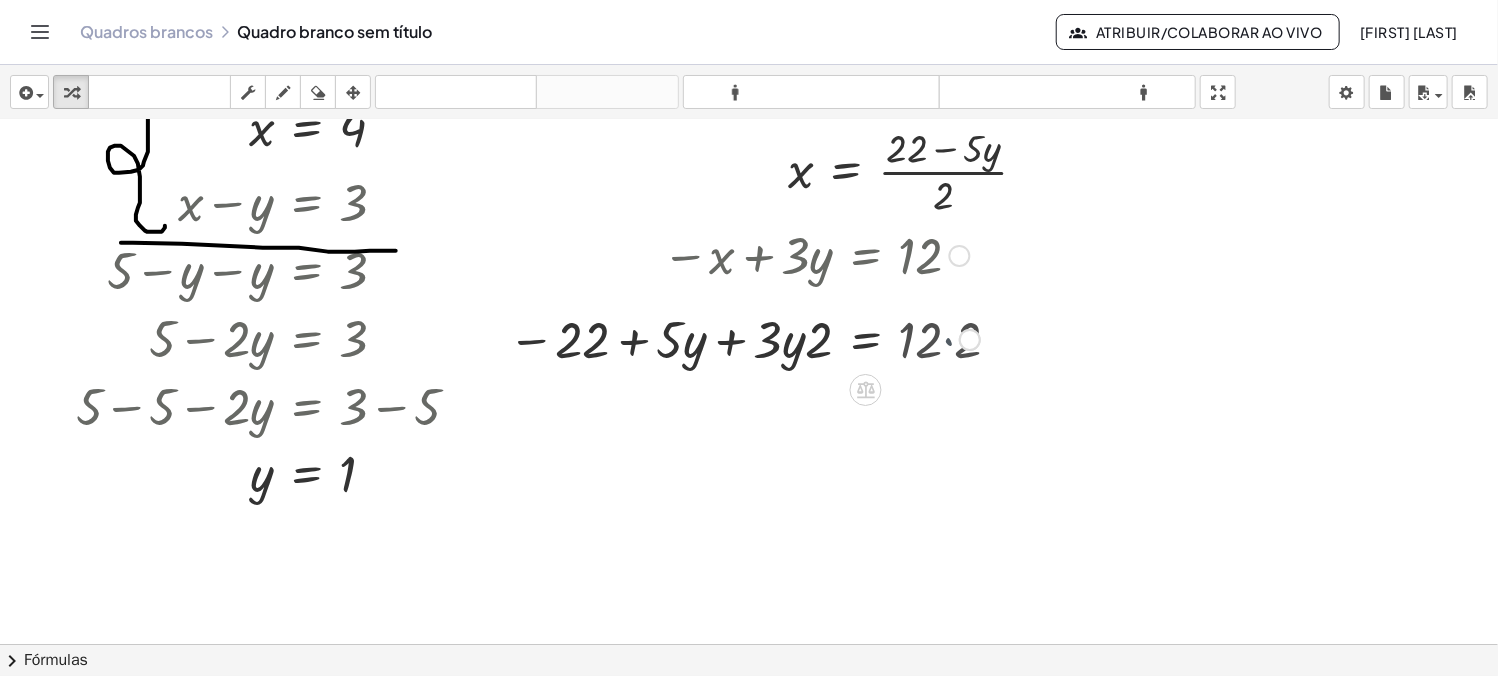 click at bounding box center [744, 338] 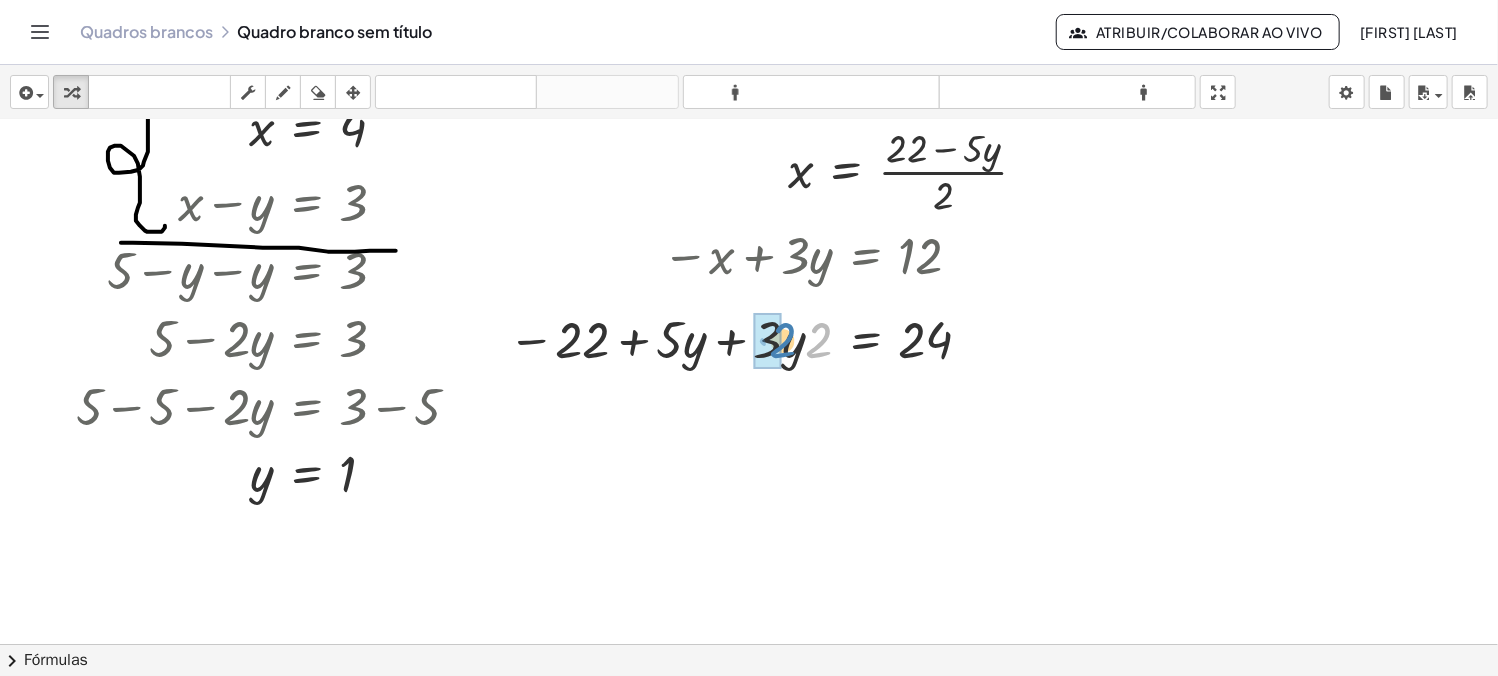 drag, startPoint x: 812, startPoint y: 351, endPoint x: 772, endPoint y: 351, distance: 40 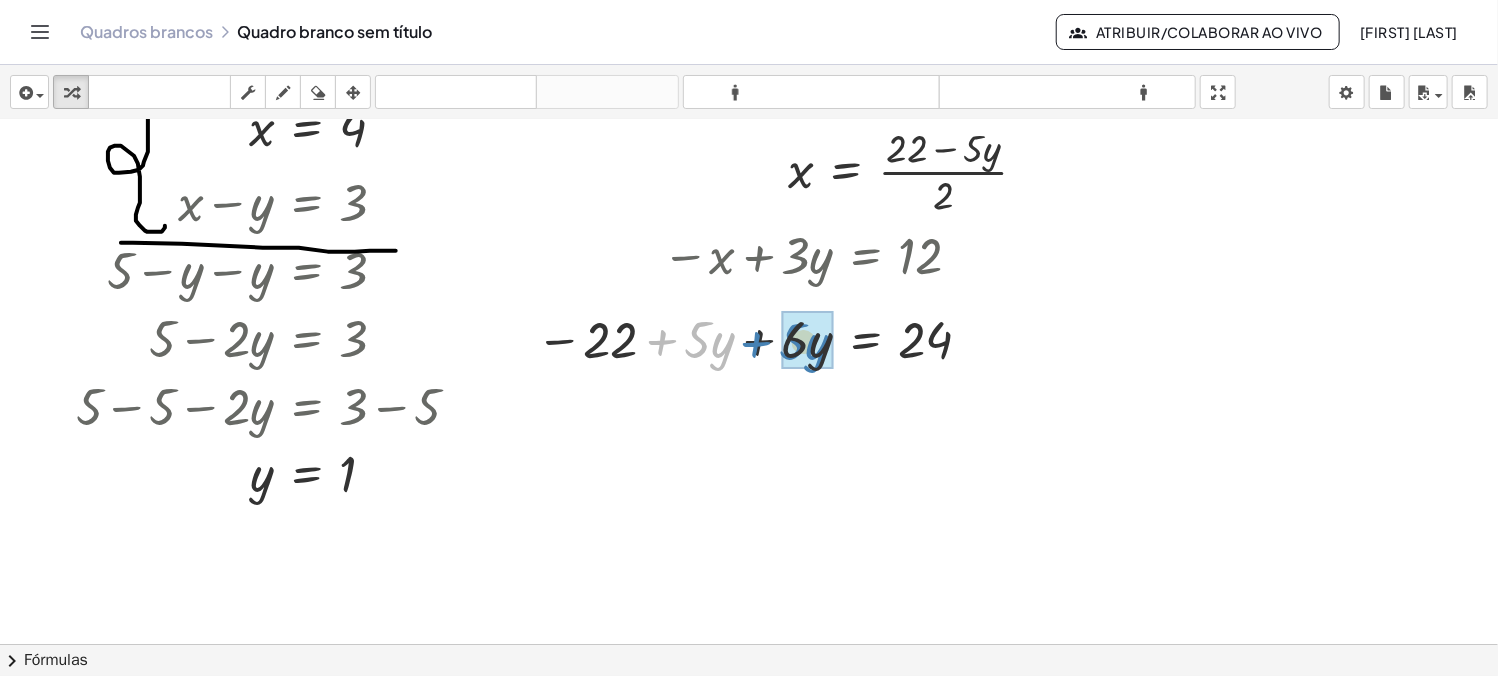 drag, startPoint x: 668, startPoint y: 343, endPoint x: 763, endPoint y: 345, distance: 95.02105 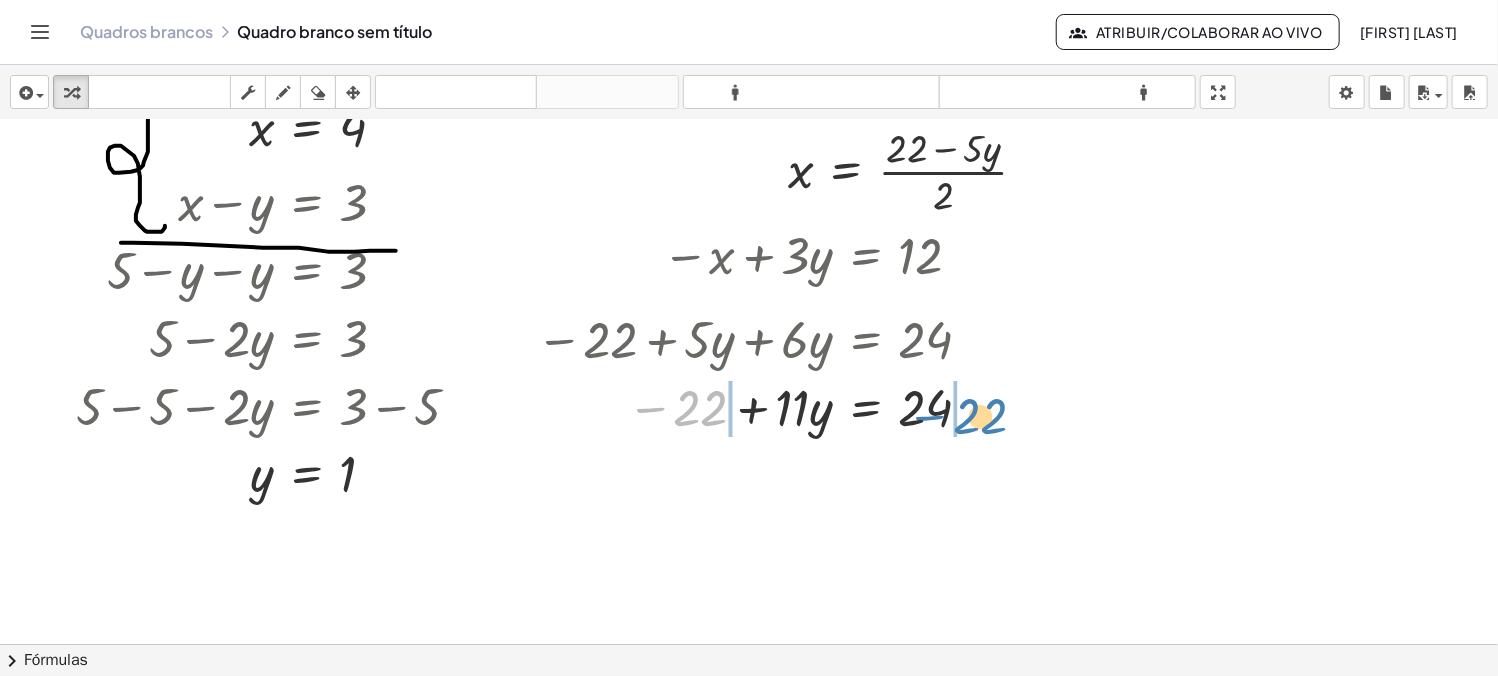 drag, startPoint x: 648, startPoint y: 411, endPoint x: 928, endPoint y: 419, distance: 280.11426 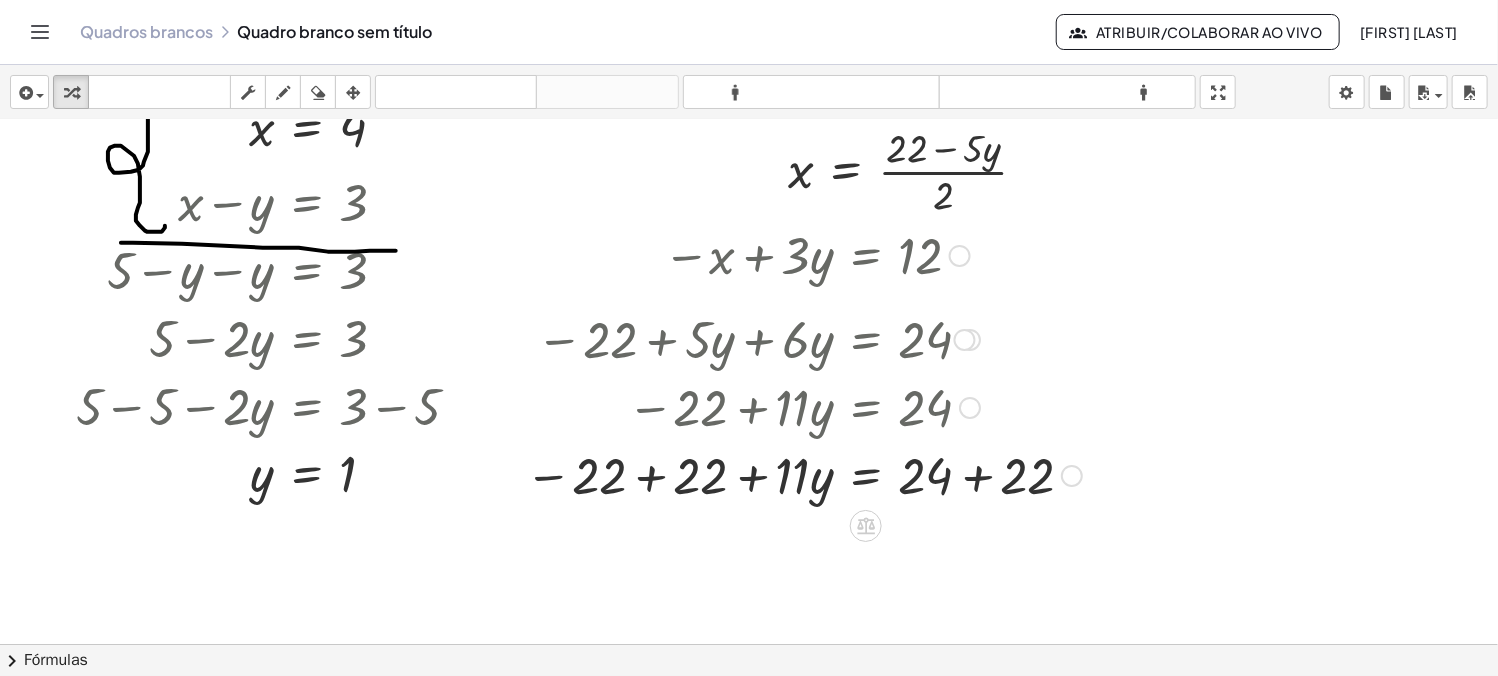 click at bounding box center [803, 474] 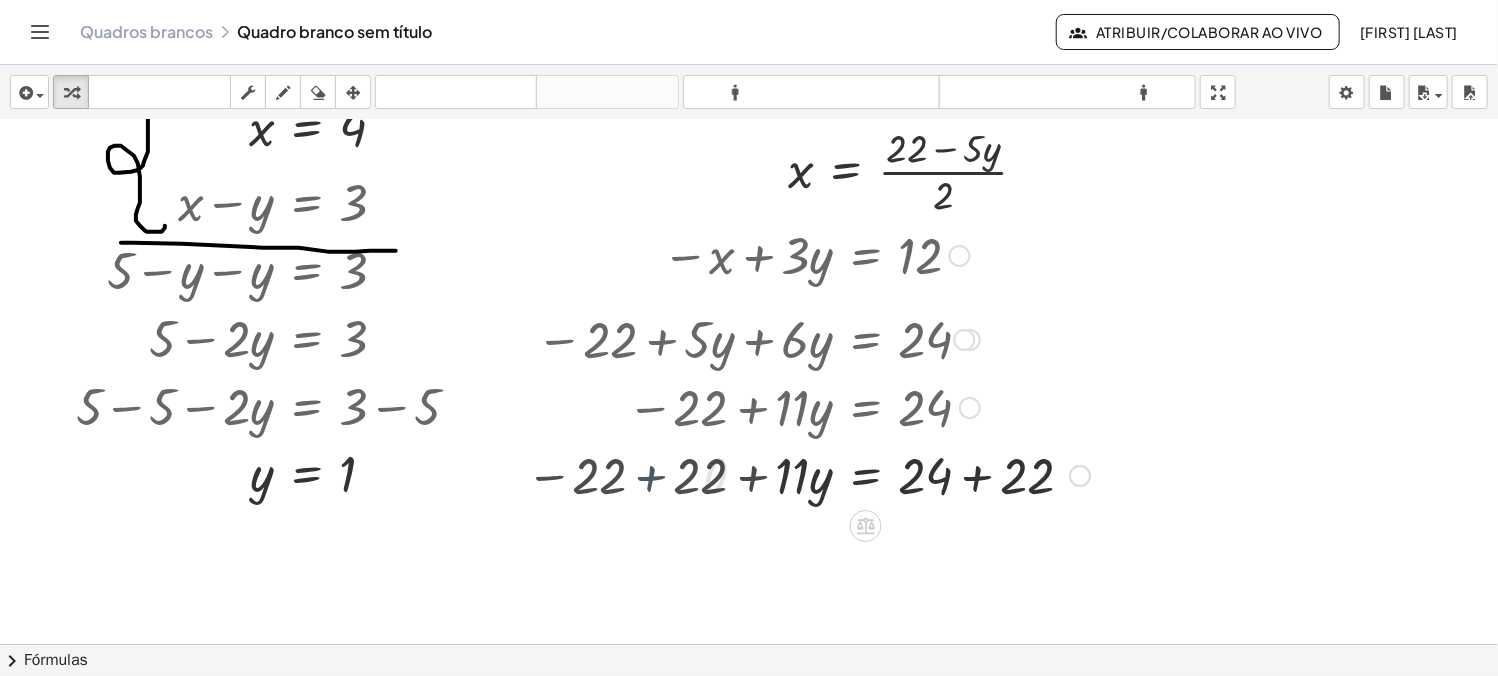 click at bounding box center [813, 474] 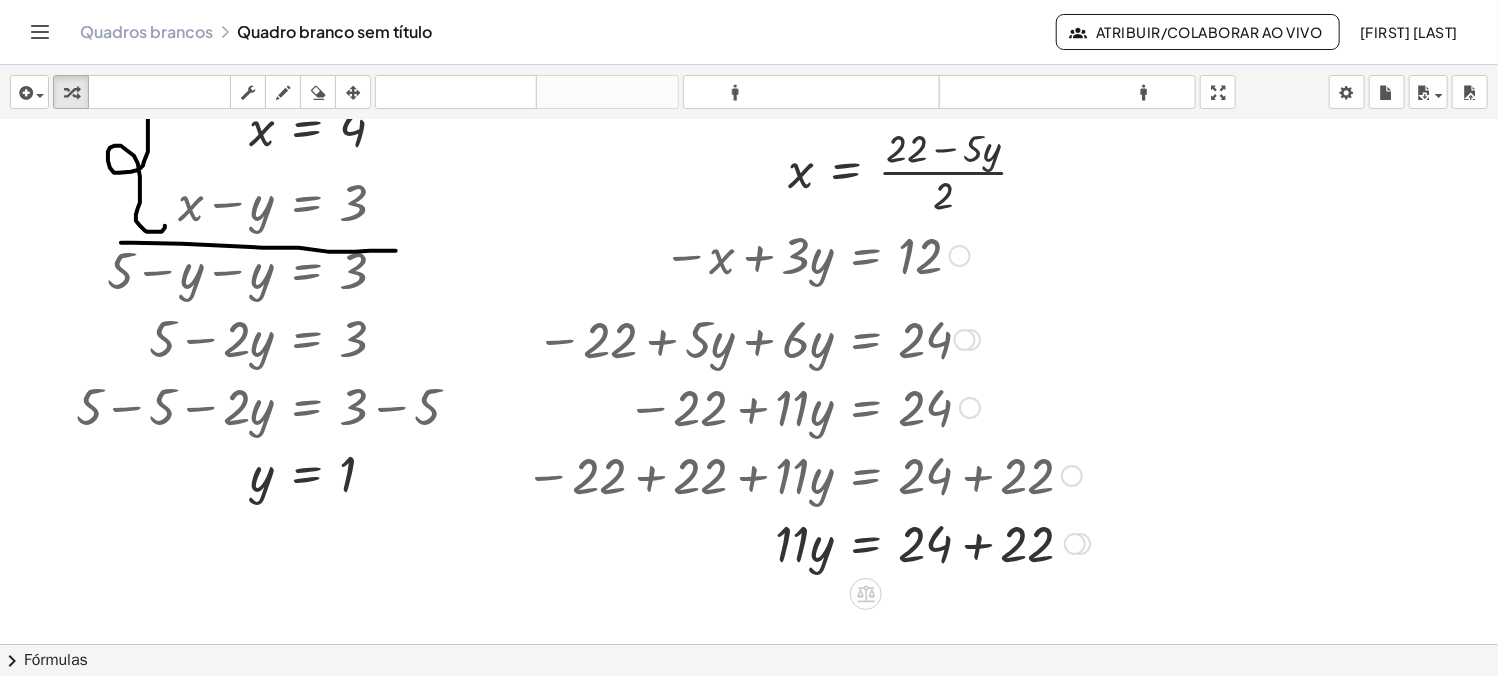 click at bounding box center (807, 542) 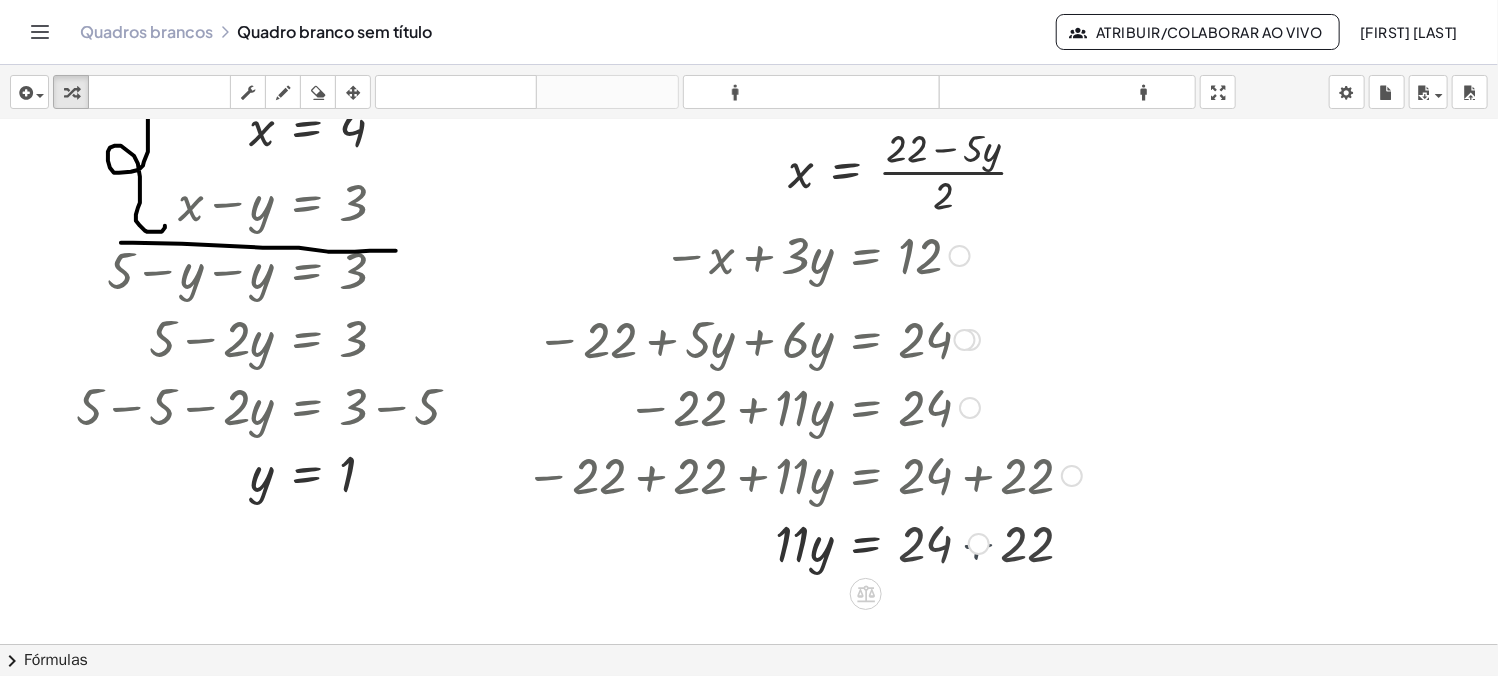 click on "y = · 24 · 11 + + 22 46" at bounding box center (866, 544) 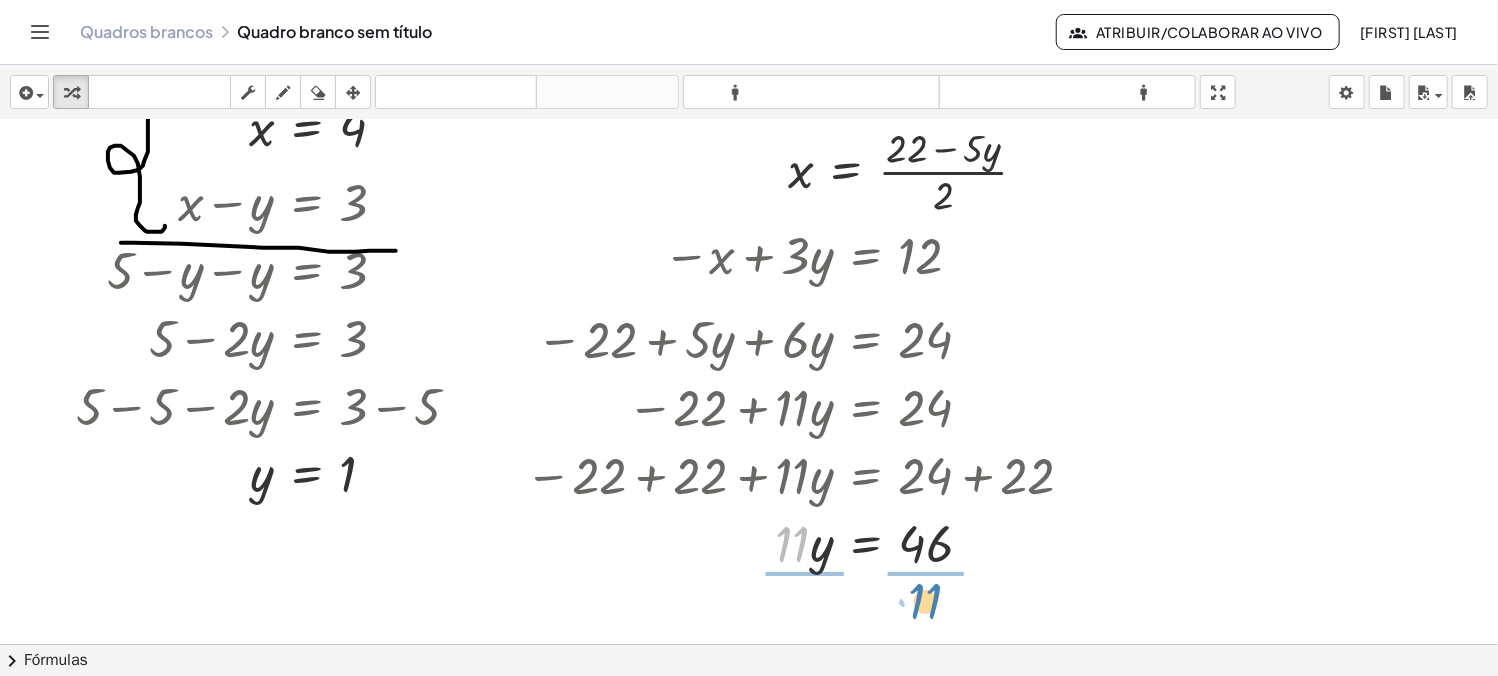 drag, startPoint x: 796, startPoint y: 551, endPoint x: 930, endPoint y: 608, distance: 145.61937 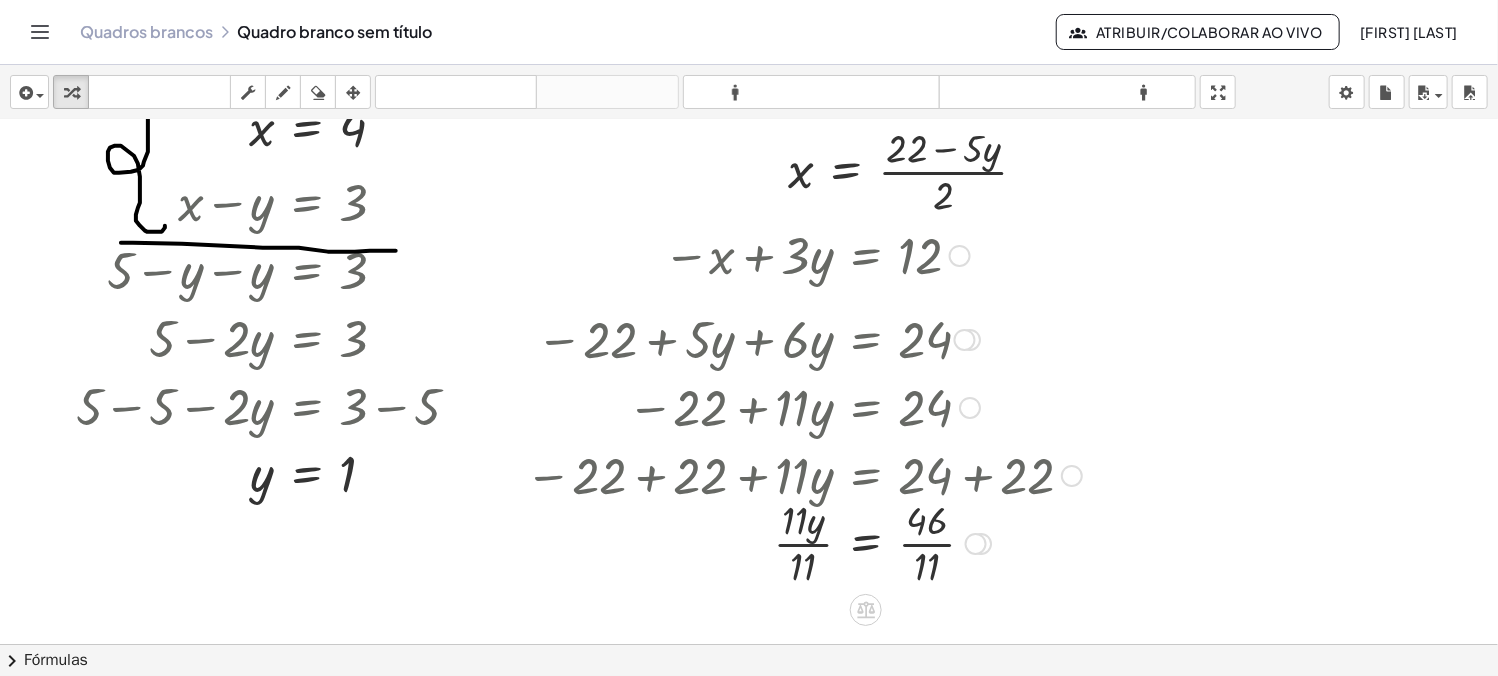 click at bounding box center (803, 542) 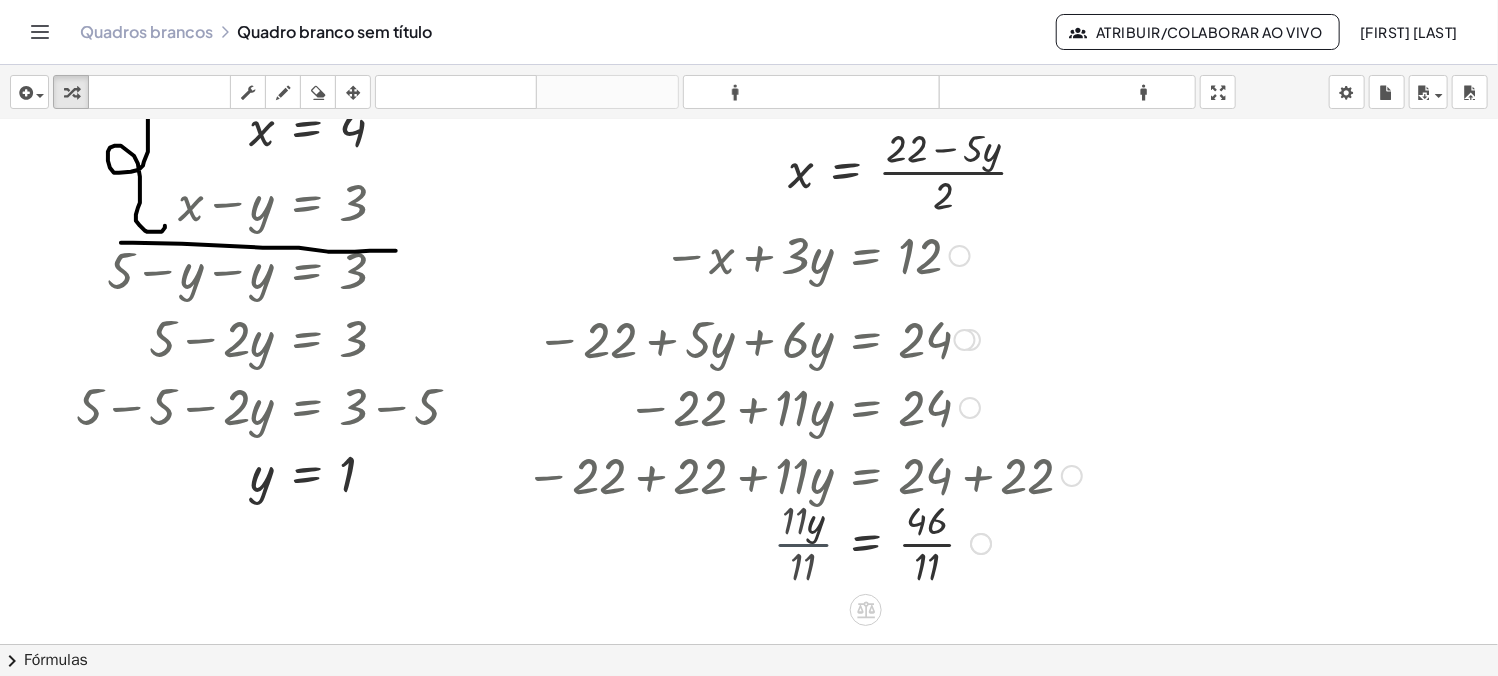 click at bounding box center [803, 542] 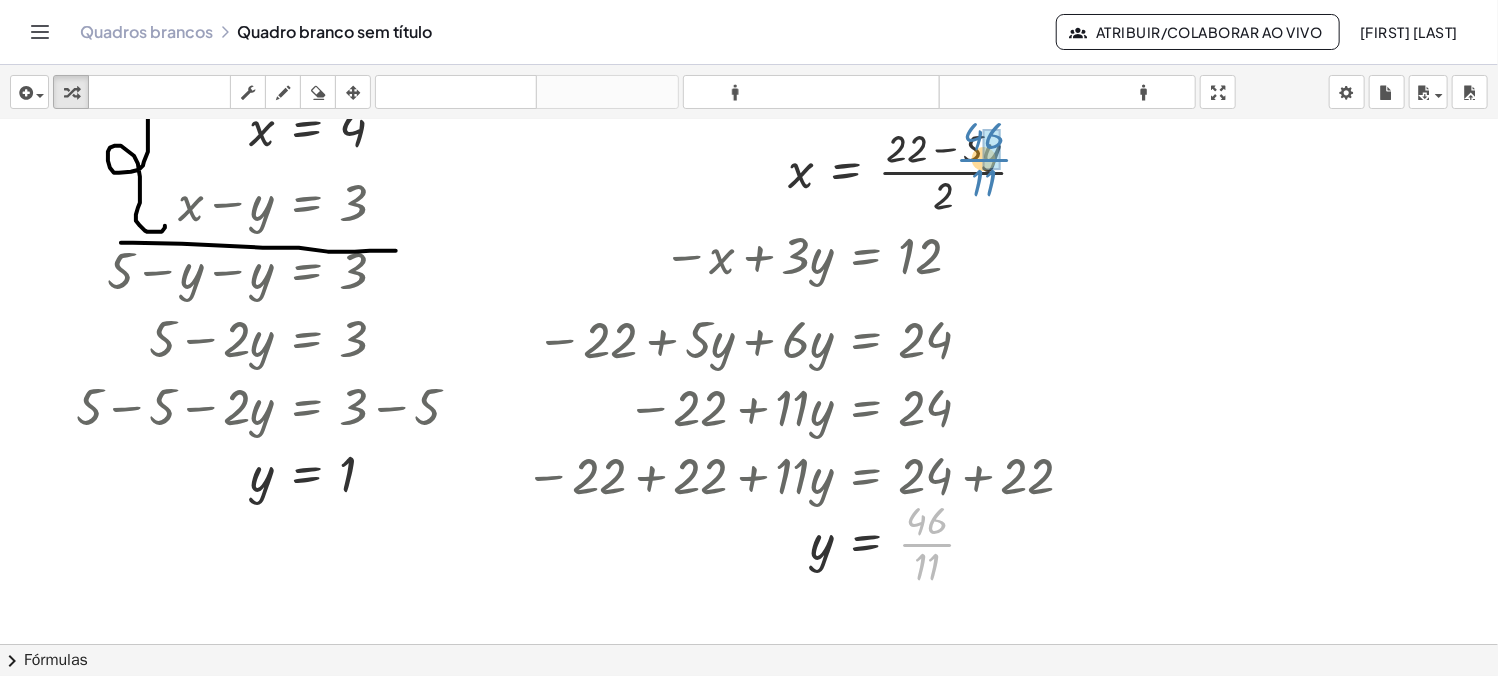 drag, startPoint x: 931, startPoint y: 544, endPoint x: 988, endPoint y: 159, distance: 389.1966 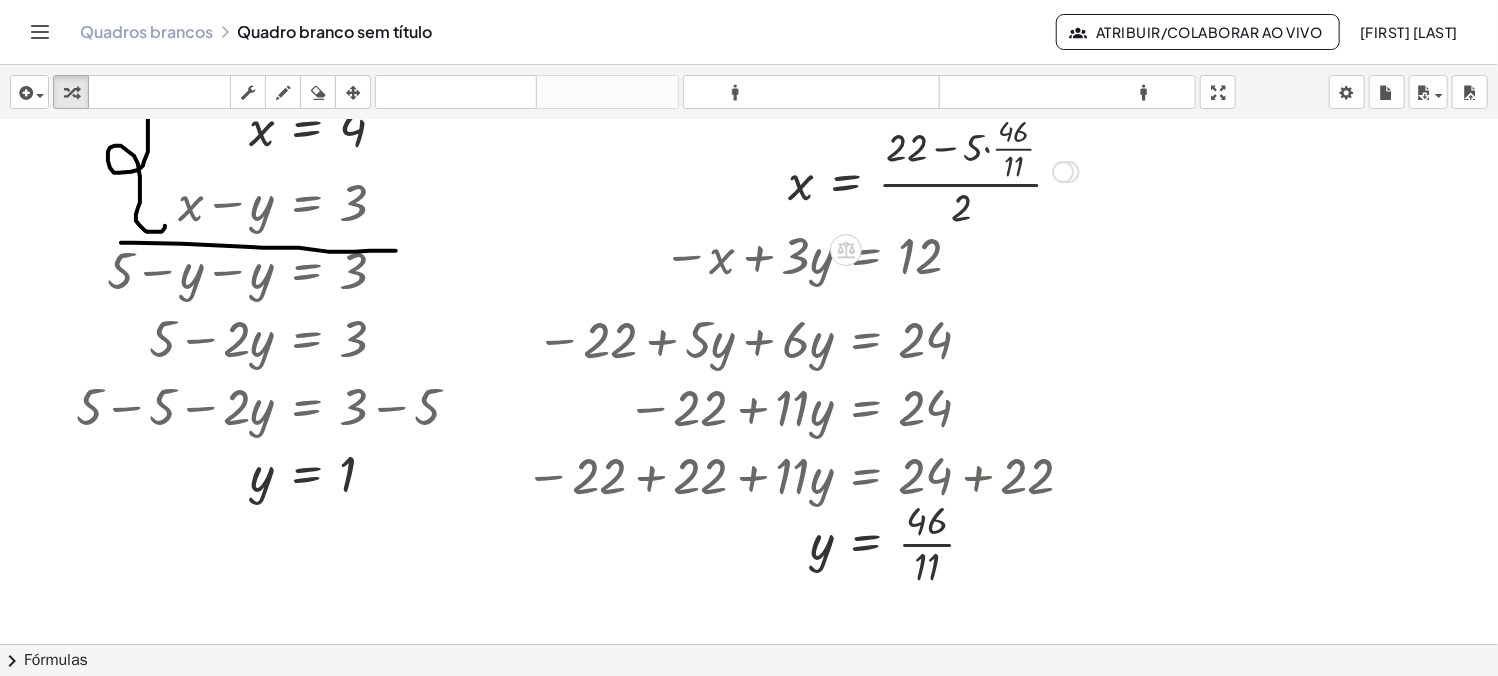 click at bounding box center (933, 170) 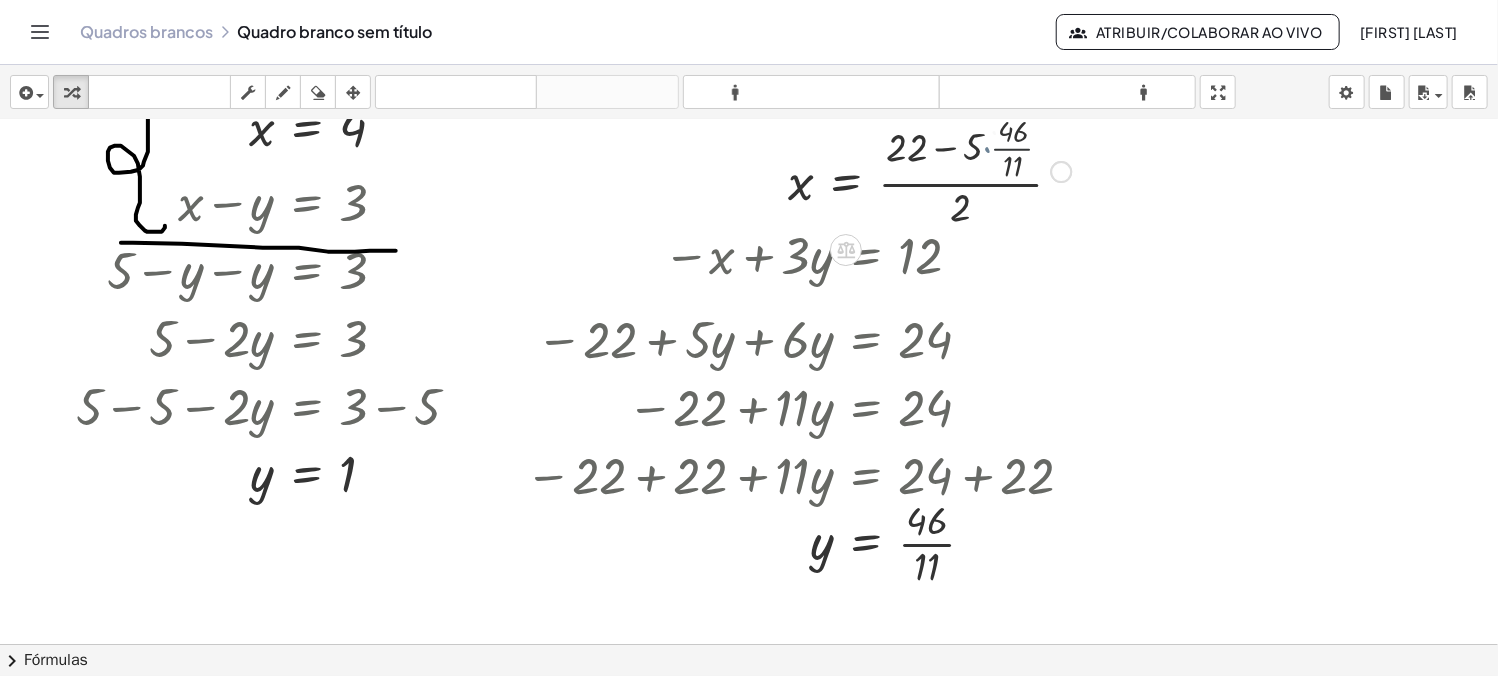 click at bounding box center (929, 170) 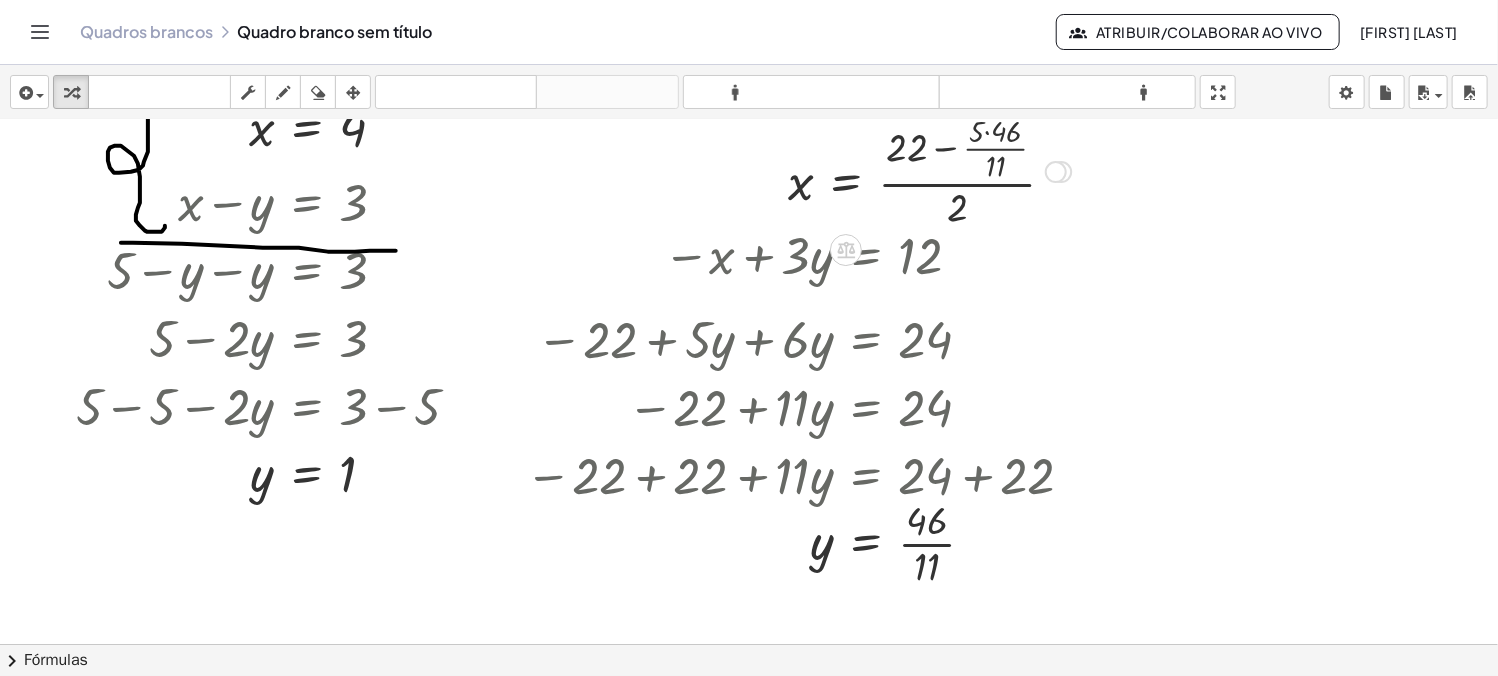 click at bounding box center (929, 170) 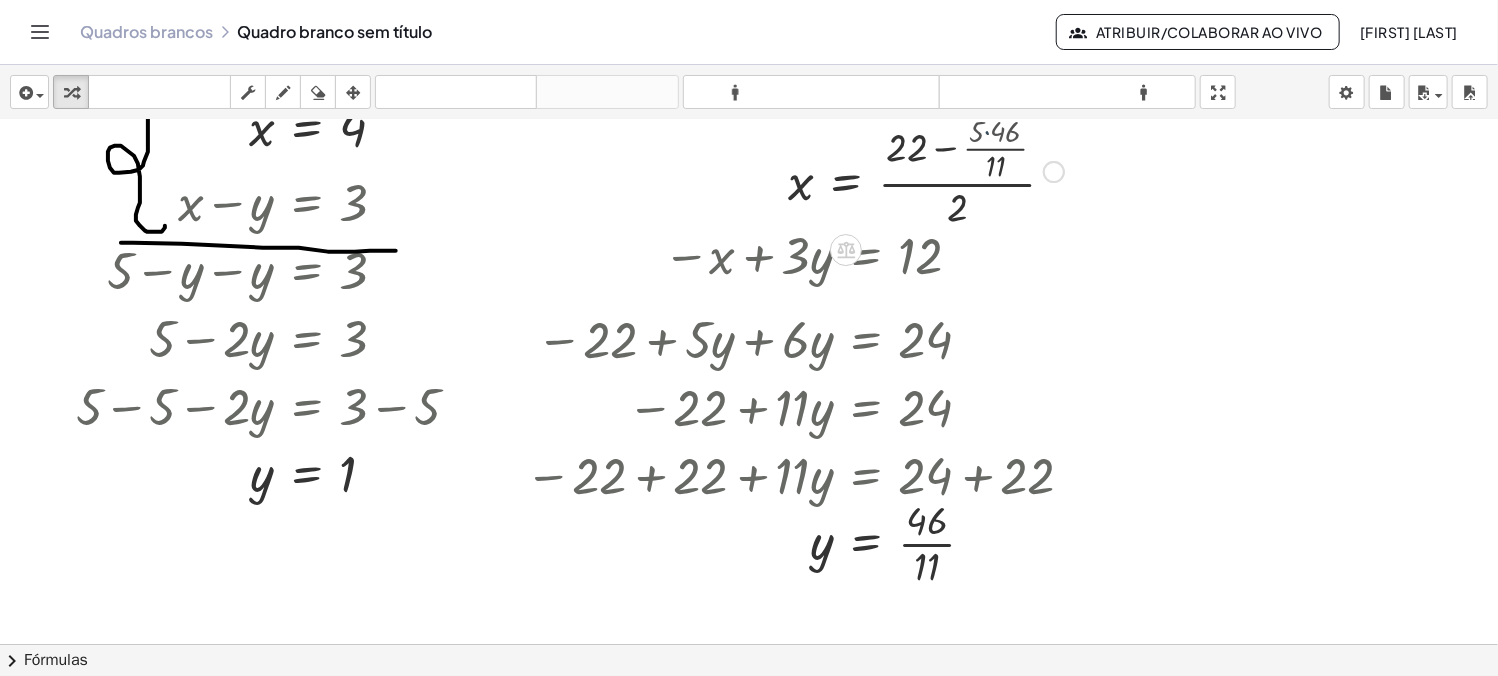 click at bounding box center (926, 170) 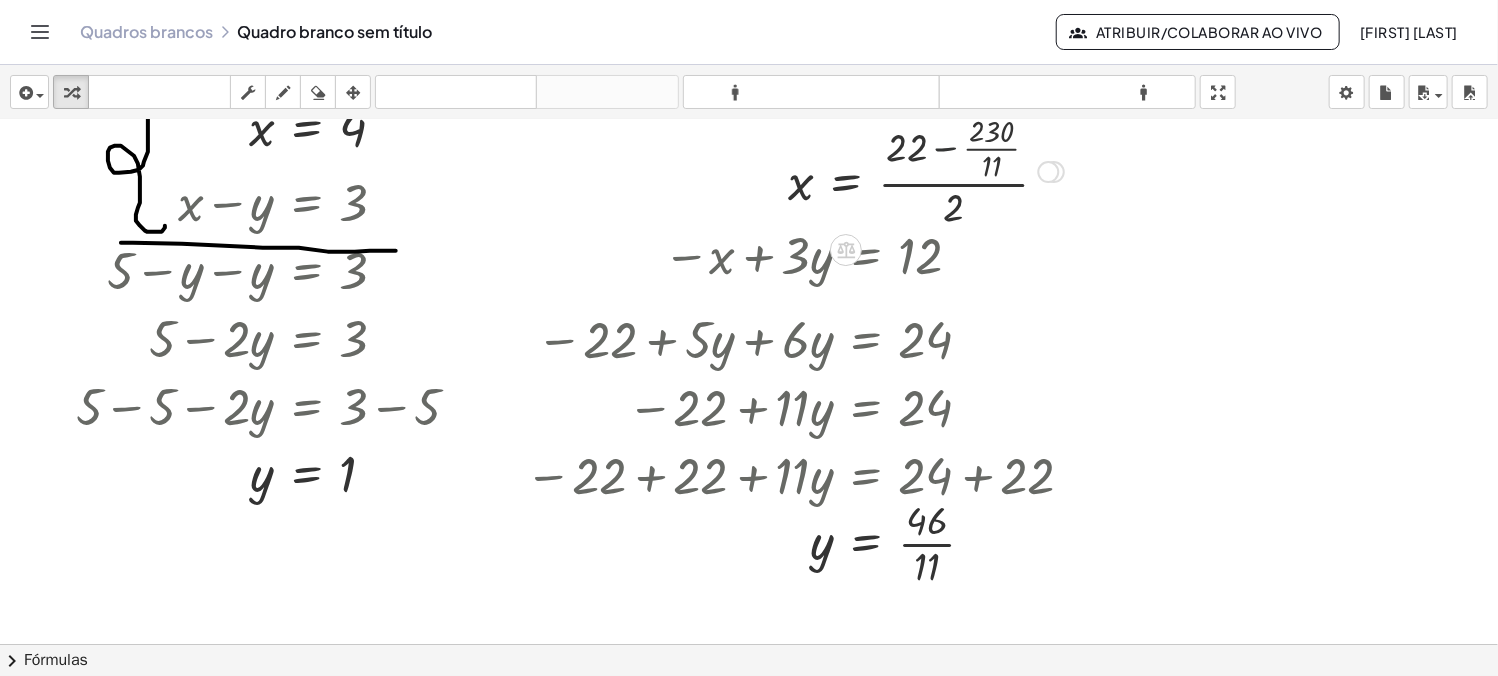 click at bounding box center (926, 170) 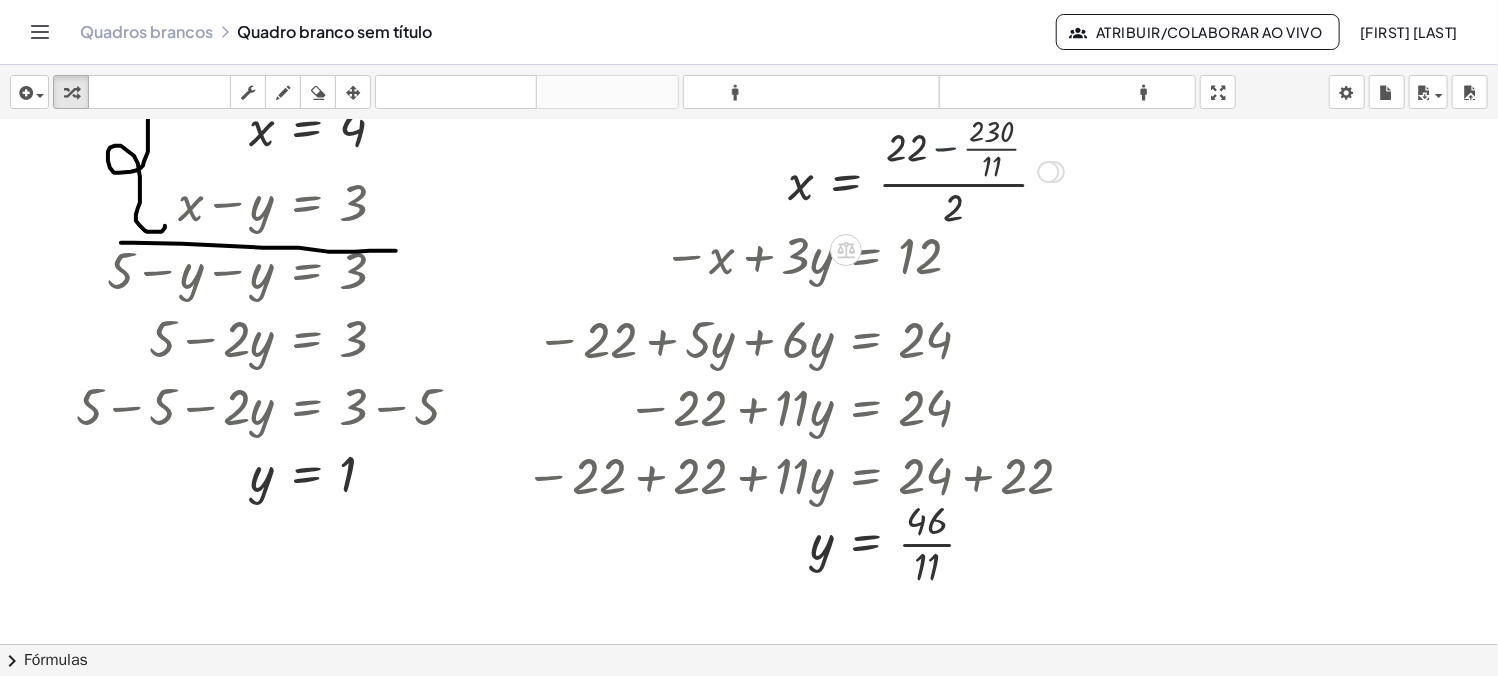 click at bounding box center (926, 170) 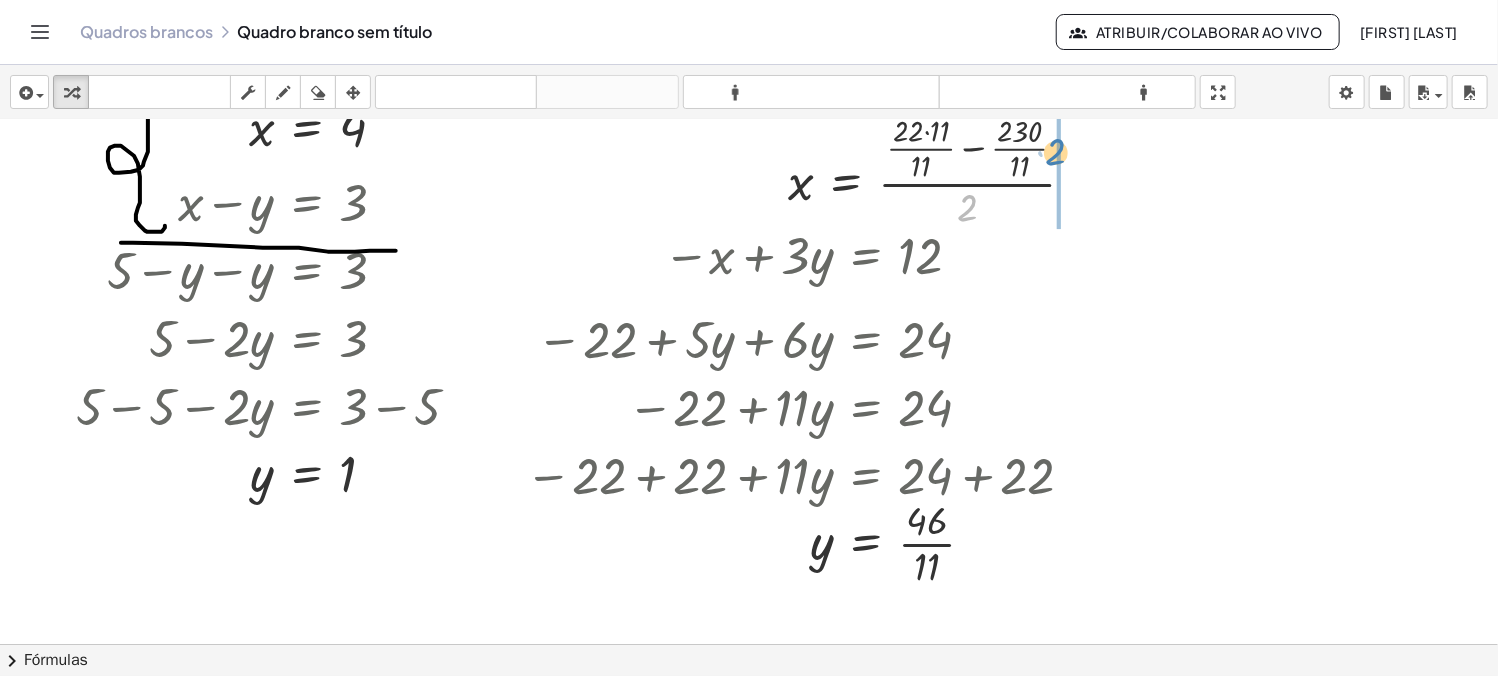 drag, startPoint x: 972, startPoint y: 206, endPoint x: 1061, endPoint y: 149, distance: 105.68822 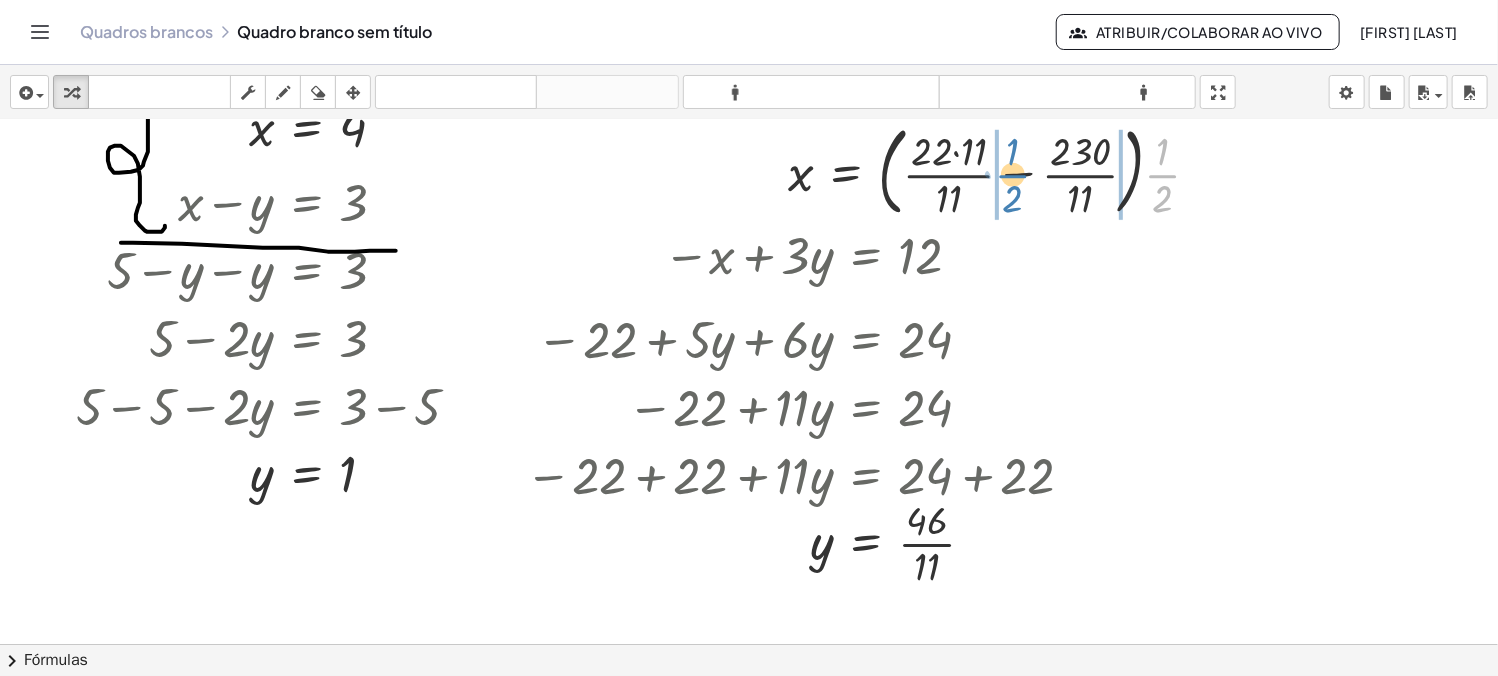drag, startPoint x: 1154, startPoint y: 176, endPoint x: 1004, endPoint y: 176, distance: 150 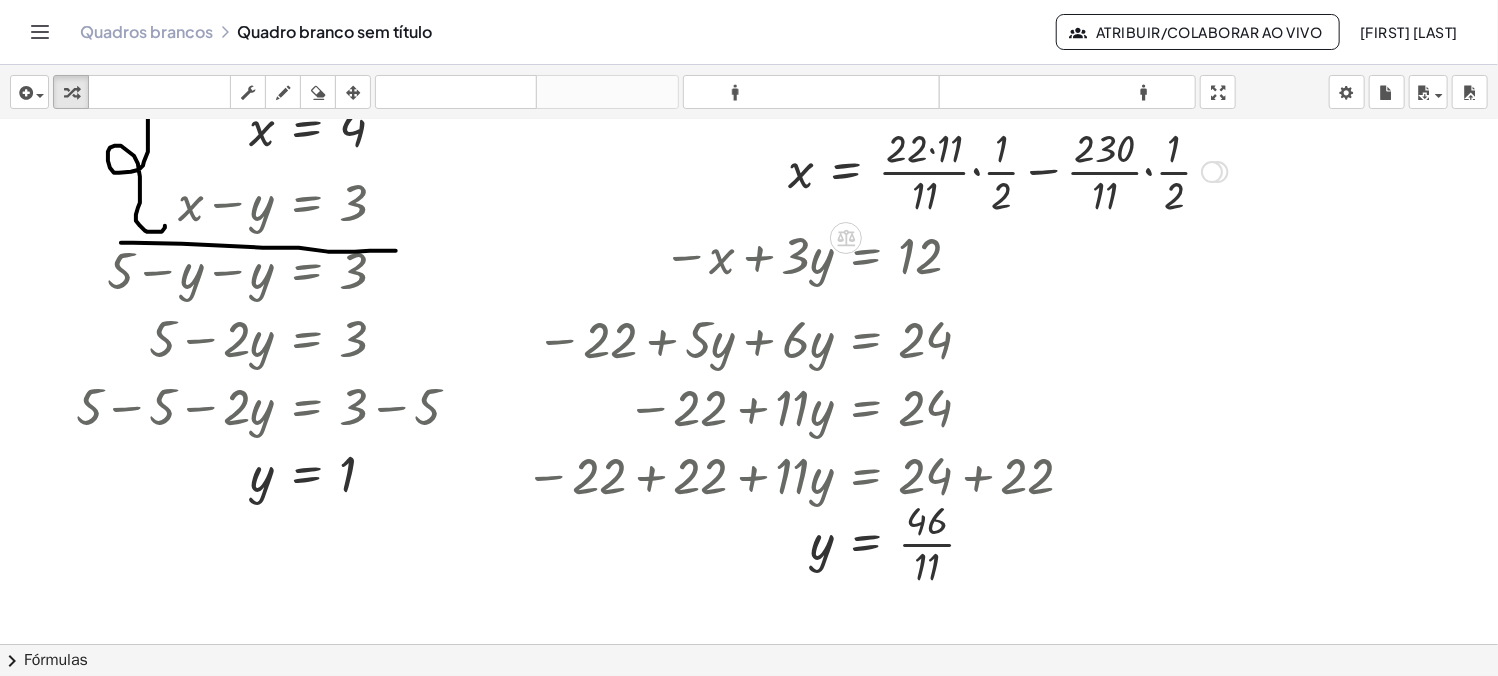 click at bounding box center [1008, 170] 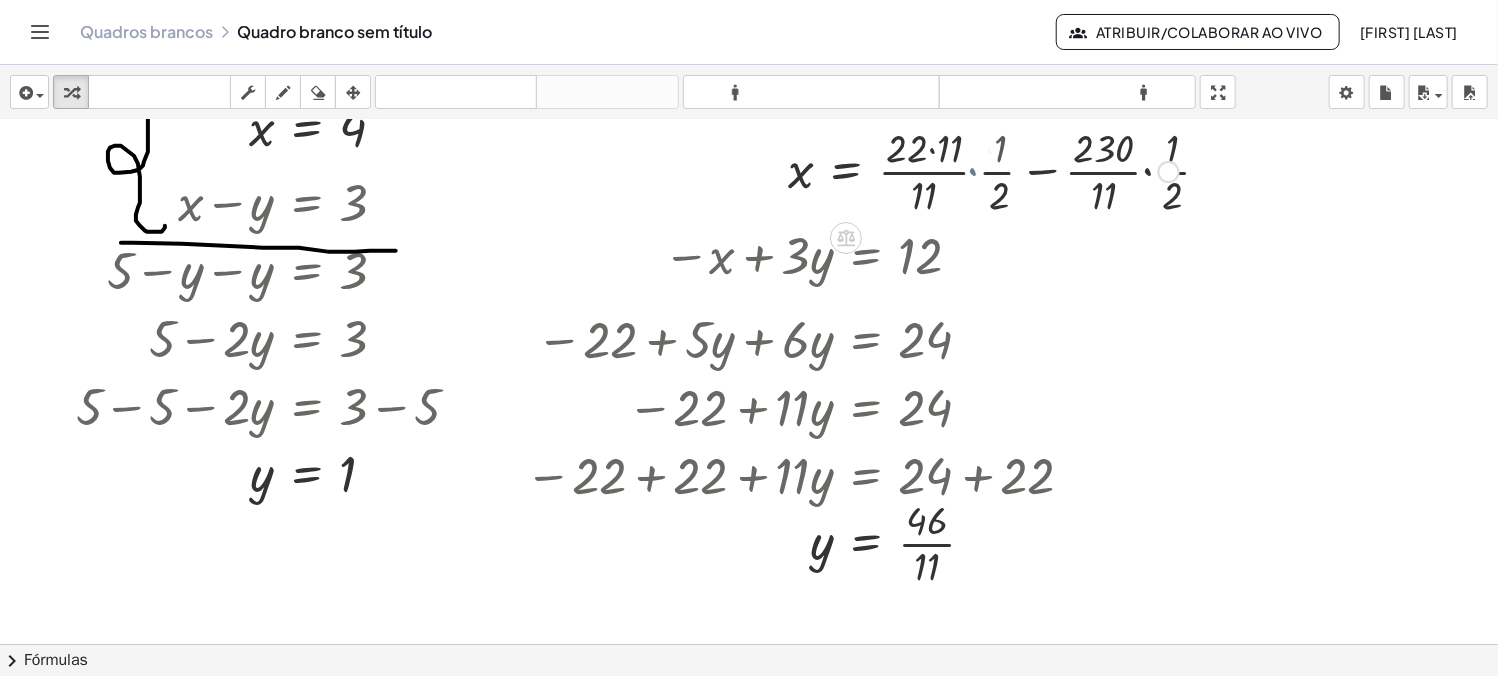 click at bounding box center [983, 170] 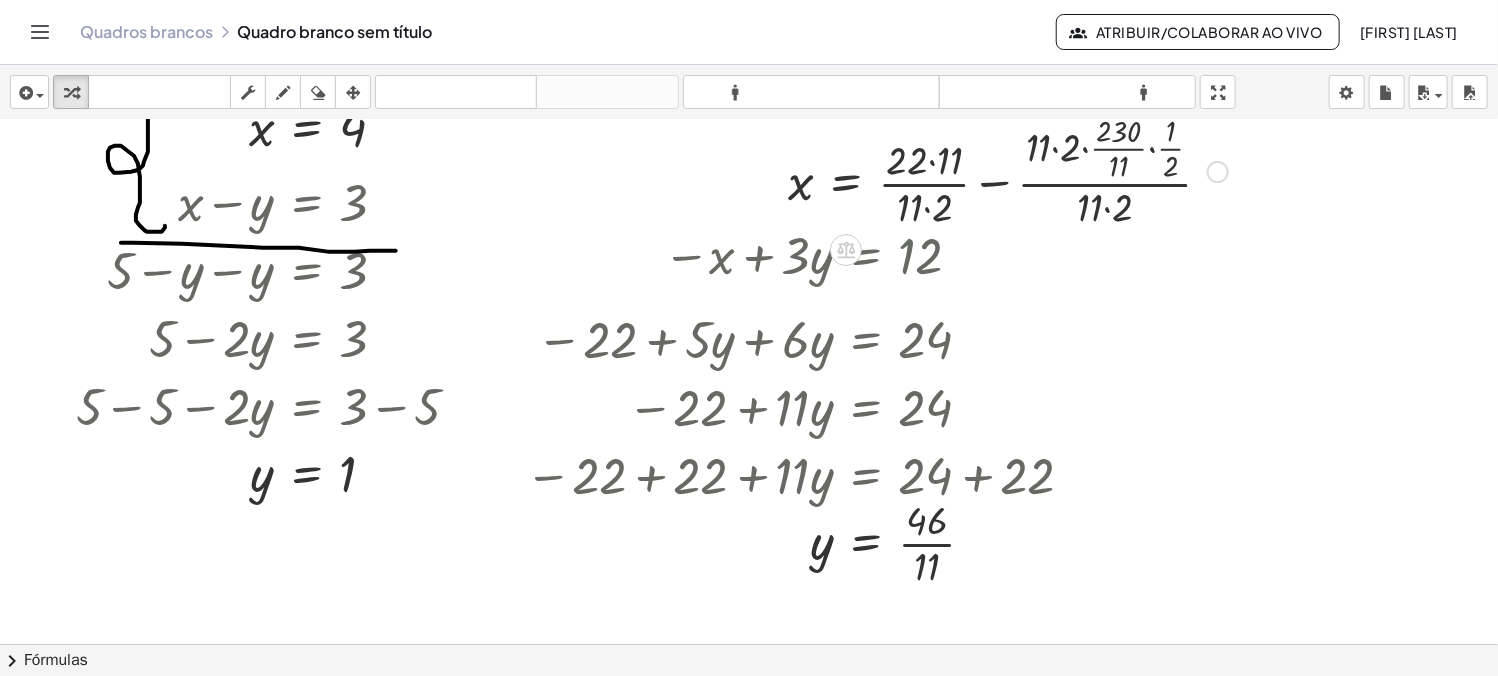 click at bounding box center (1008, 170) 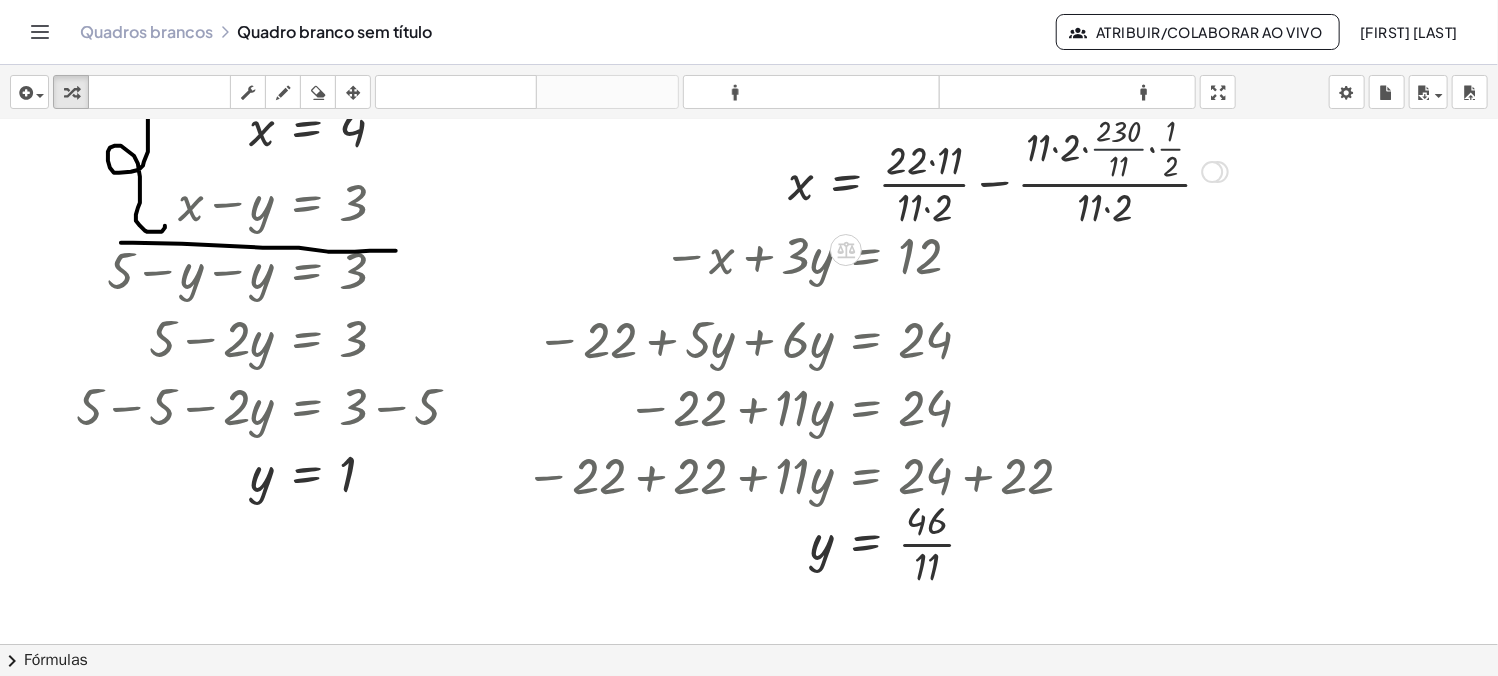 click at bounding box center [1008, 170] 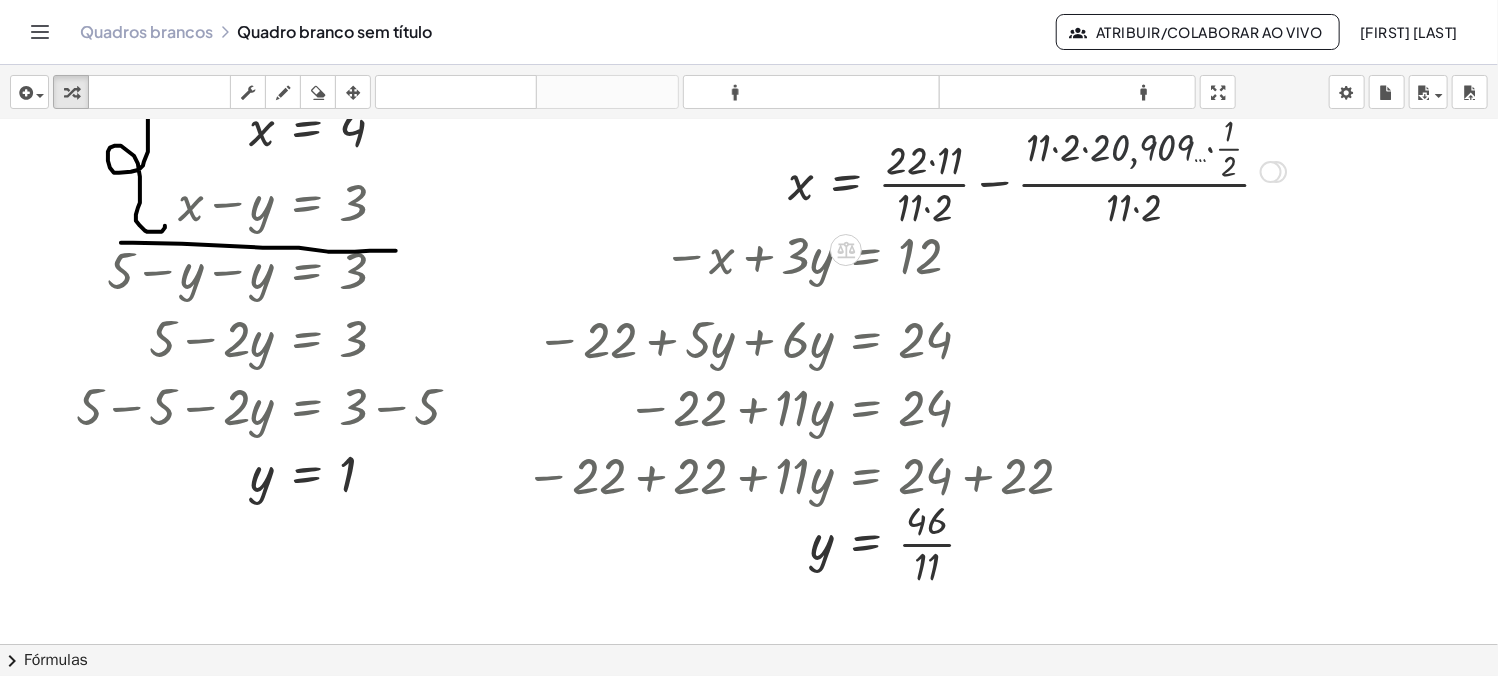click at bounding box center (1037, 170) 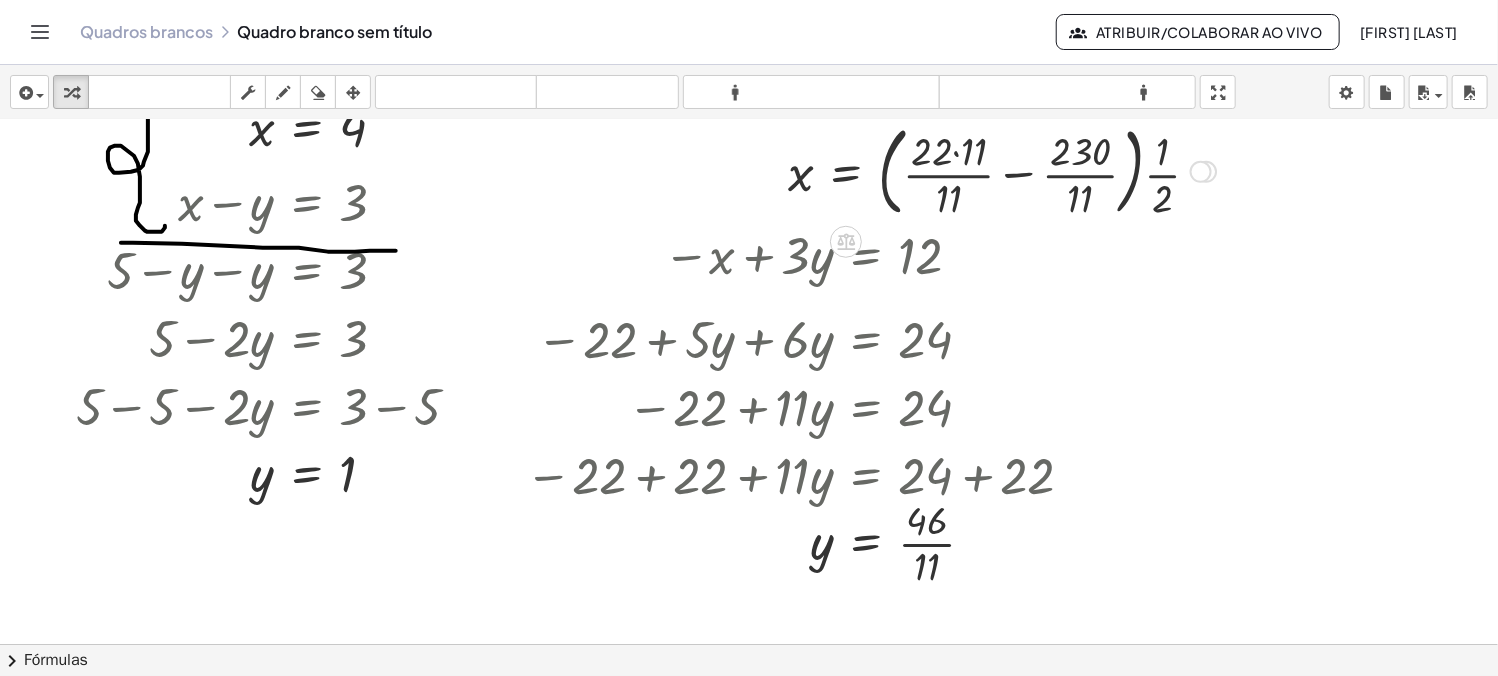 click at bounding box center [1002, 170] 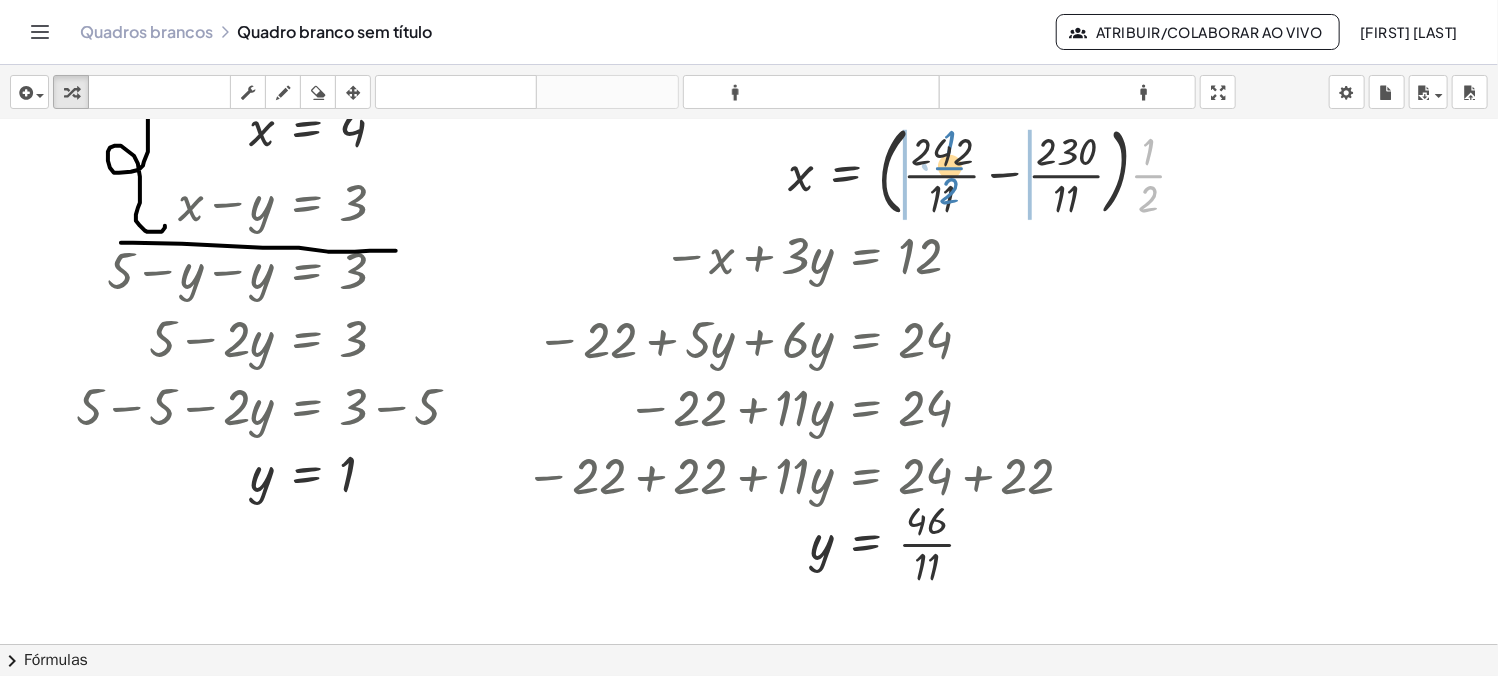 drag, startPoint x: 1144, startPoint y: 175, endPoint x: 944, endPoint y: 167, distance: 200.15994 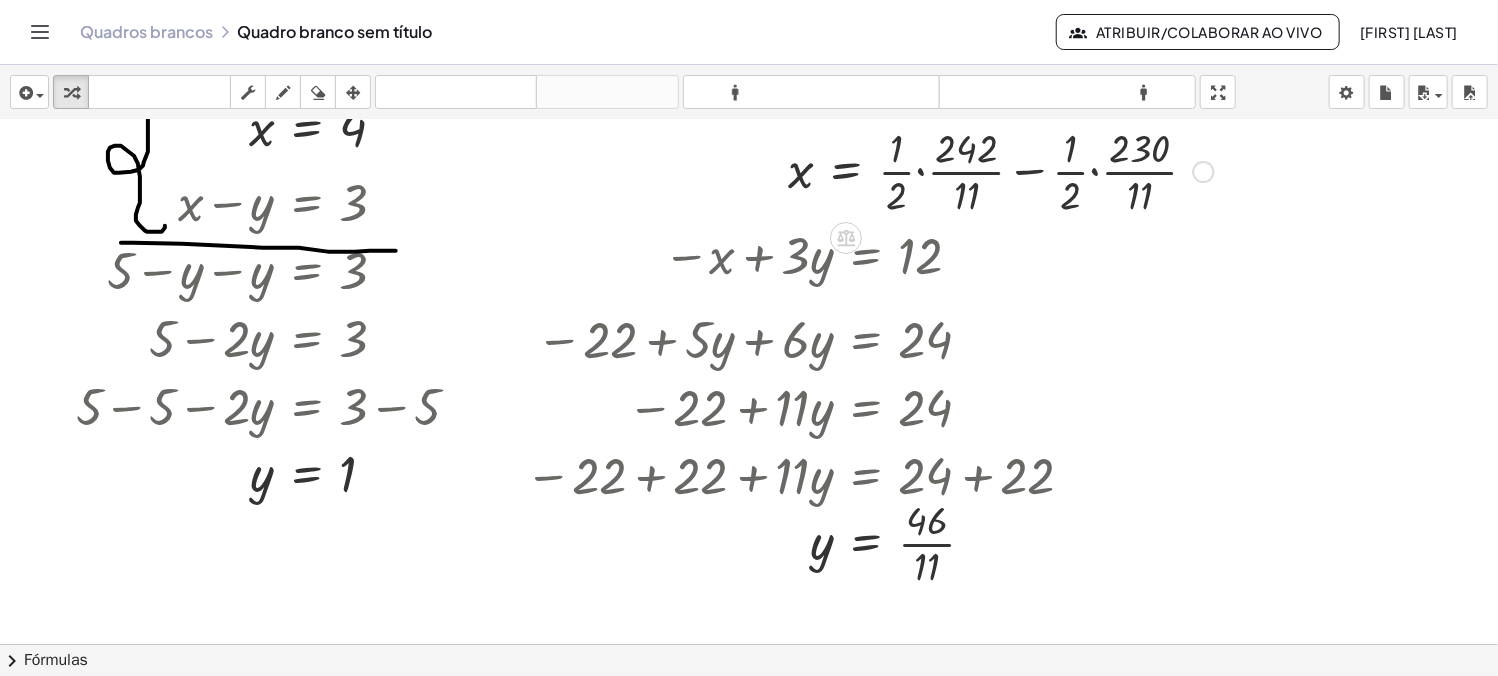 click at bounding box center [1001, 170] 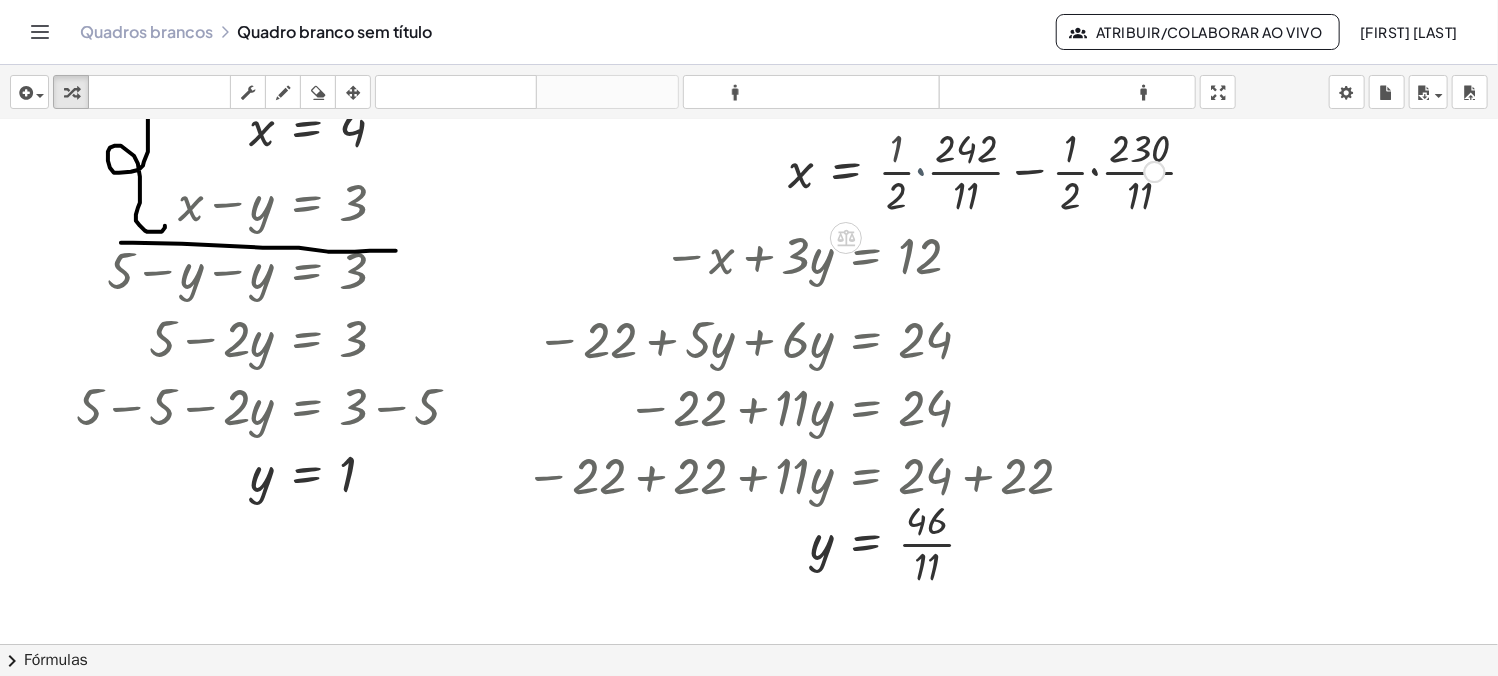 click at bounding box center (976, 170) 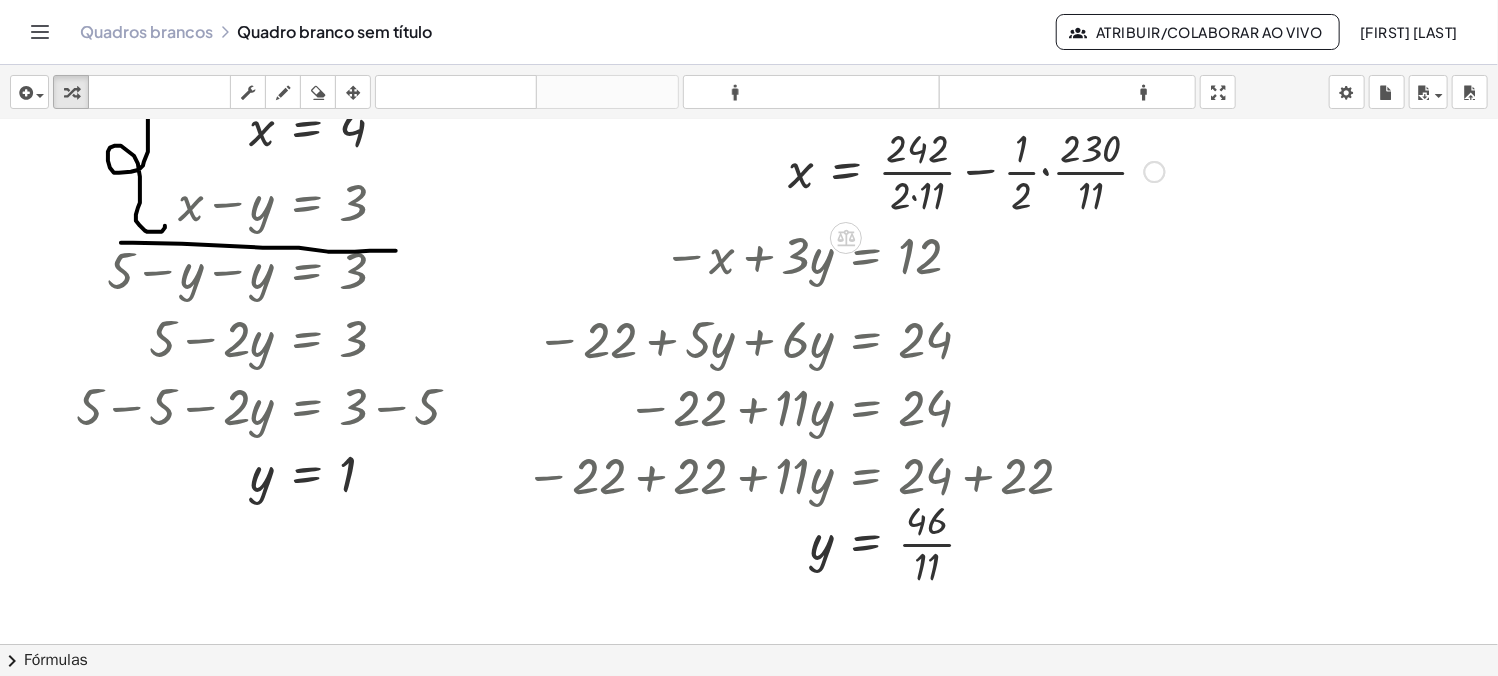 click at bounding box center [976, 170] 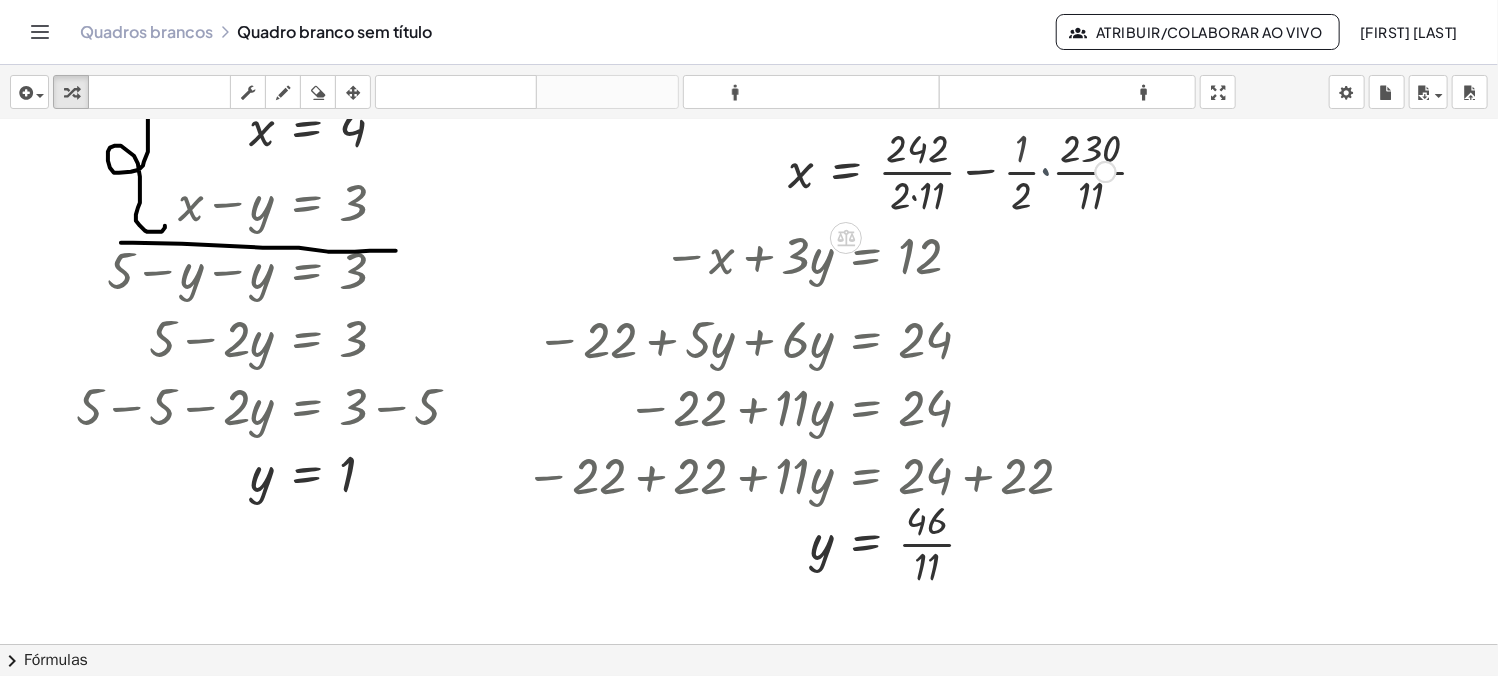click at bounding box center (952, 170) 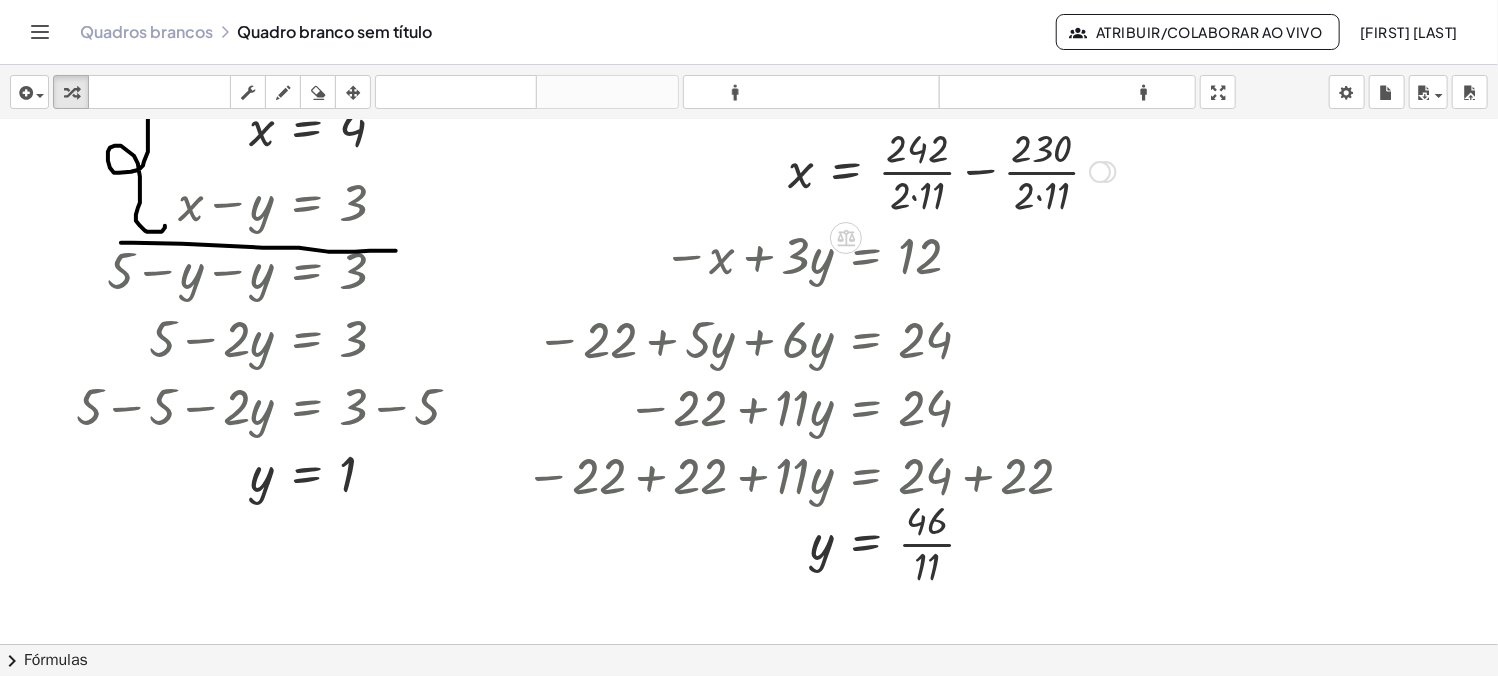 click at bounding box center (952, 170) 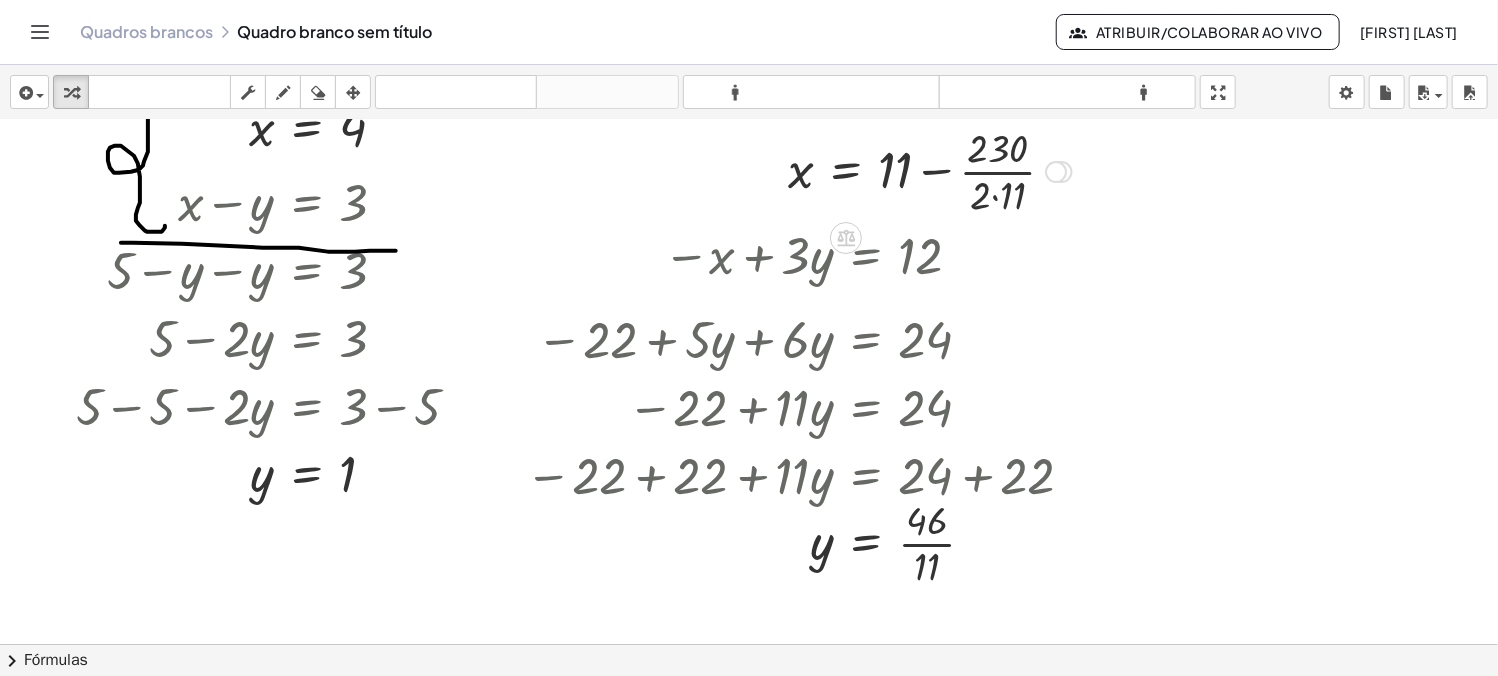 click at bounding box center [930, 170] 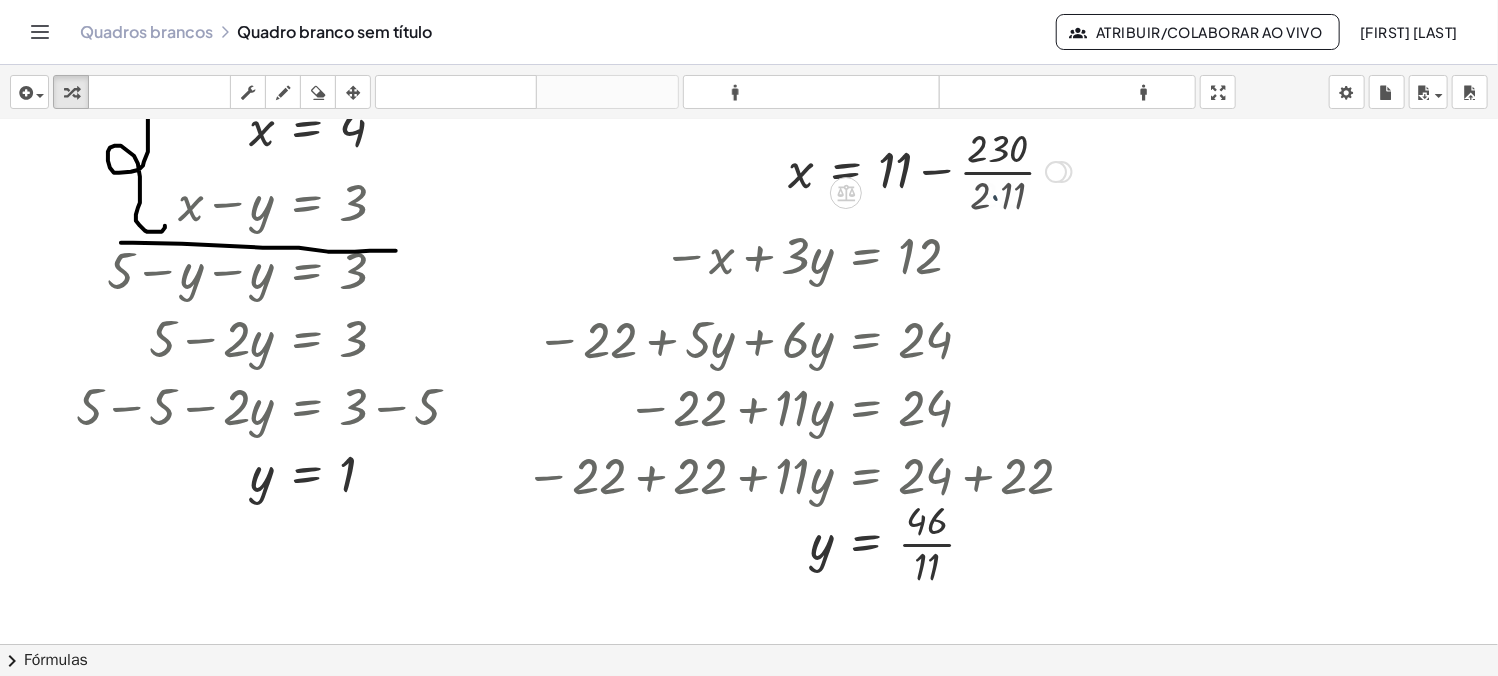 click at bounding box center [930, 170] 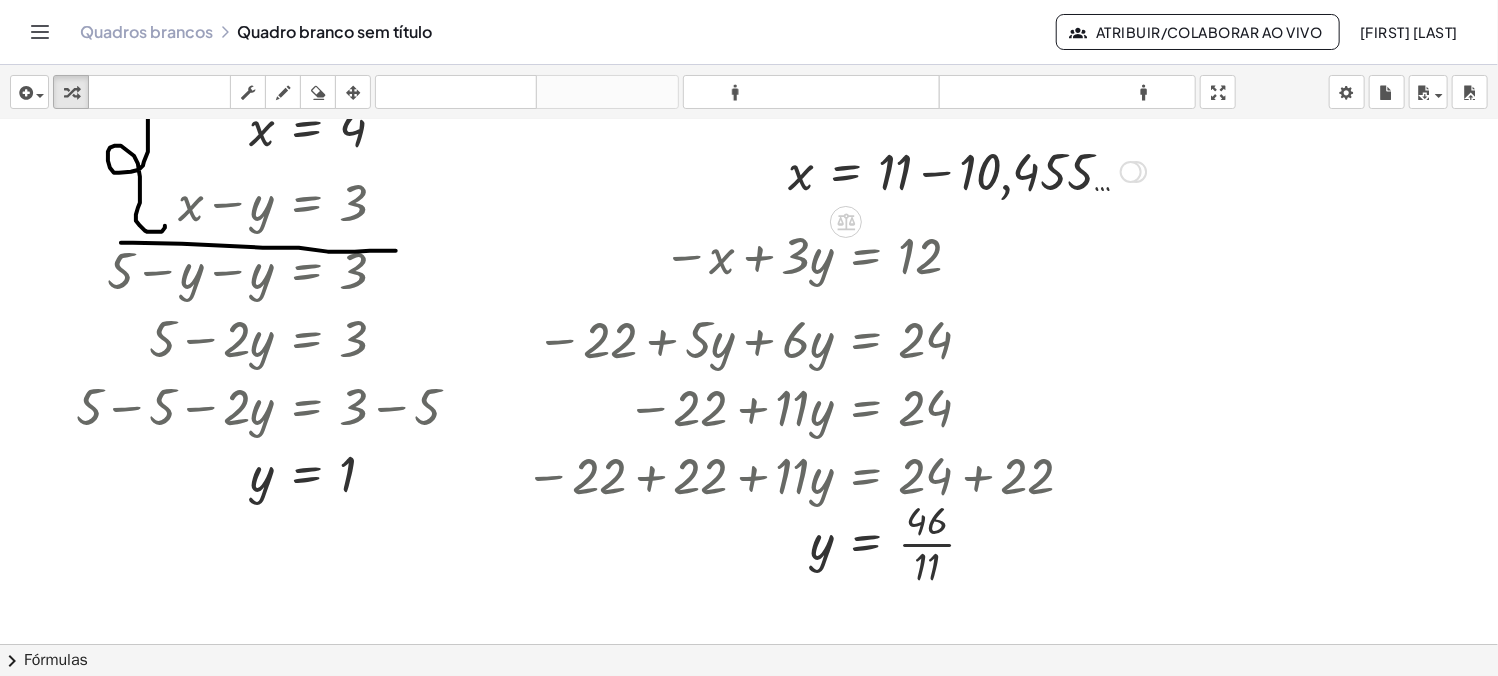 click at bounding box center (967, 170) 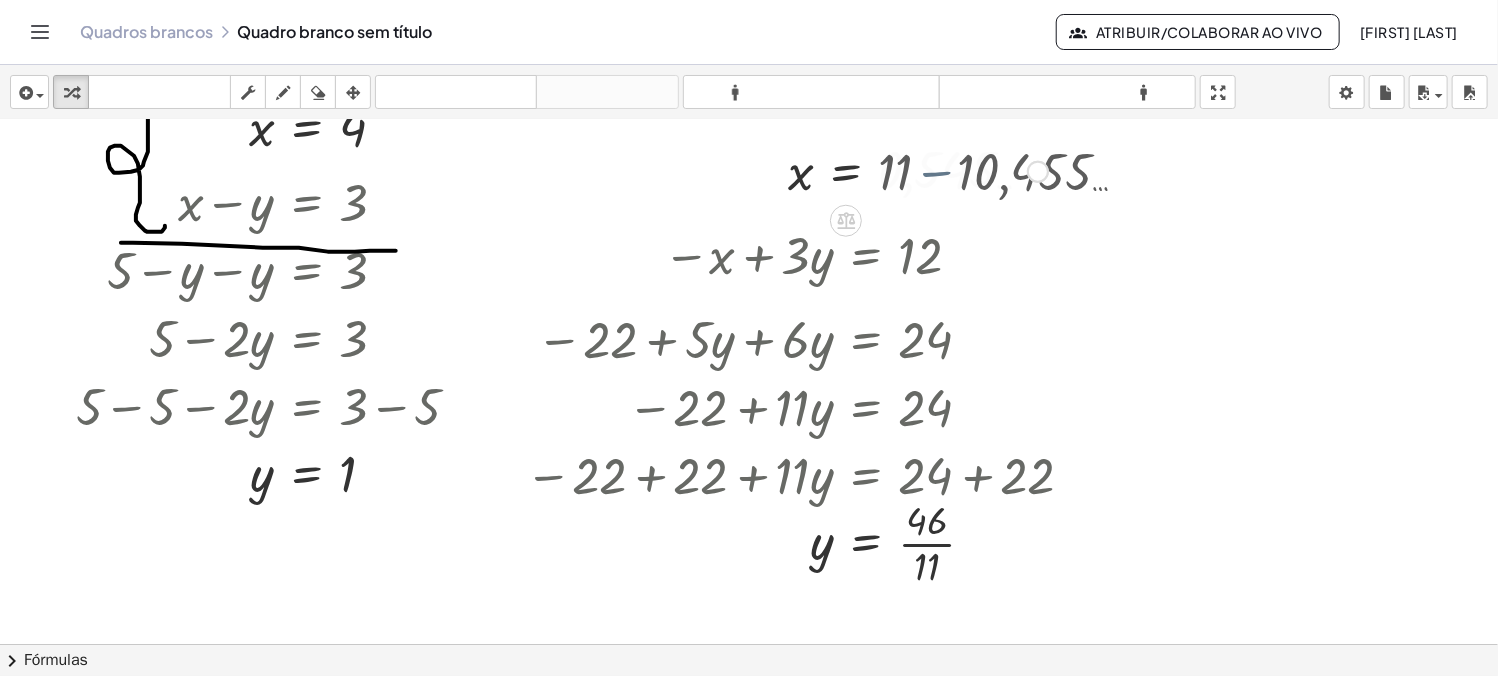 click at bounding box center (918, 170) 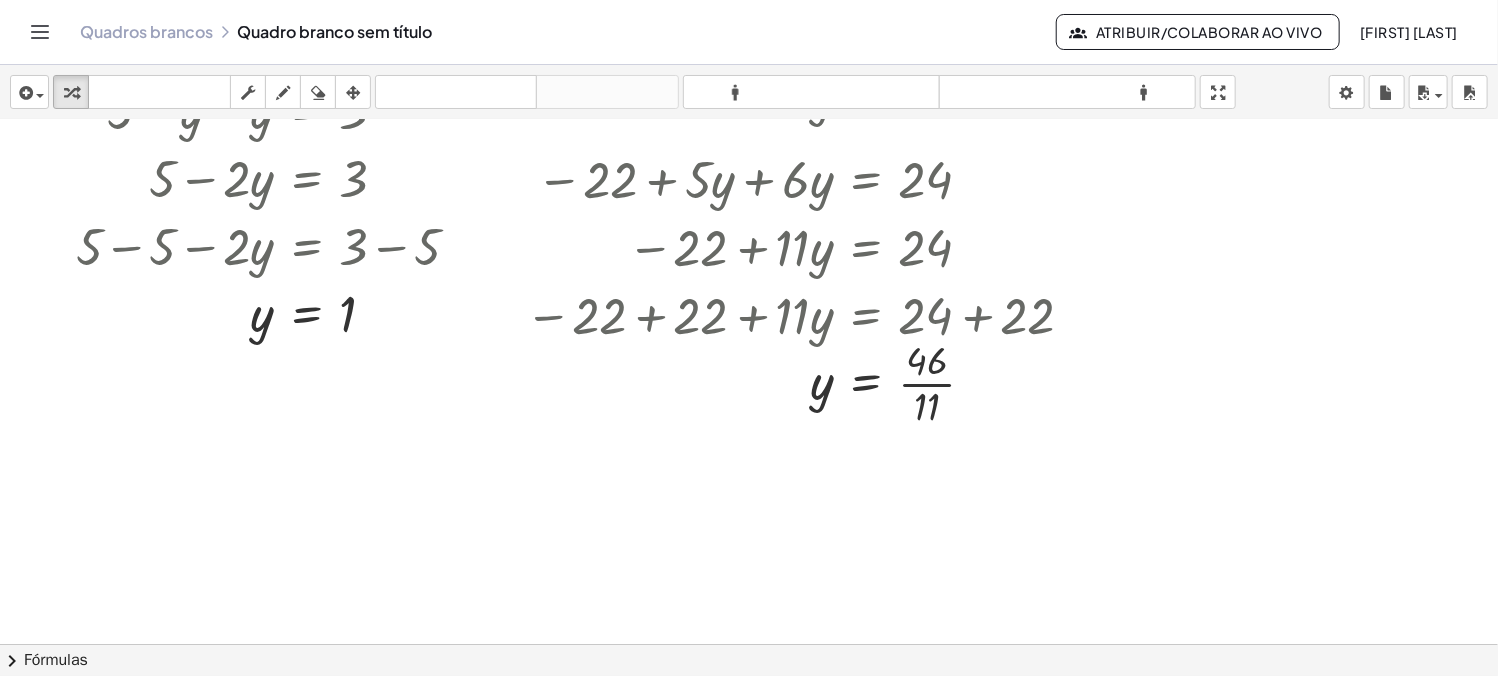 scroll, scrollTop: 245, scrollLeft: 0, axis: vertical 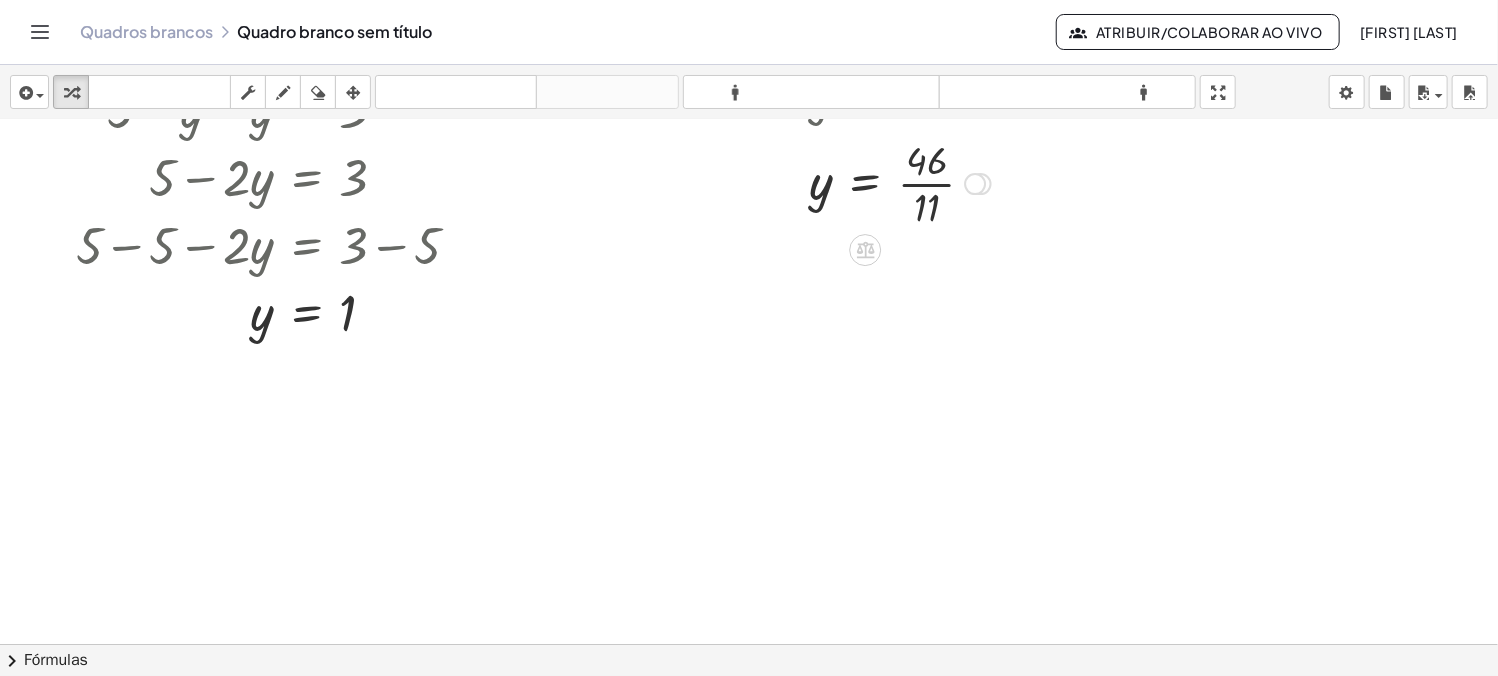 drag, startPoint x: 975, startPoint y: 378, endPoint x: 904, endPoint y: 149, distance: 239.75404 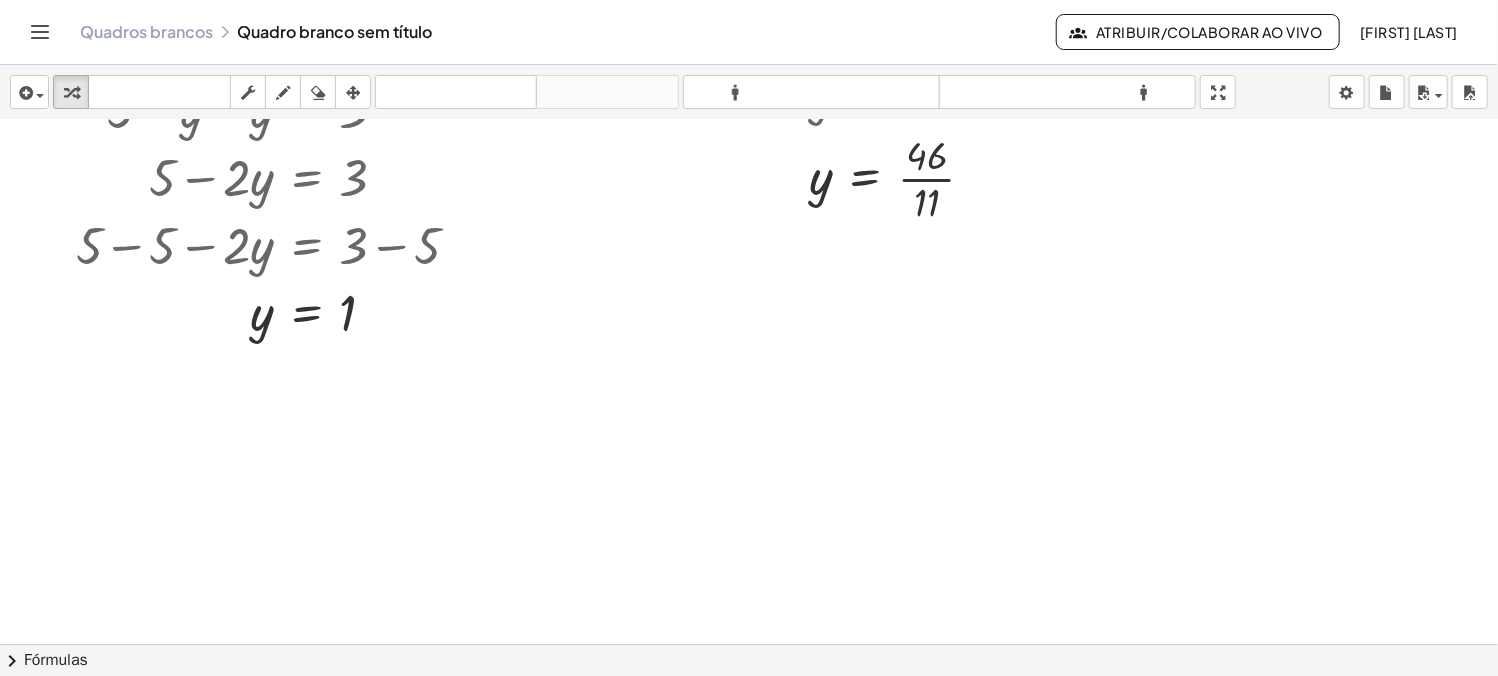 scroll, scrollTop: 0, scrollLeft: 0, axis: both 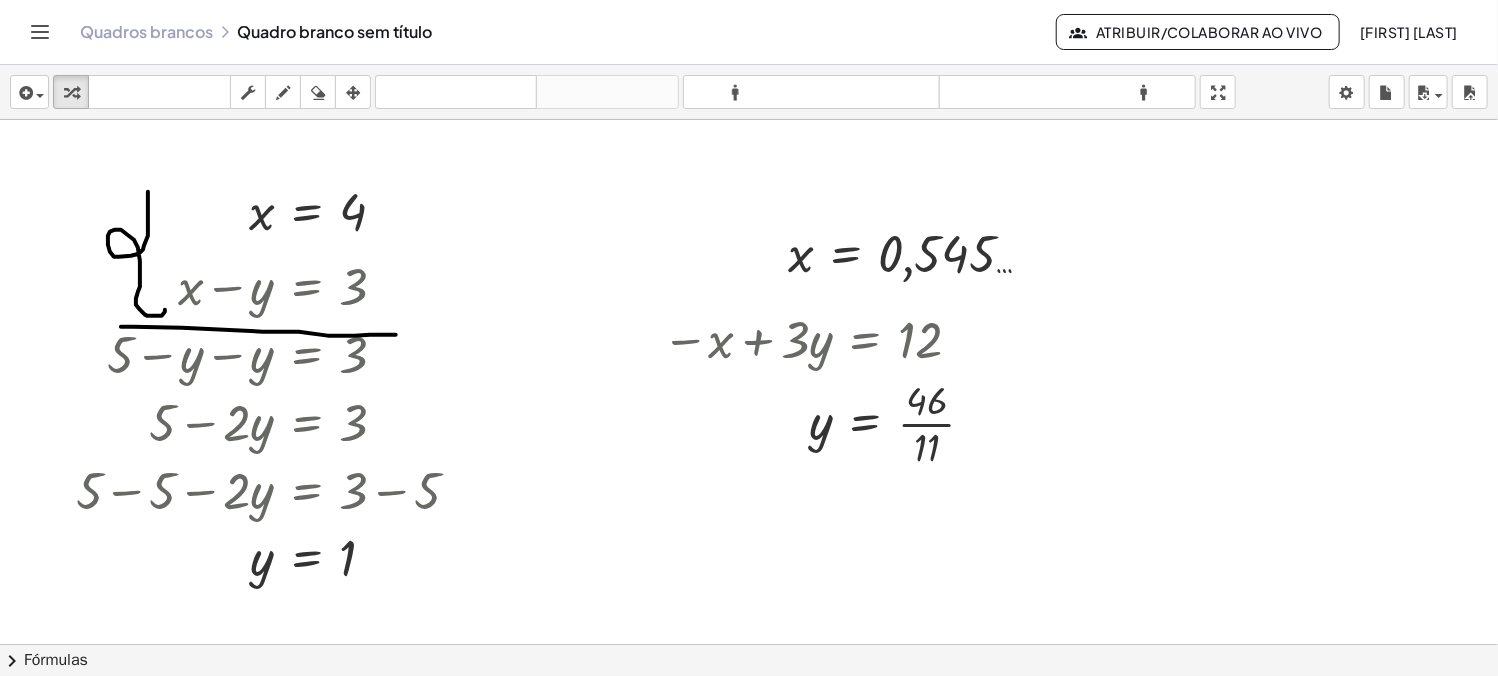 drag, startPoint x: 48, startPoint y: 155, endPoint x: 645, endPoint y: 548, distance: 714.7433 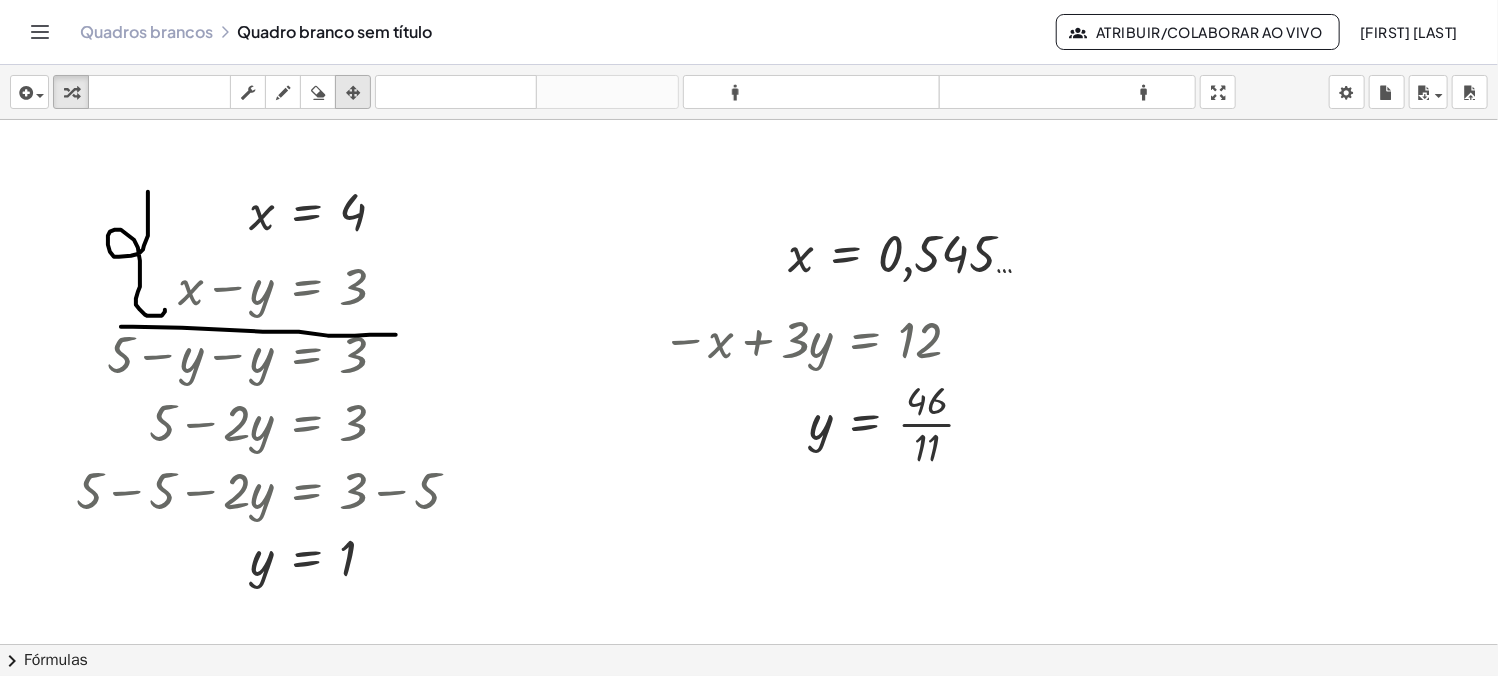 click at bounding box center [353, 92] 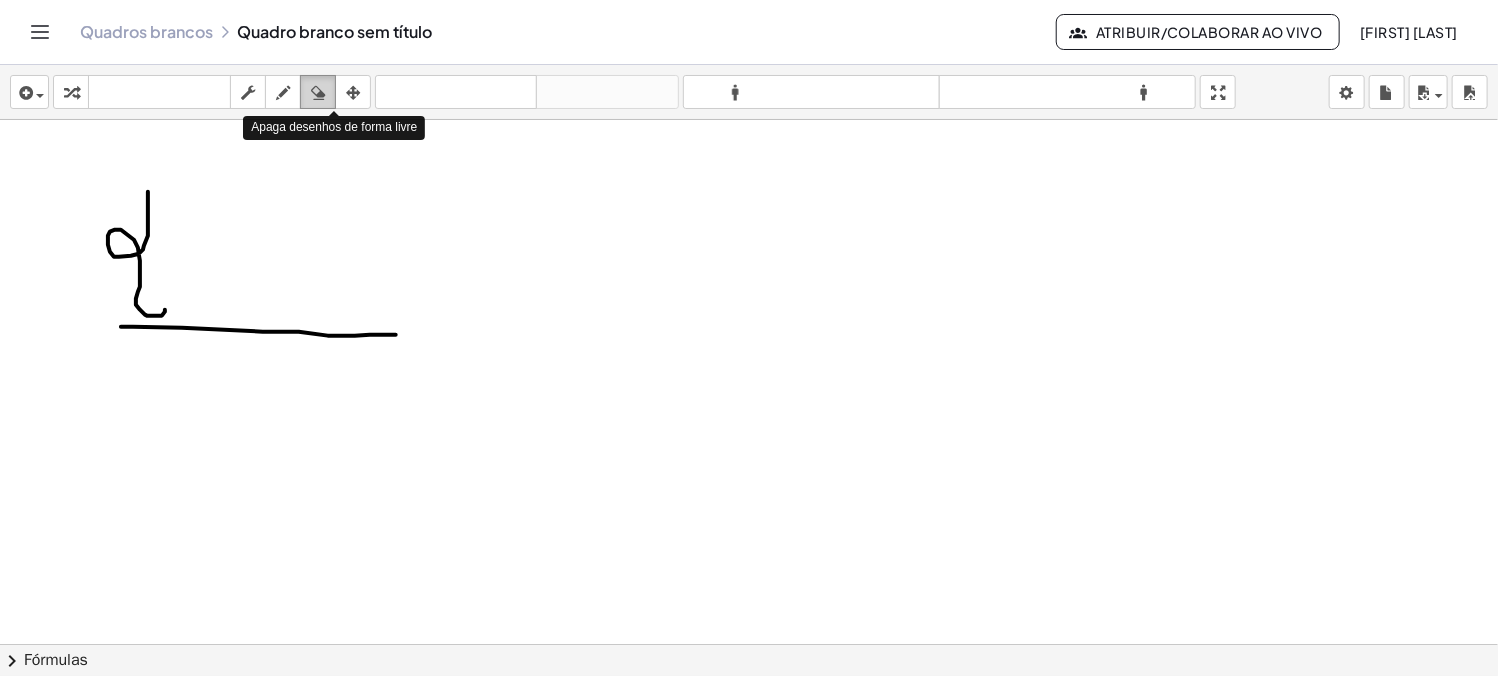 click at bounding box center (318, 92) 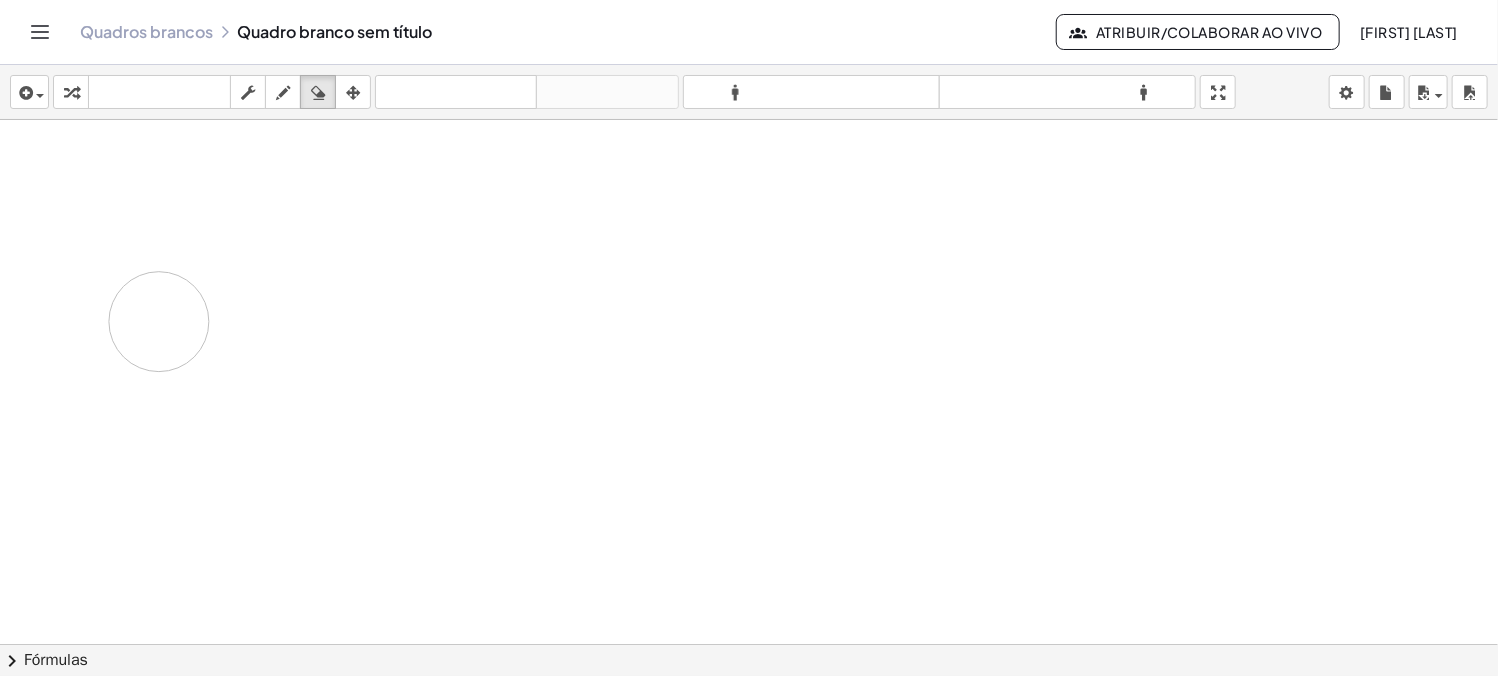 drag, startPoint x: 147, startPoint y: 205, endPoint x: 159, endPoint y: 321, distance: 116.61904 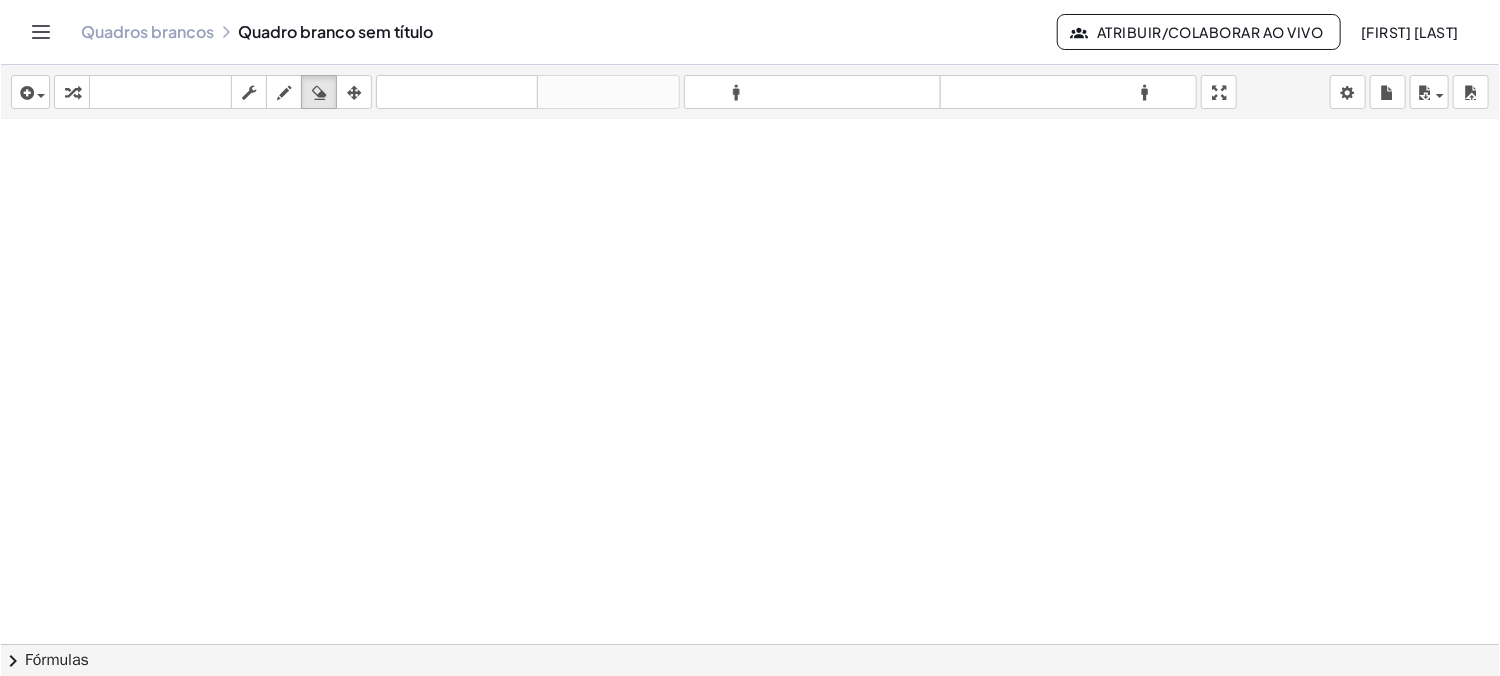 scroll, scrollTop: 0, scrollLeft: 0, axis: both 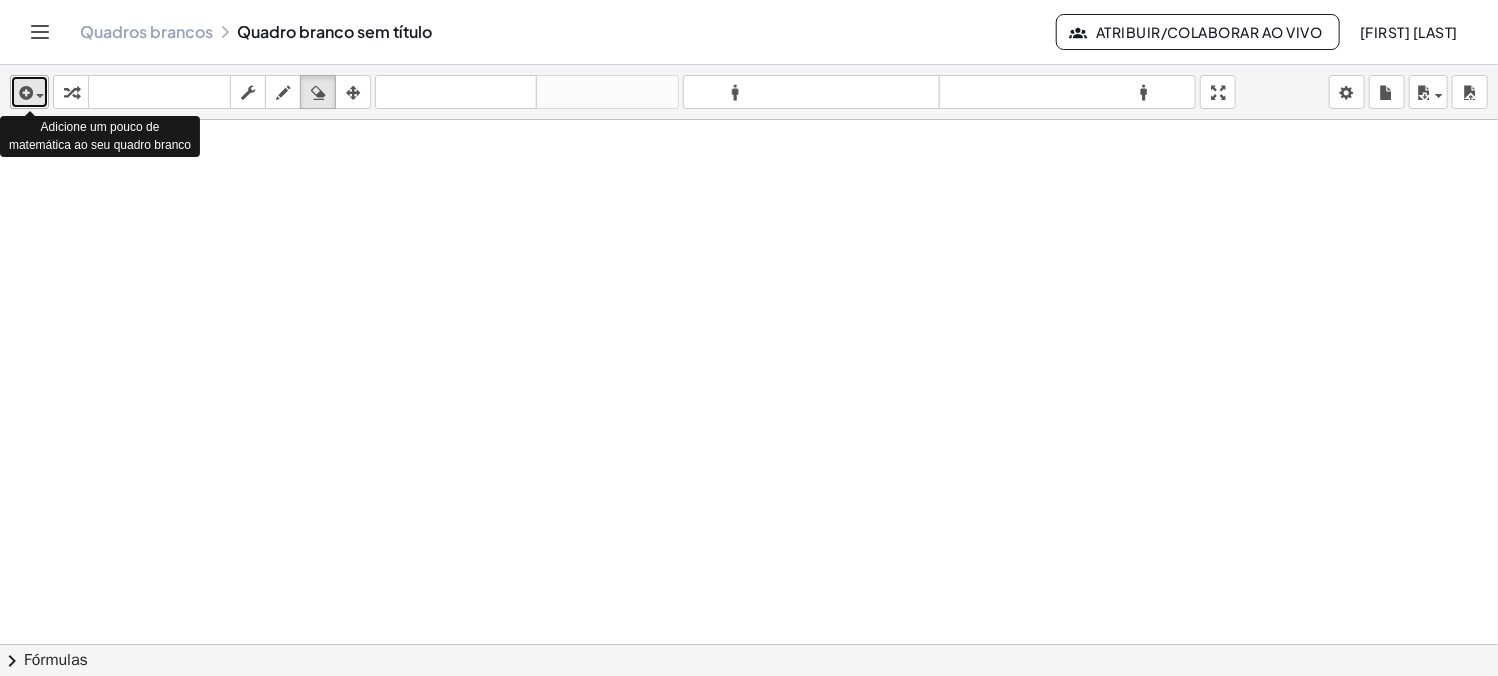 click on "inserir" at bounding box center [29, 92] 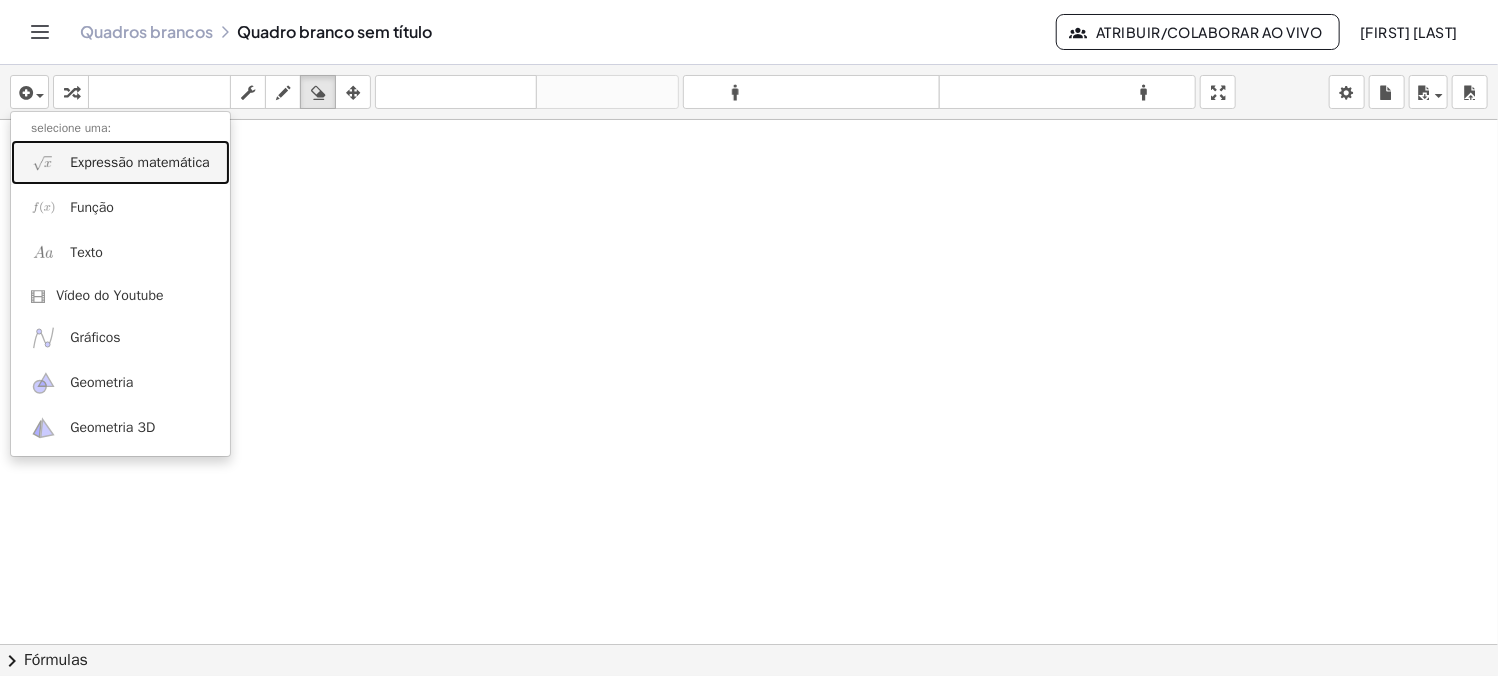 click on "Expressão matemática" at bounding box center [140, 162] 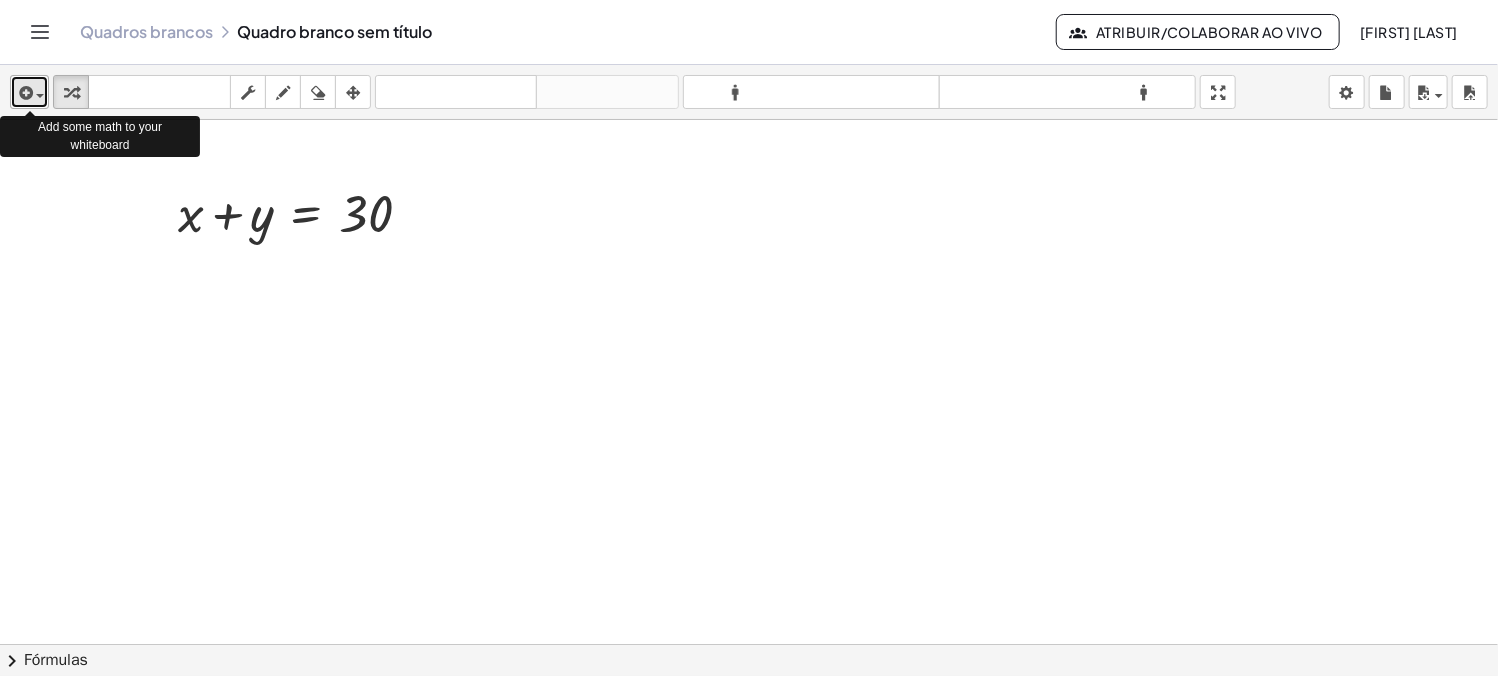 click on "inserir" at bounding box center [29, 92] 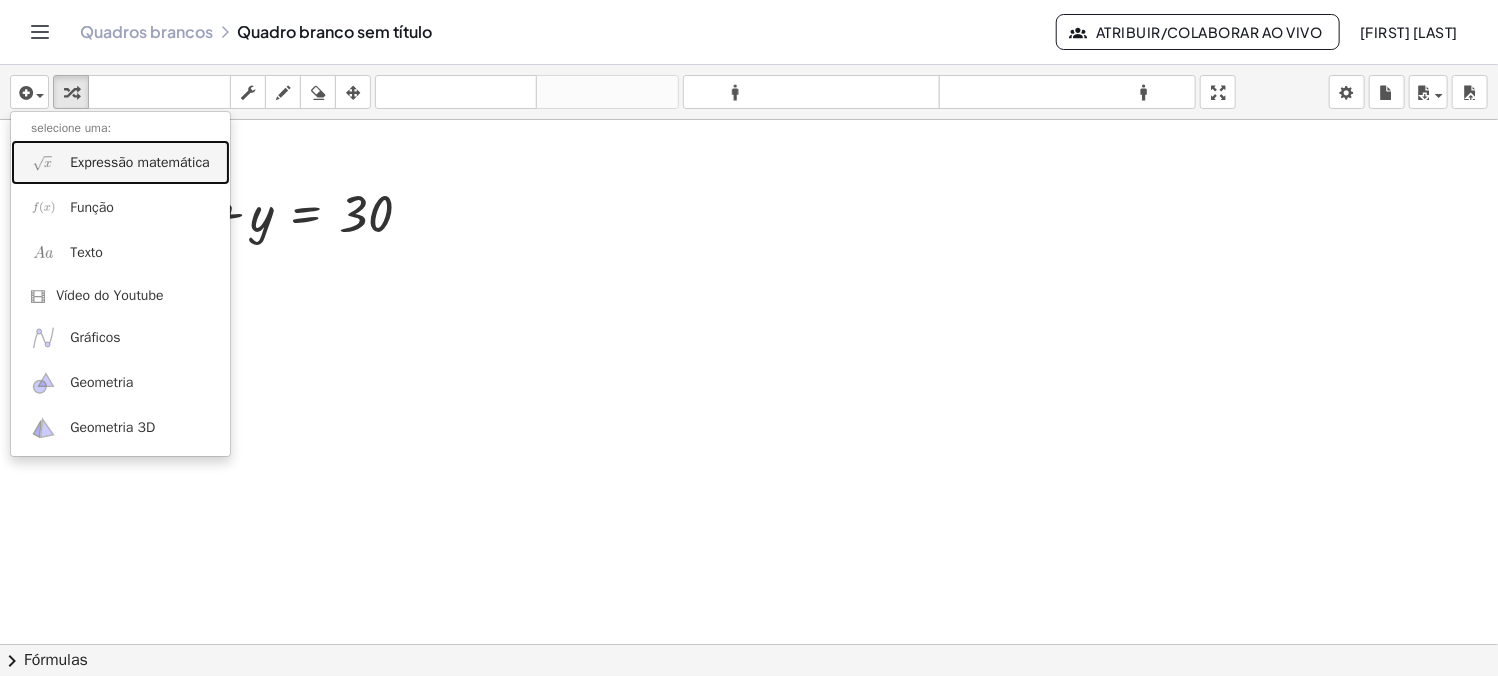 click on "Expressão matemática" at bounding box center (140, 162) 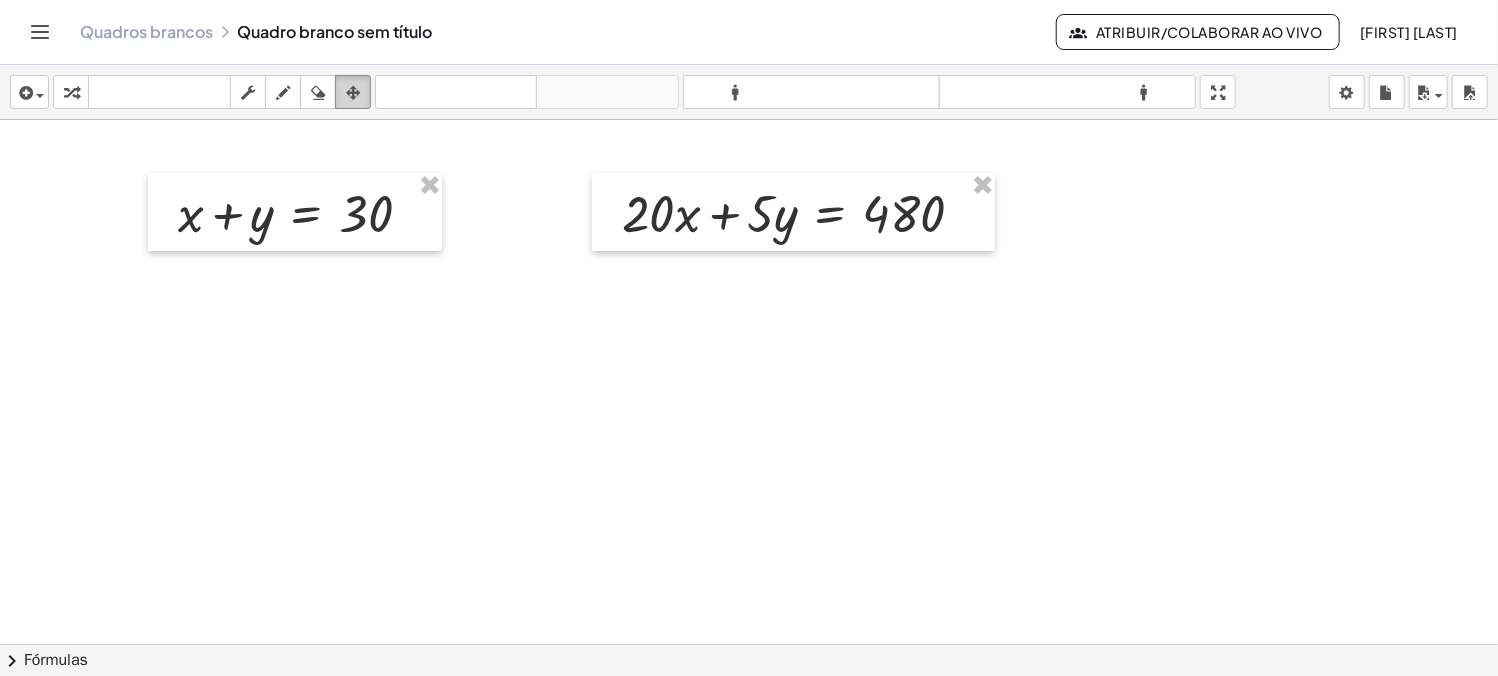 click at bounding box center (353, 92) 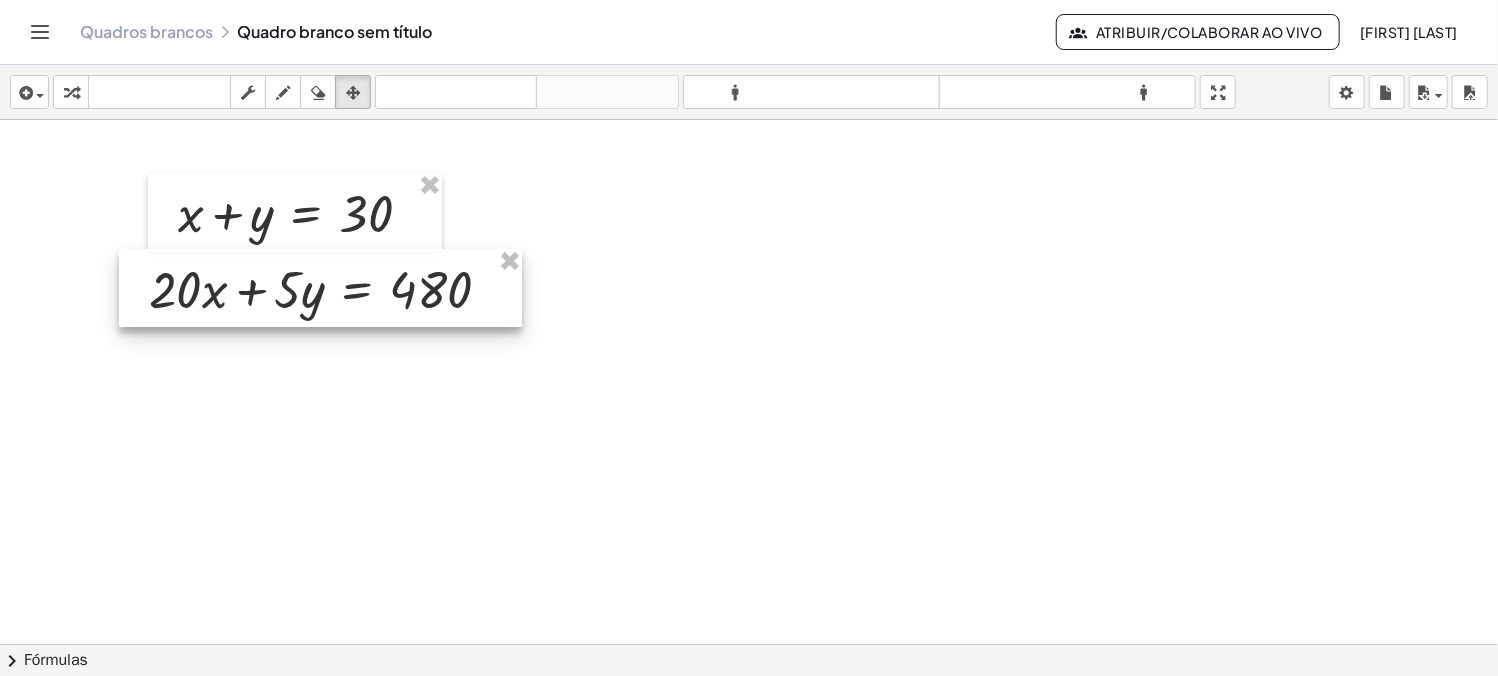 drag, startPoint x: 704, startPoint y: 231, endPoint x: 262, endPoint y: 294, distance: 446.46725 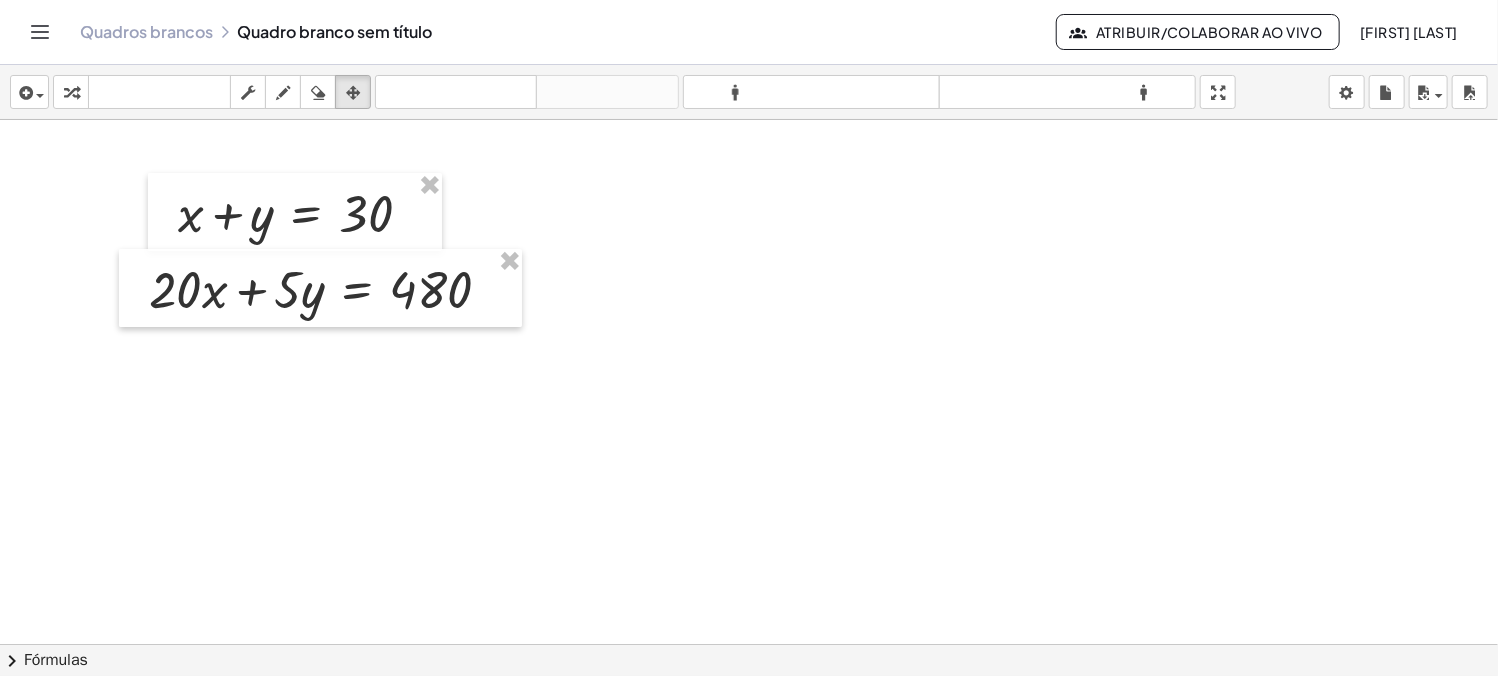 click at bounding box center [749, 644] 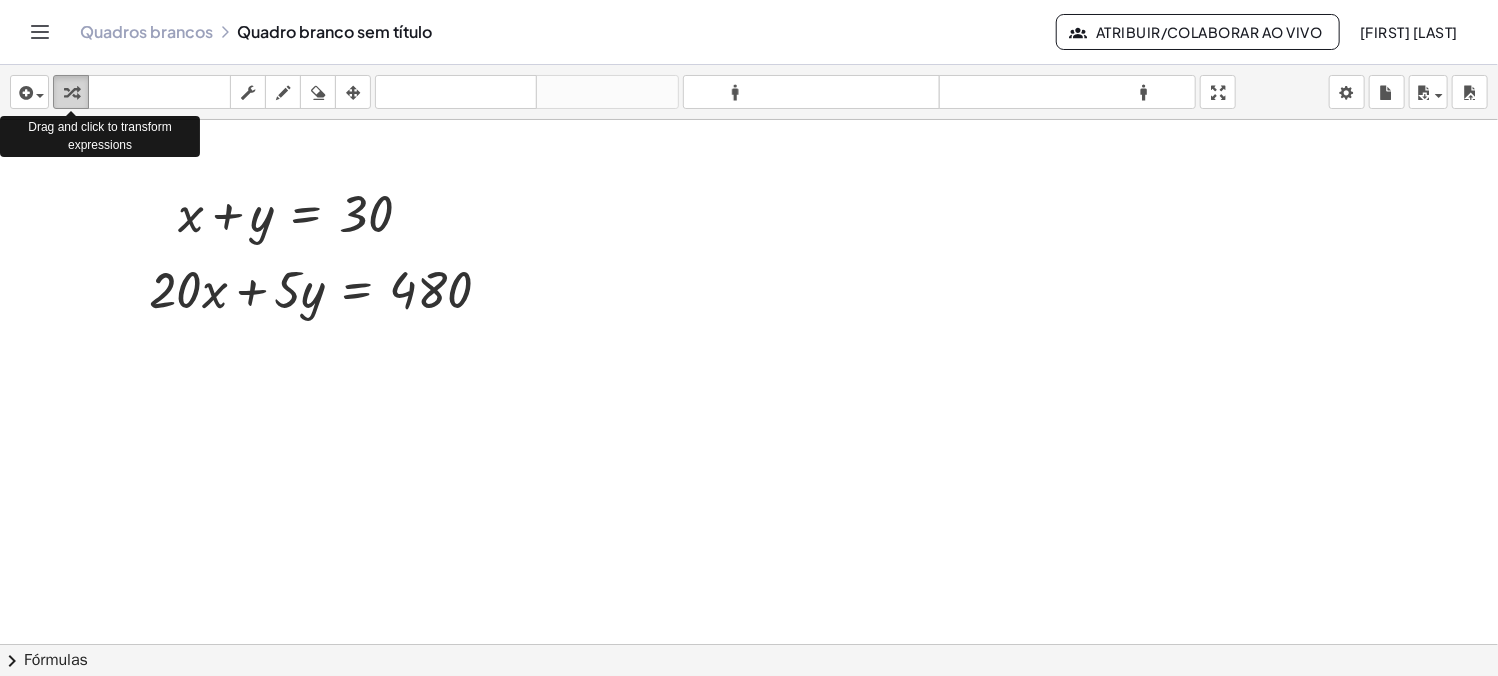 click at bounding box center (71, 93) 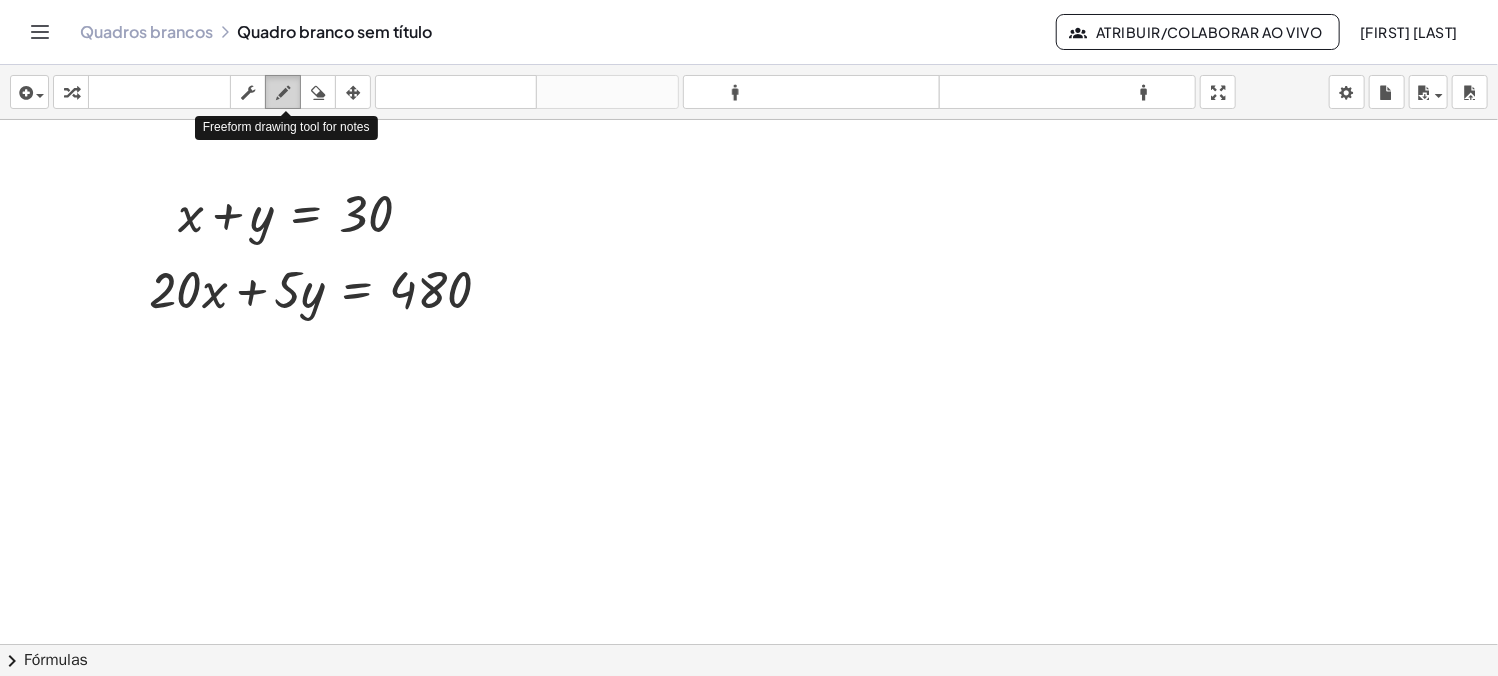 click at bounding box center [283, 92] 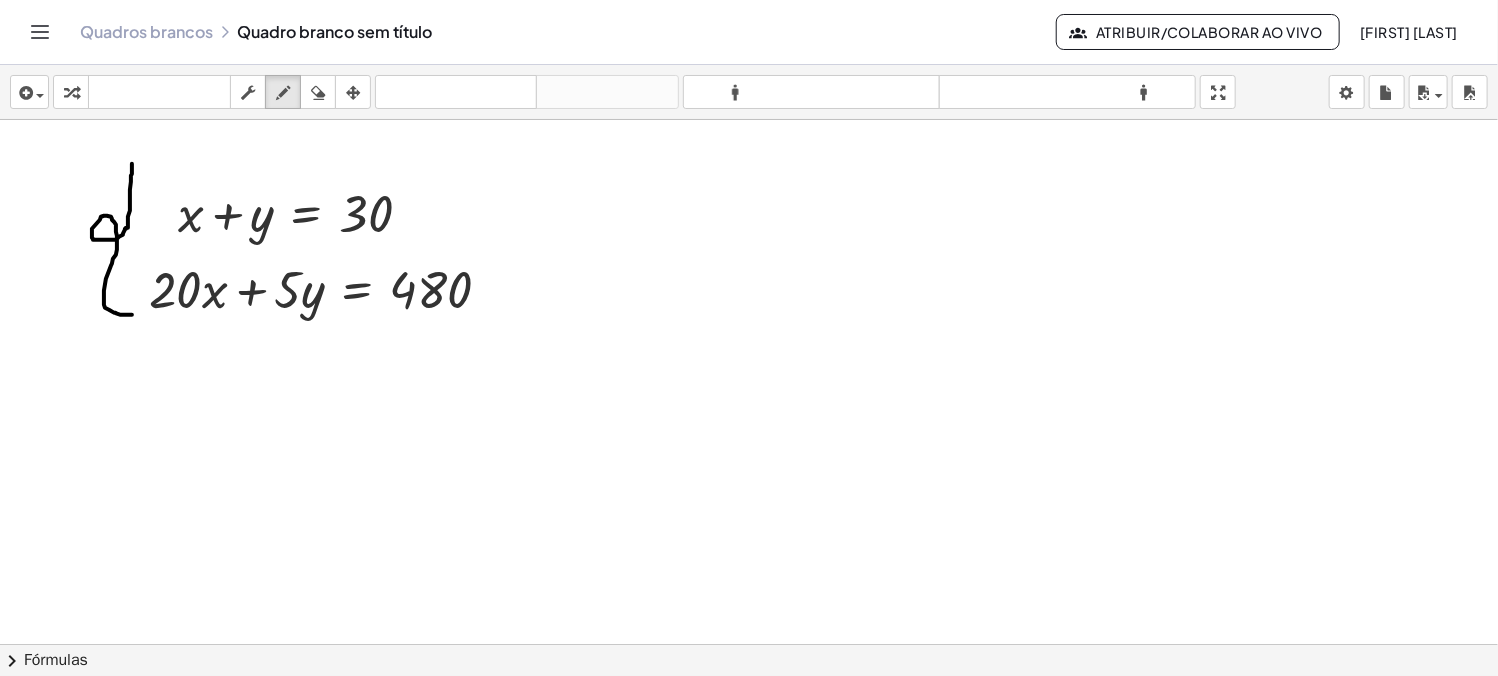 drag, startPoint x: 132, startPoint y: 163, endPoint x: 132, endPoint y: 314, distance: 151 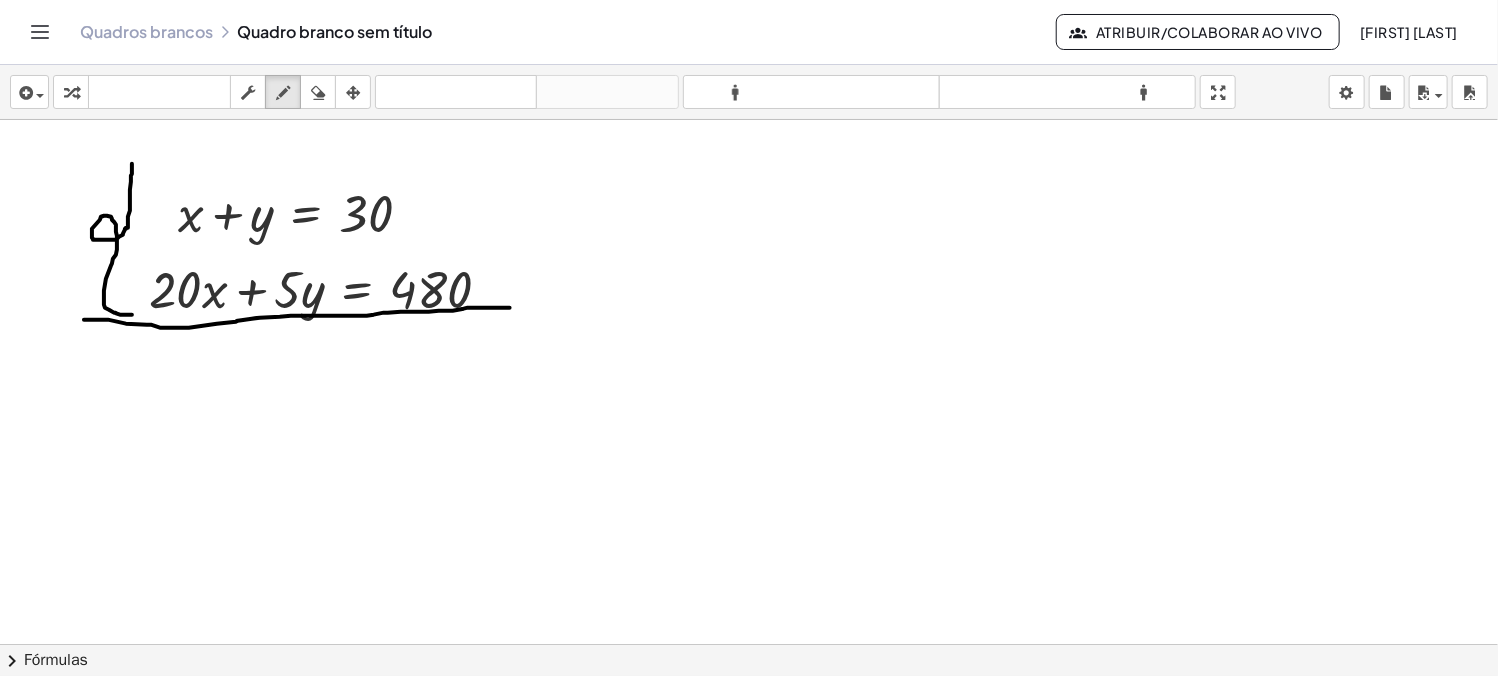 drag, startPoint x: 84, startPoint y: 319, endPoint x: 510, endPoint y: 307, distance: 426.16898 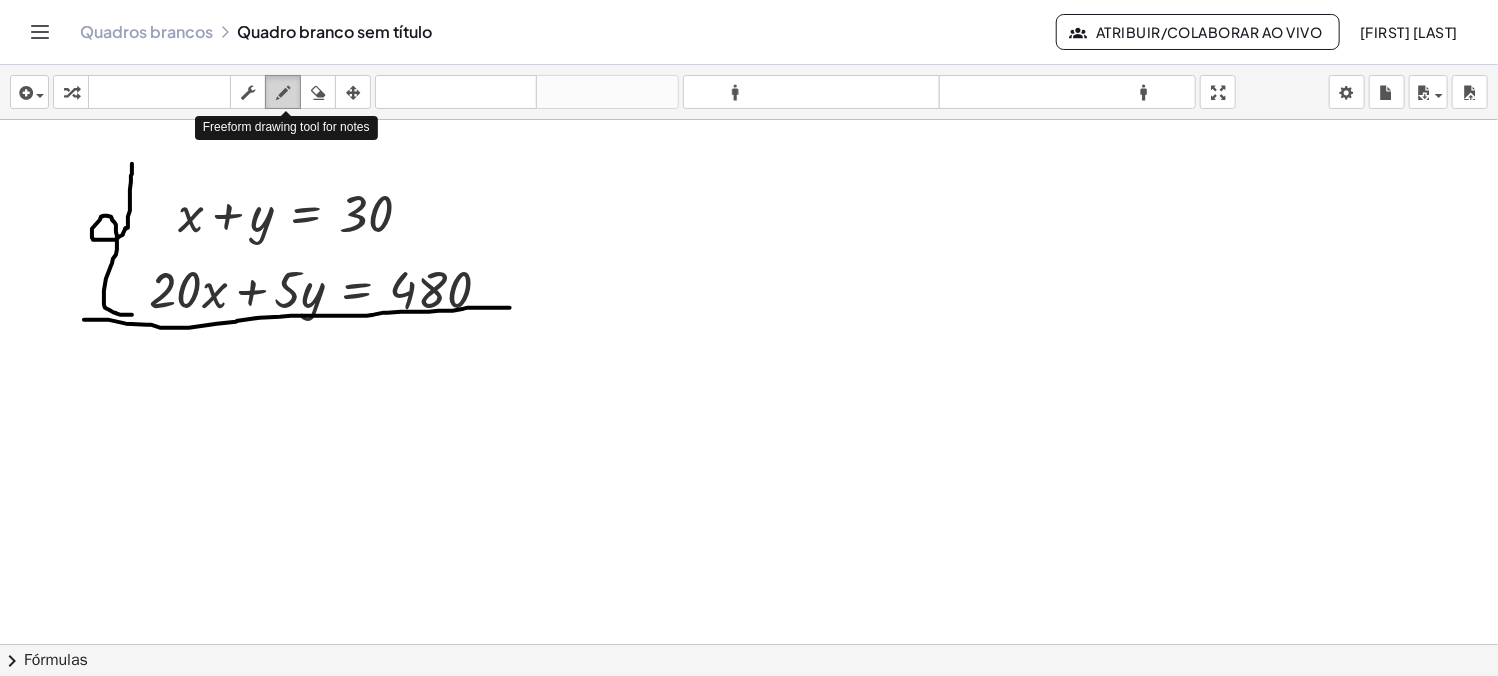 click at bounding box center [283, 92] 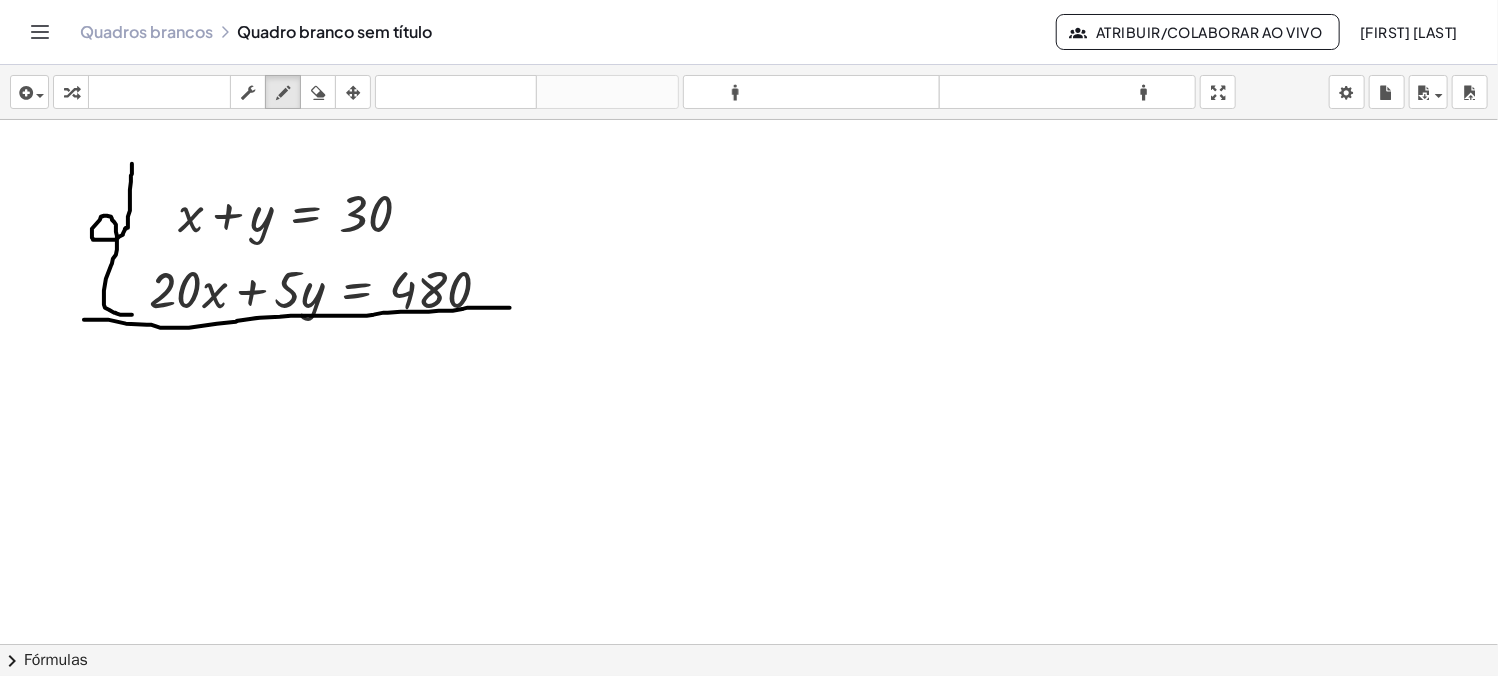 click at bounding box center [749, 644] 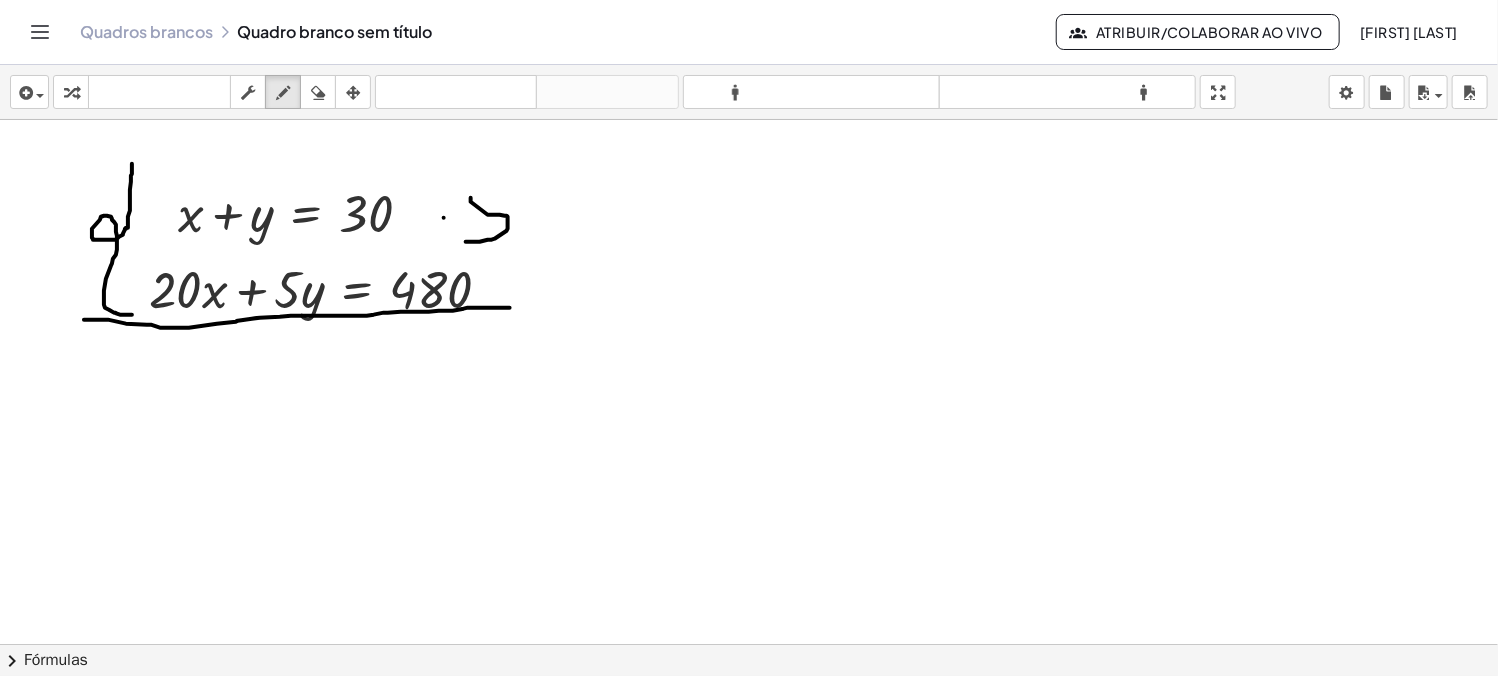 drag, startPoint x: 471, startPoint y: 197, endPoint x: 464, endPoint y: 238, distance: 41.59327 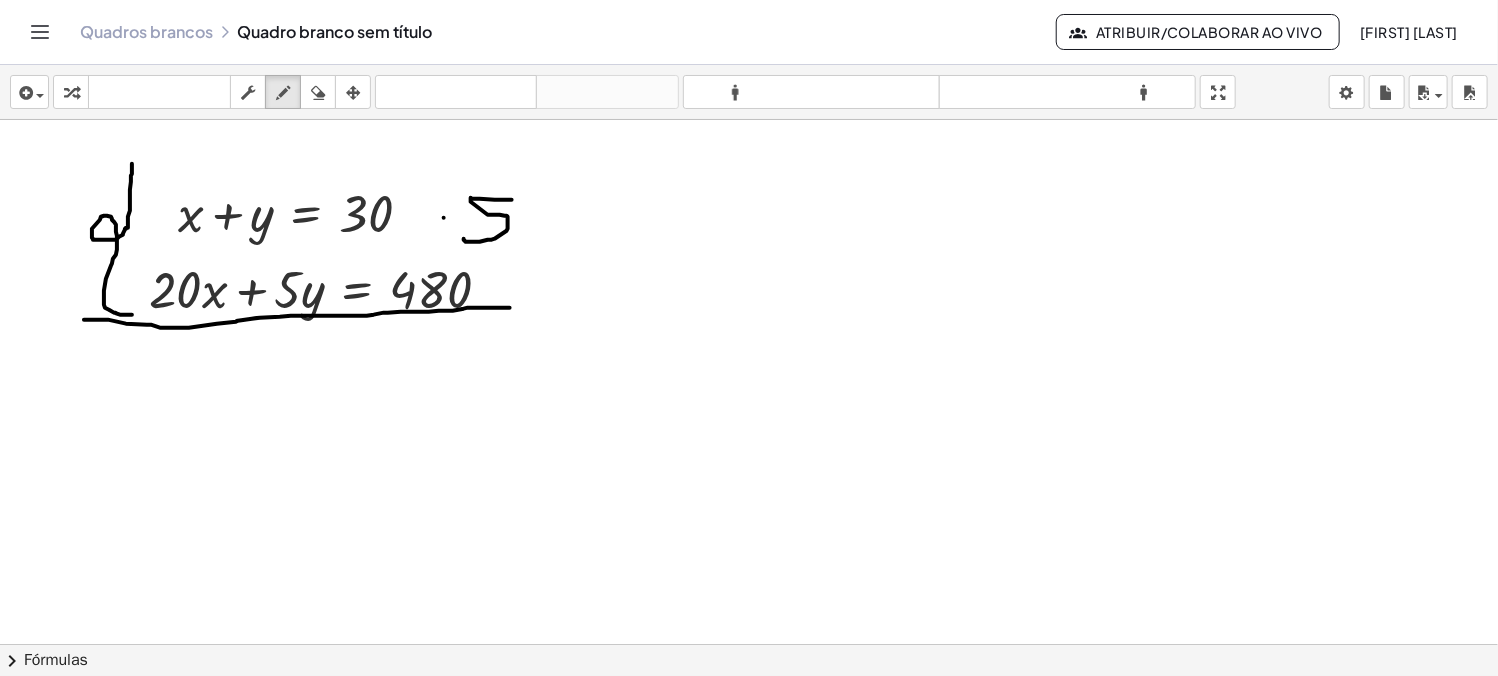 drag, startPoint x: 472, startPoint y: 198, endPoint x: 512, endPoint y: 199, distance: 40.012497 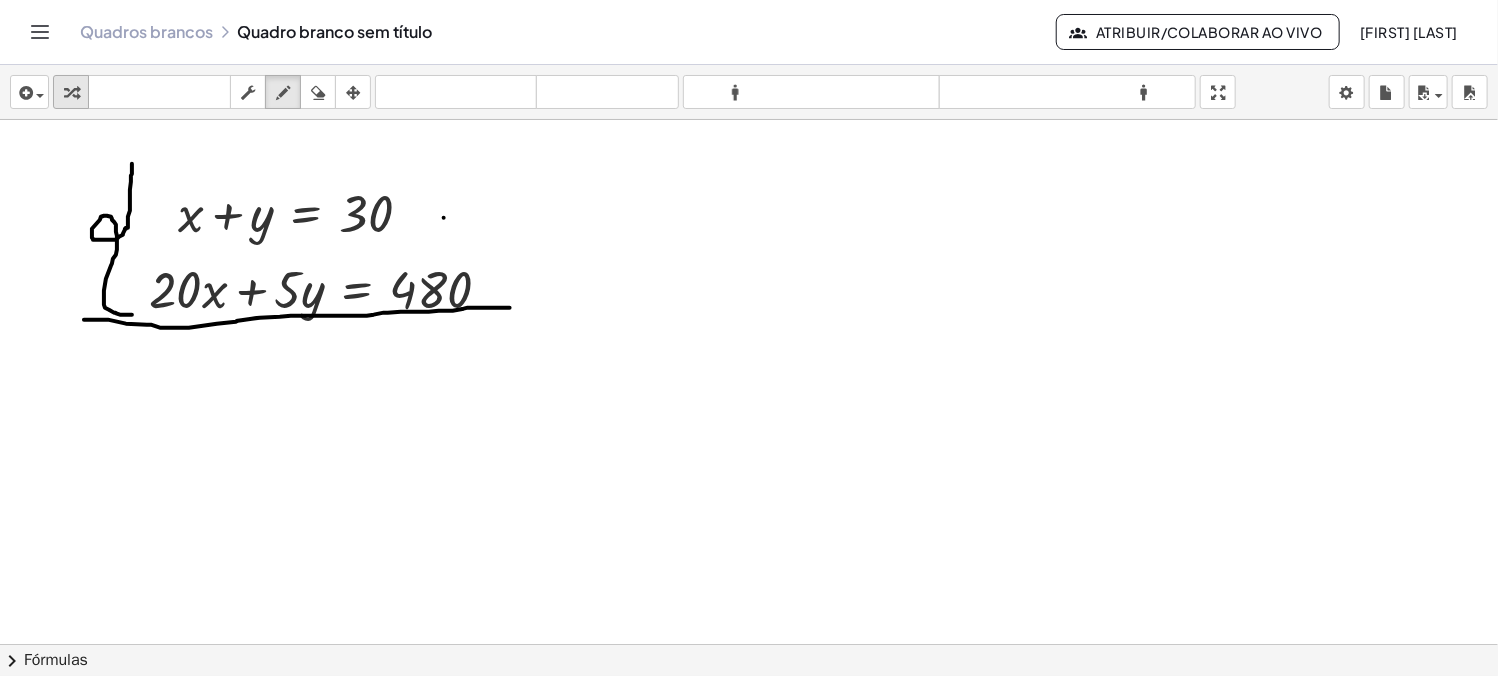 click at bounding box center [71, 92] 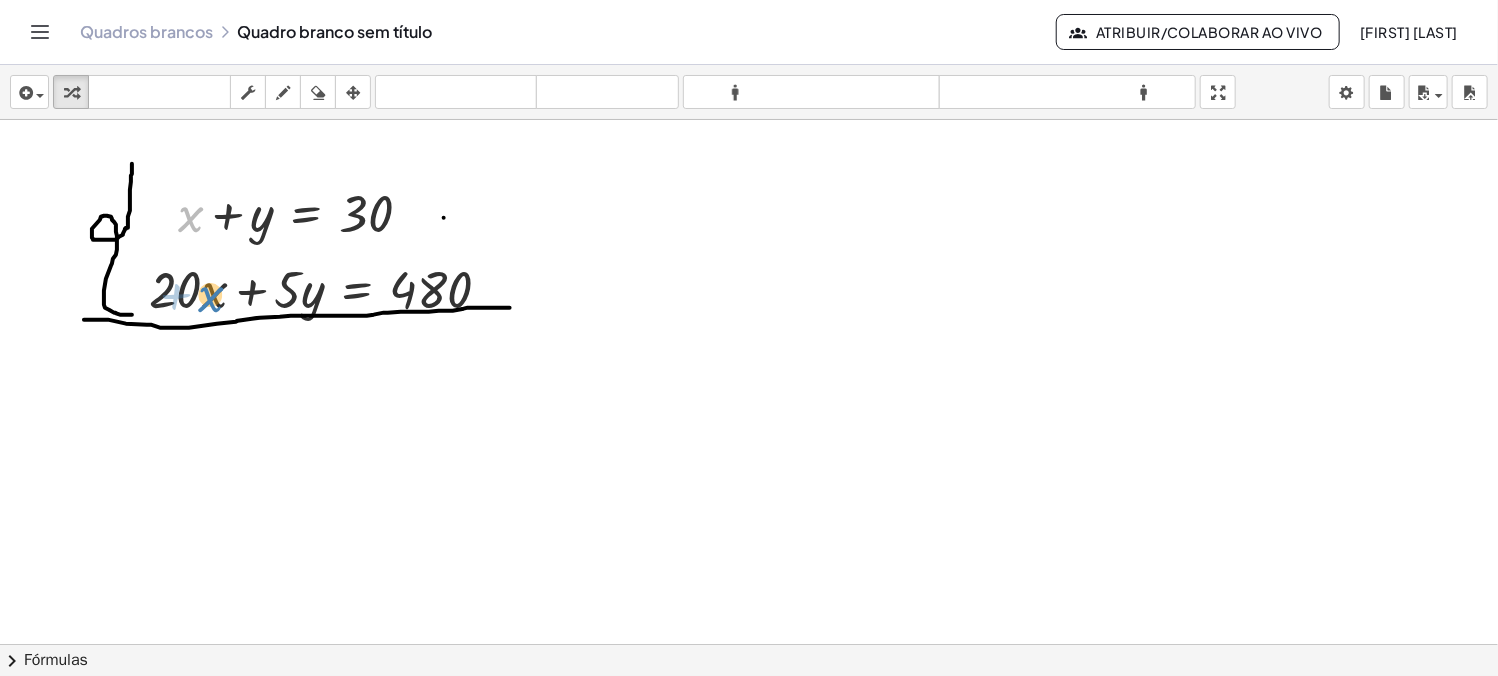 drag, startPoint x: 188, startPoint y: 228, endPoint x: 208, endPoint y: 308, distance: 82.46211 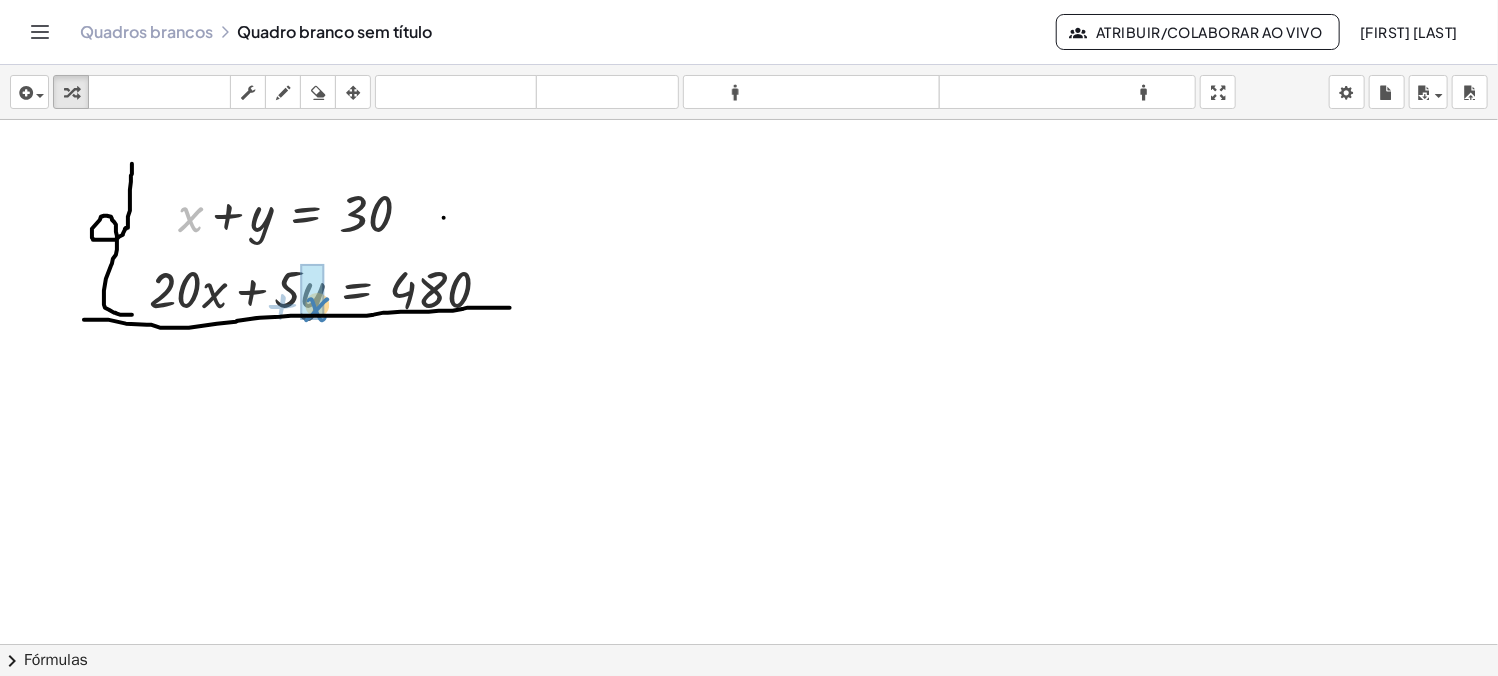 drag, startPoint x: 185, startPoint y: 223, endPoint x: 315, endPoint y: 315, distance: 159.26079 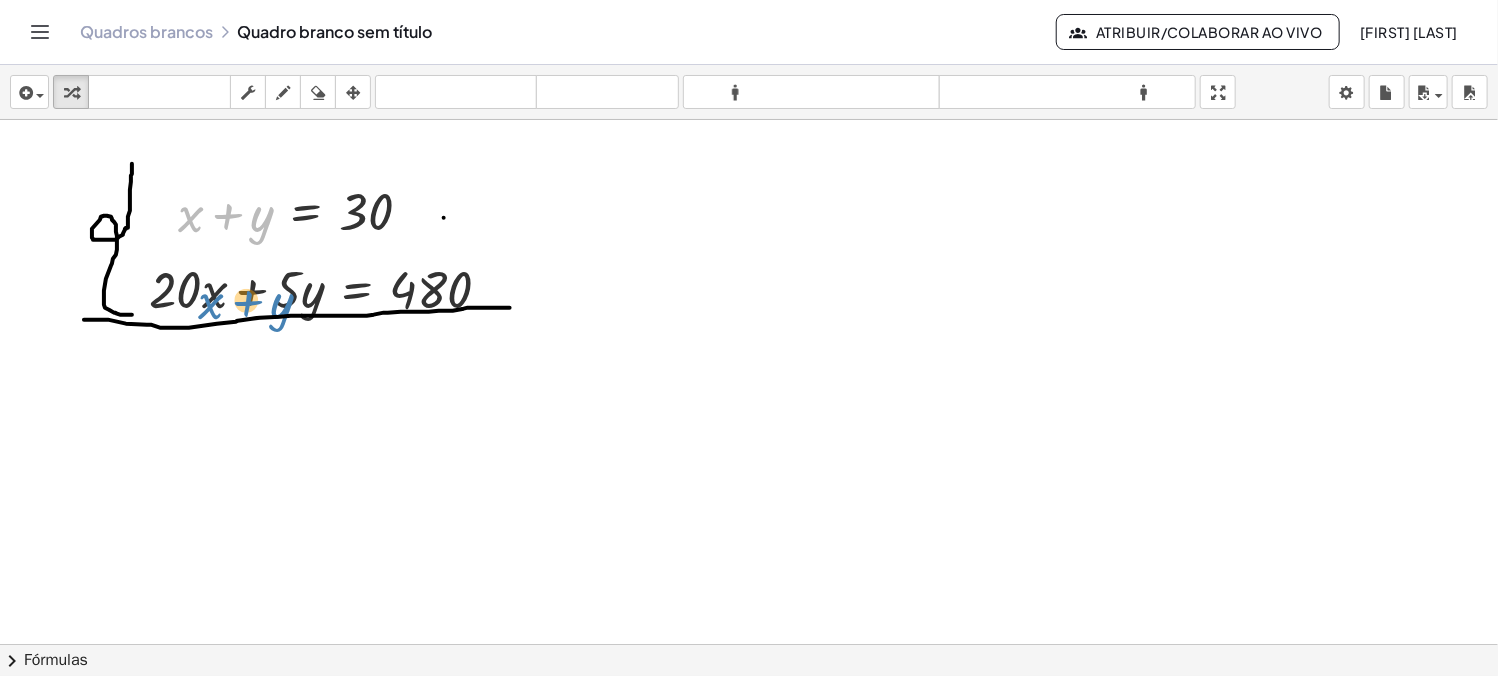 drag, startPoint x: 229, startPoint y: 219, endPoint x: 249, endPoint y: 299, distance: 82.46211 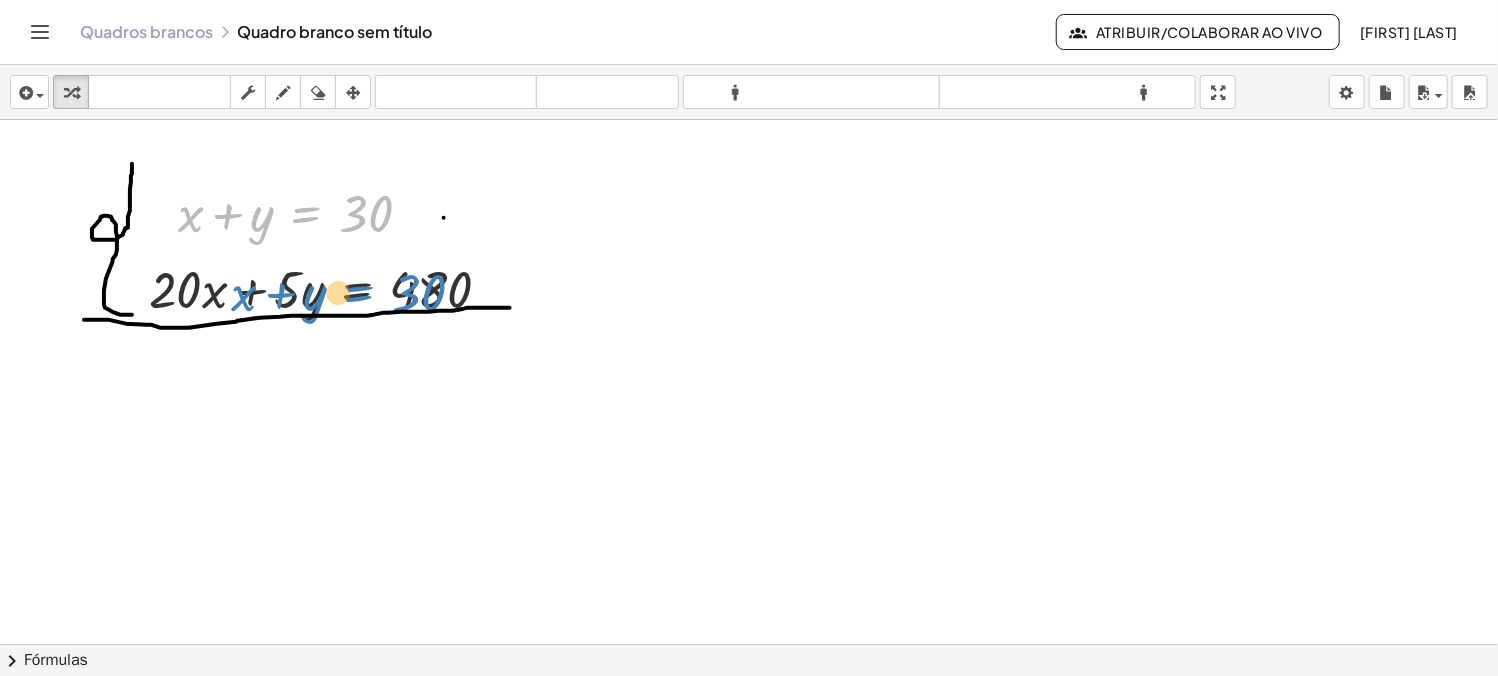 drag, startPoint x: 307, startPoint y: 224, endPoint x: 360, endPoint y: 303, distance: 95.131485 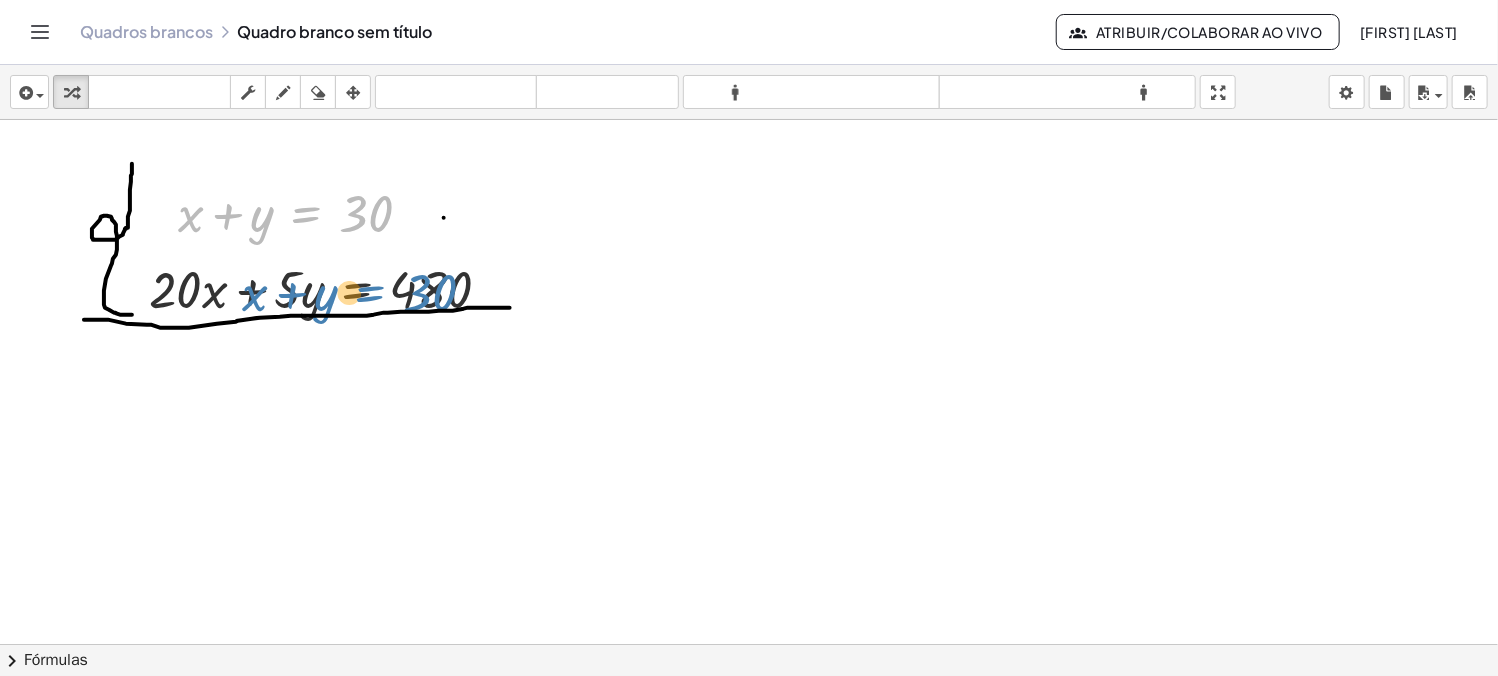 drag, startPoint x: 313, startPoint y: 219, endPoint x: 377, endPoint y: 299, distance: 102.44999 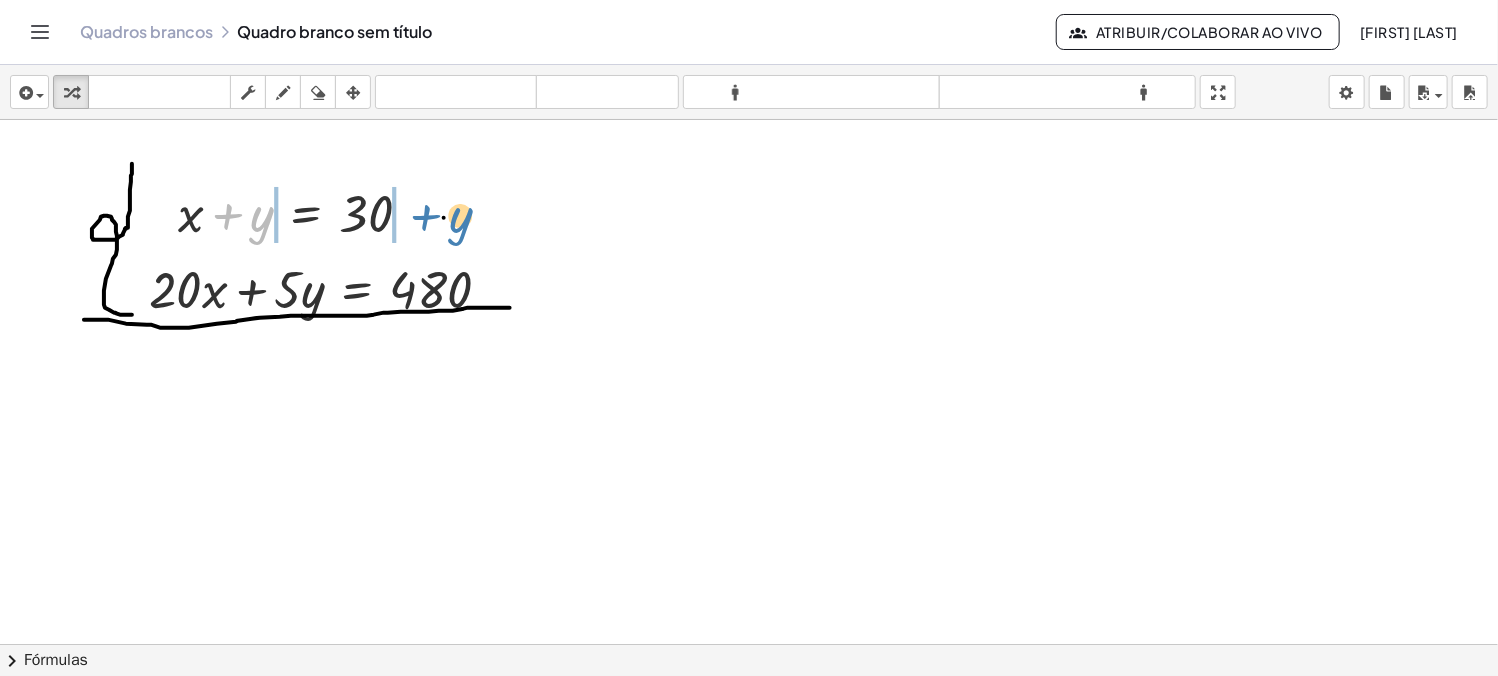 drag, startPoint x: 229, startPoint y: 218, endPoint x: 429, endPoint y: 219, distance: 200.0025 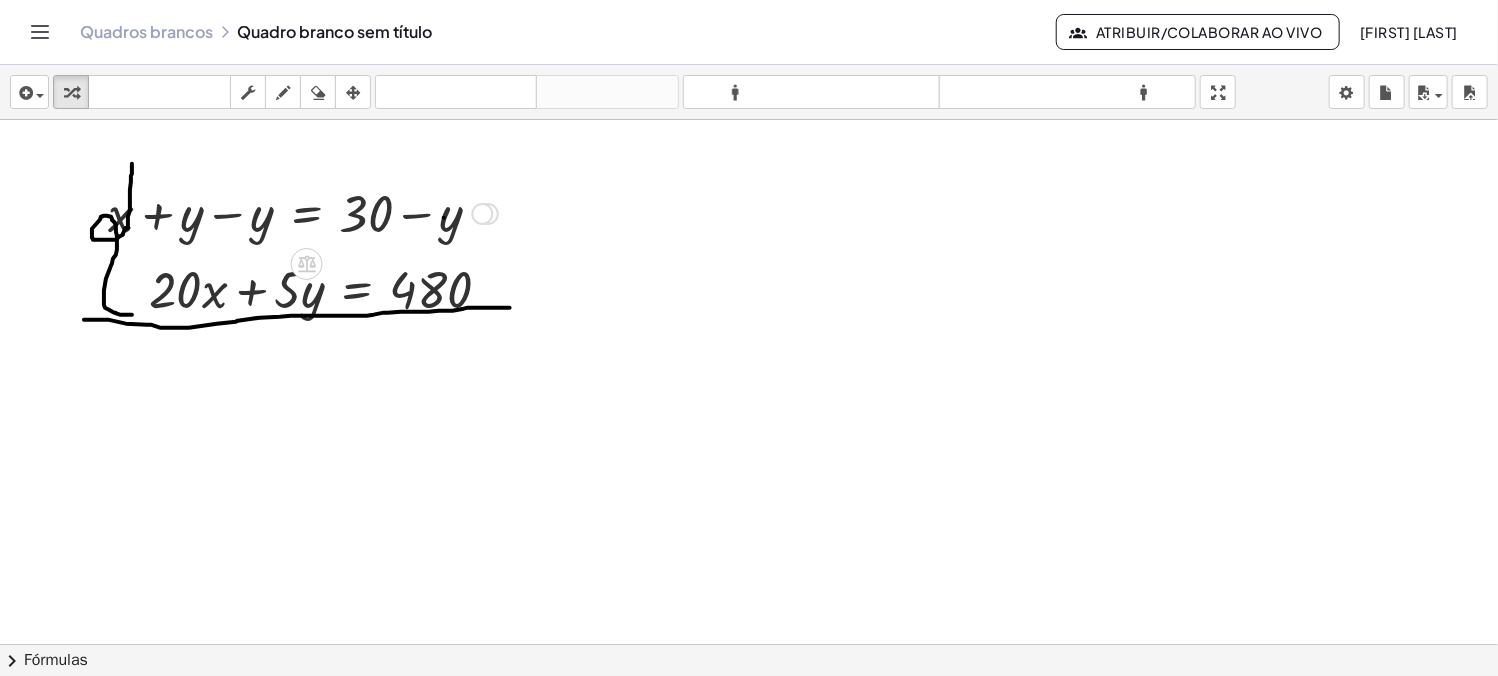 click at bounding box center (303, 212) 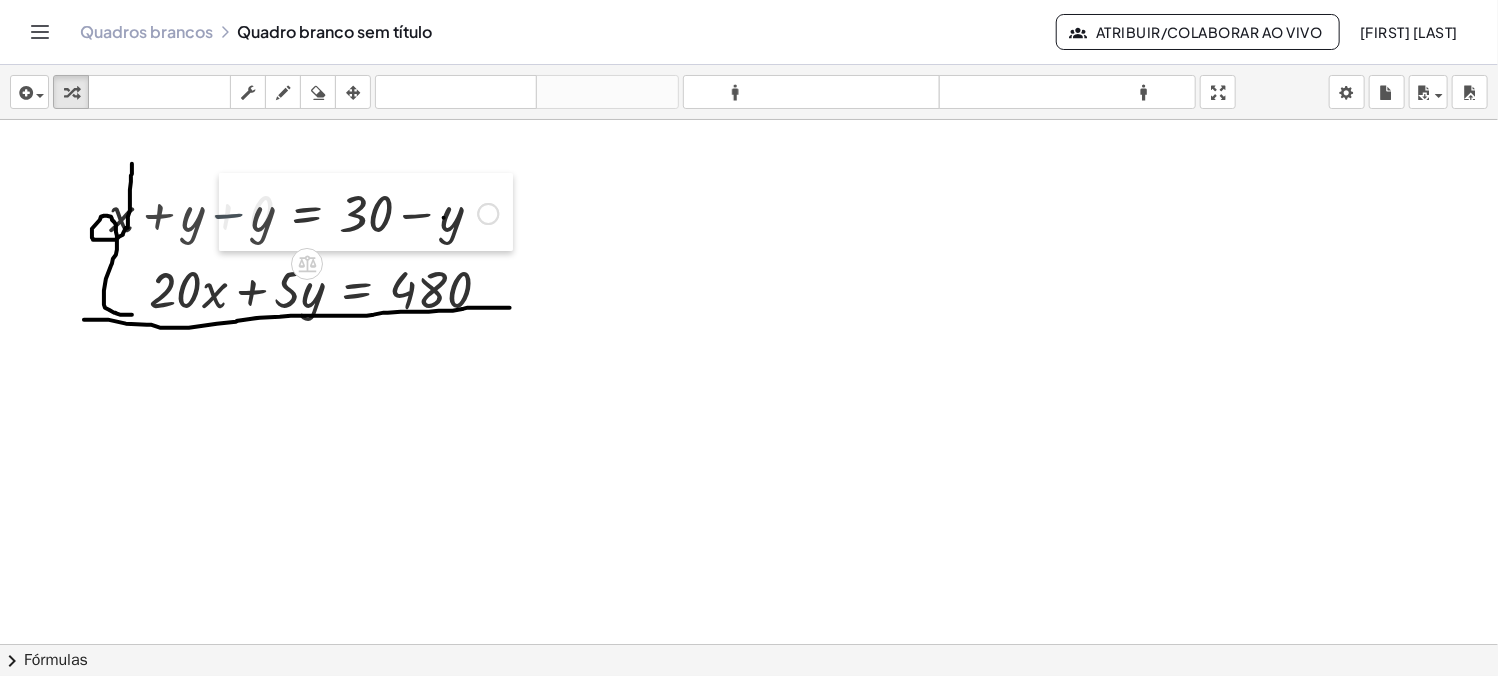 click at bounding box center (234, 212) 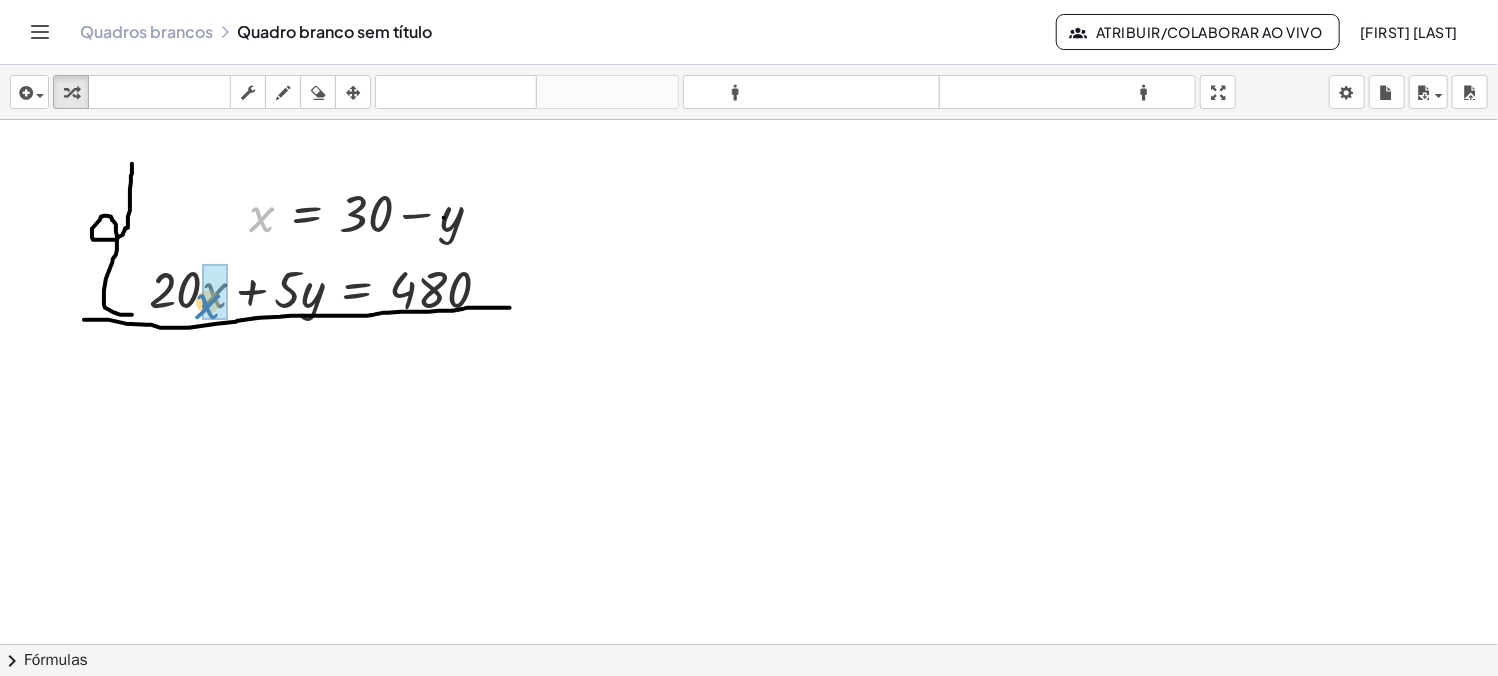 drag, startPoint x: 262, startPoint y: 221, endPoint x: 208, endPoint y: 308, distance: 102.396286 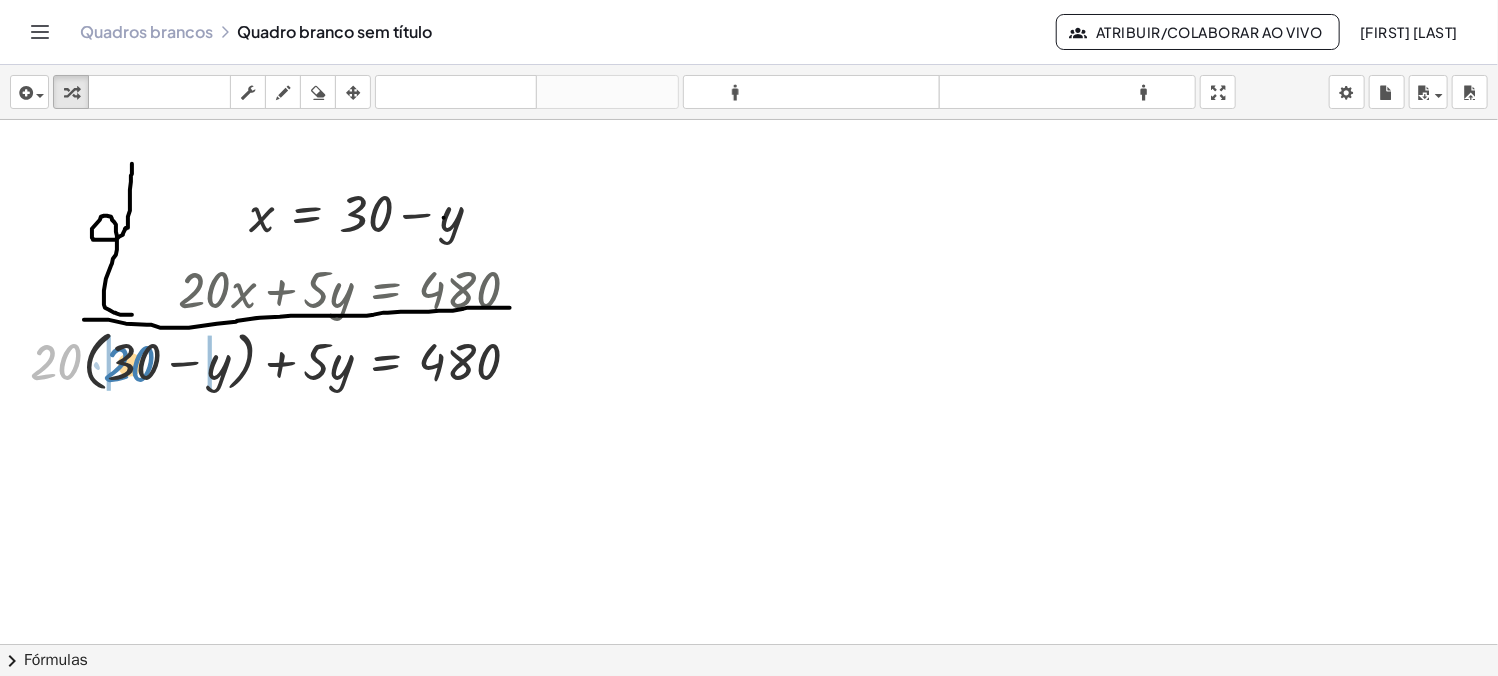 drag, startPoint x: 56, startPoint y: 365, endPoint x: 130, endPoint y: 367, distance: 74.02702 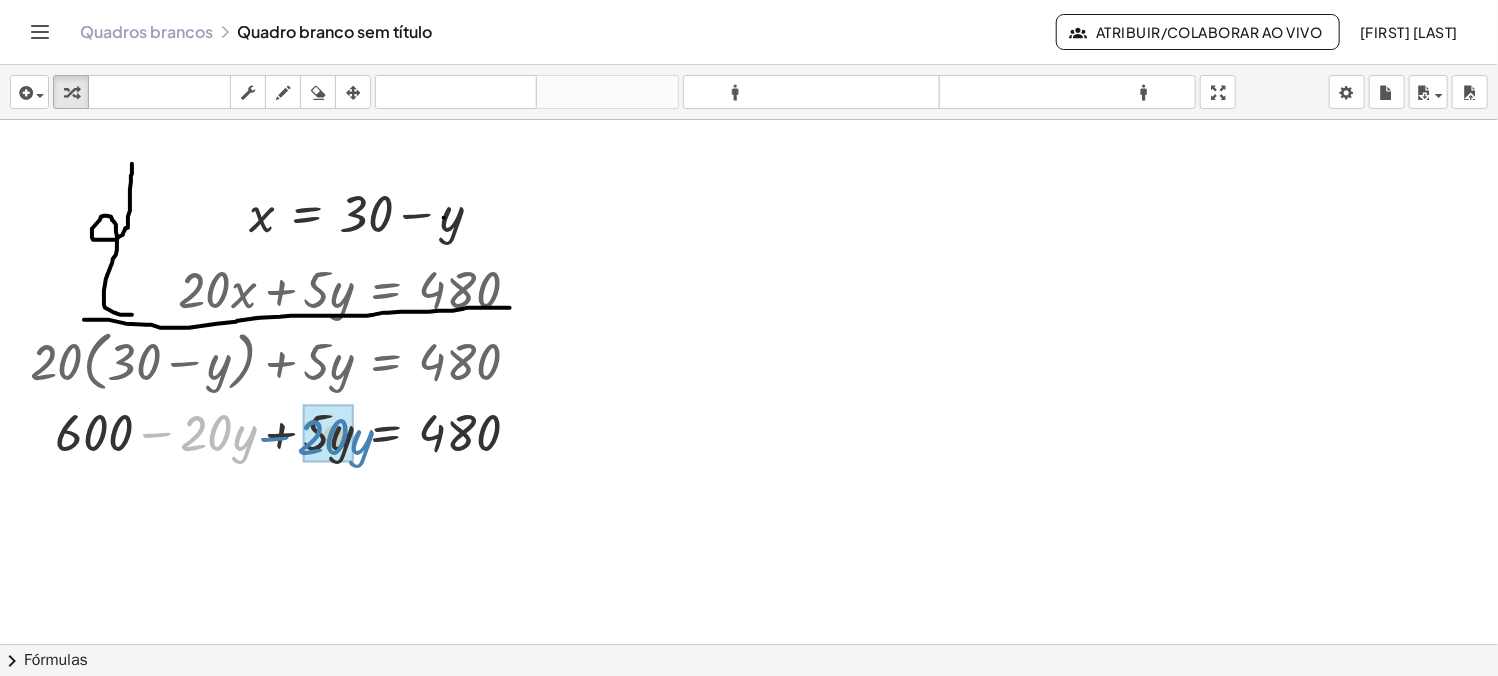 drag, startPoint x: 169, startPoint y: 439, endPoint x: 288, endPoint y: 443, distance: 119.06721 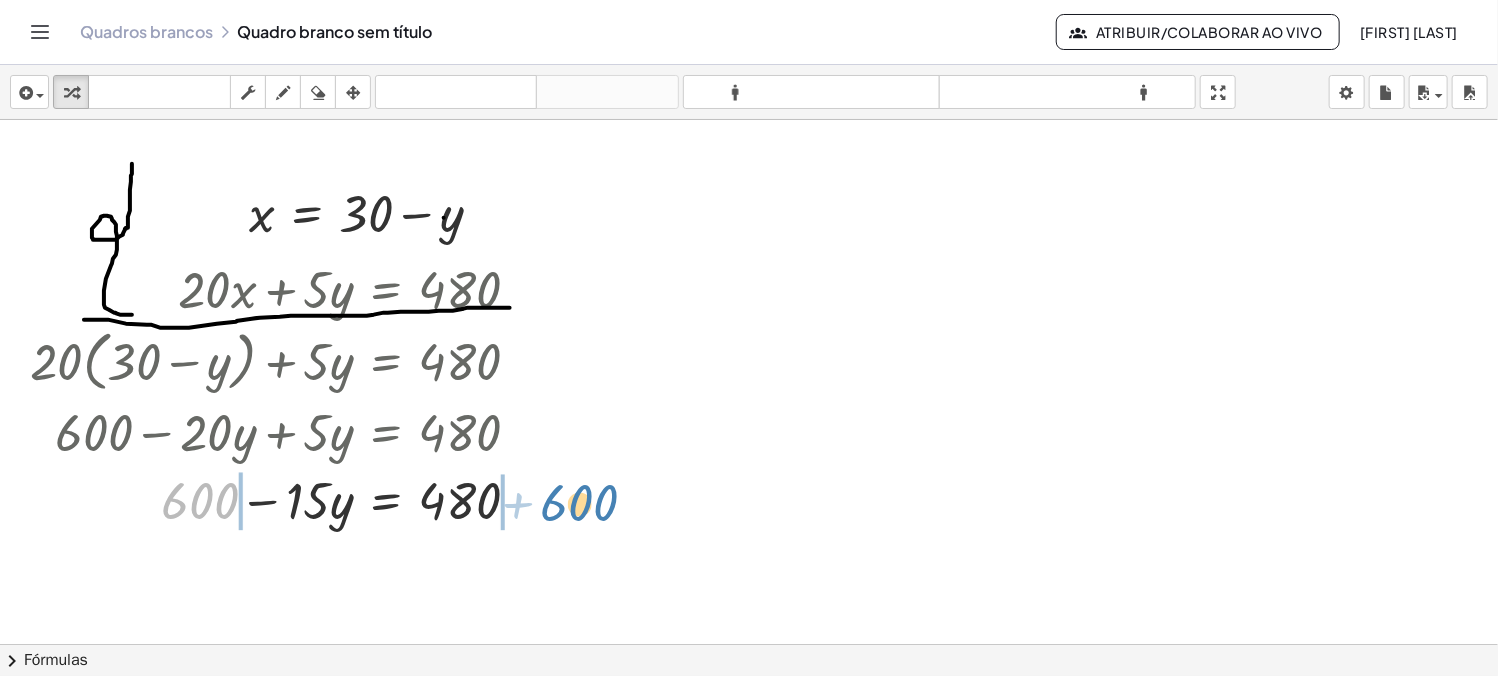 drag, startPoint x: 188, startPoint y: 506, endPoint x: 568, endPoint y: 508, distance: 380.00525 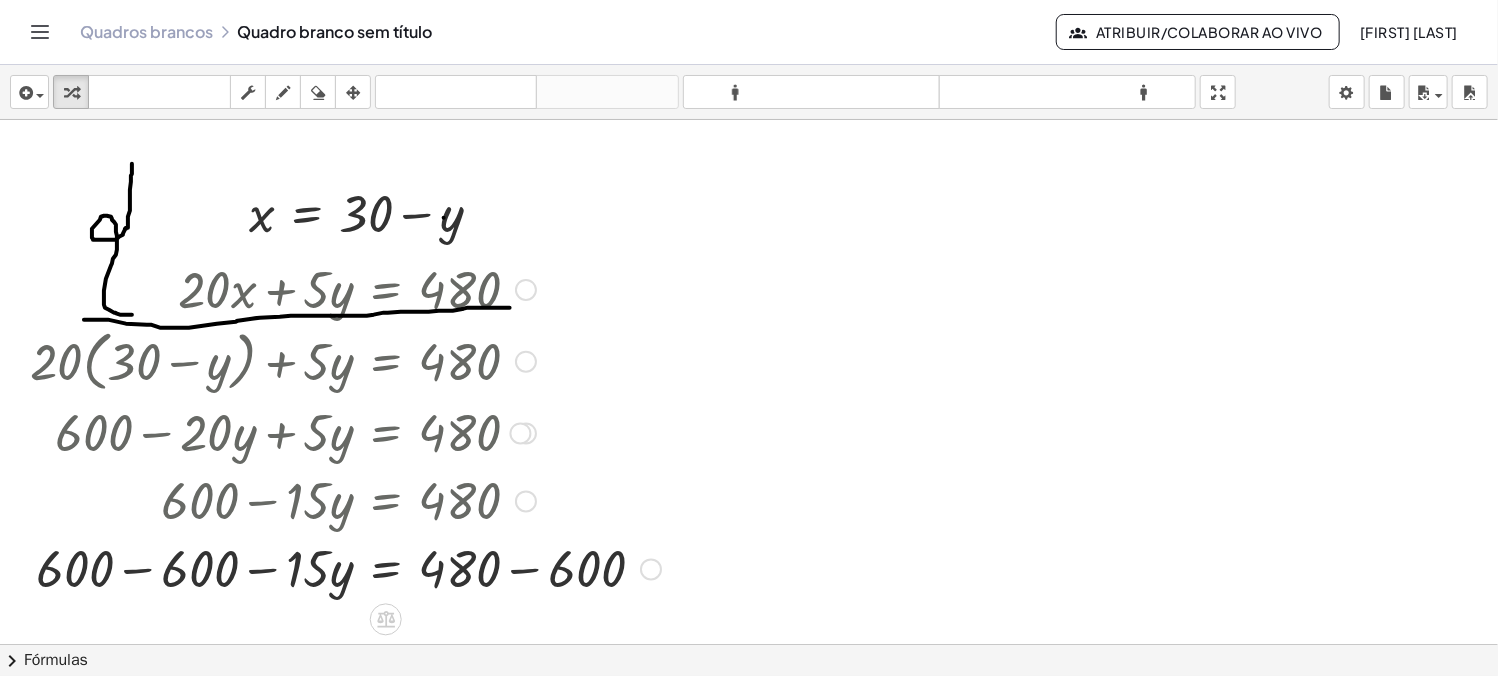 click at bounding box center [345, 567] 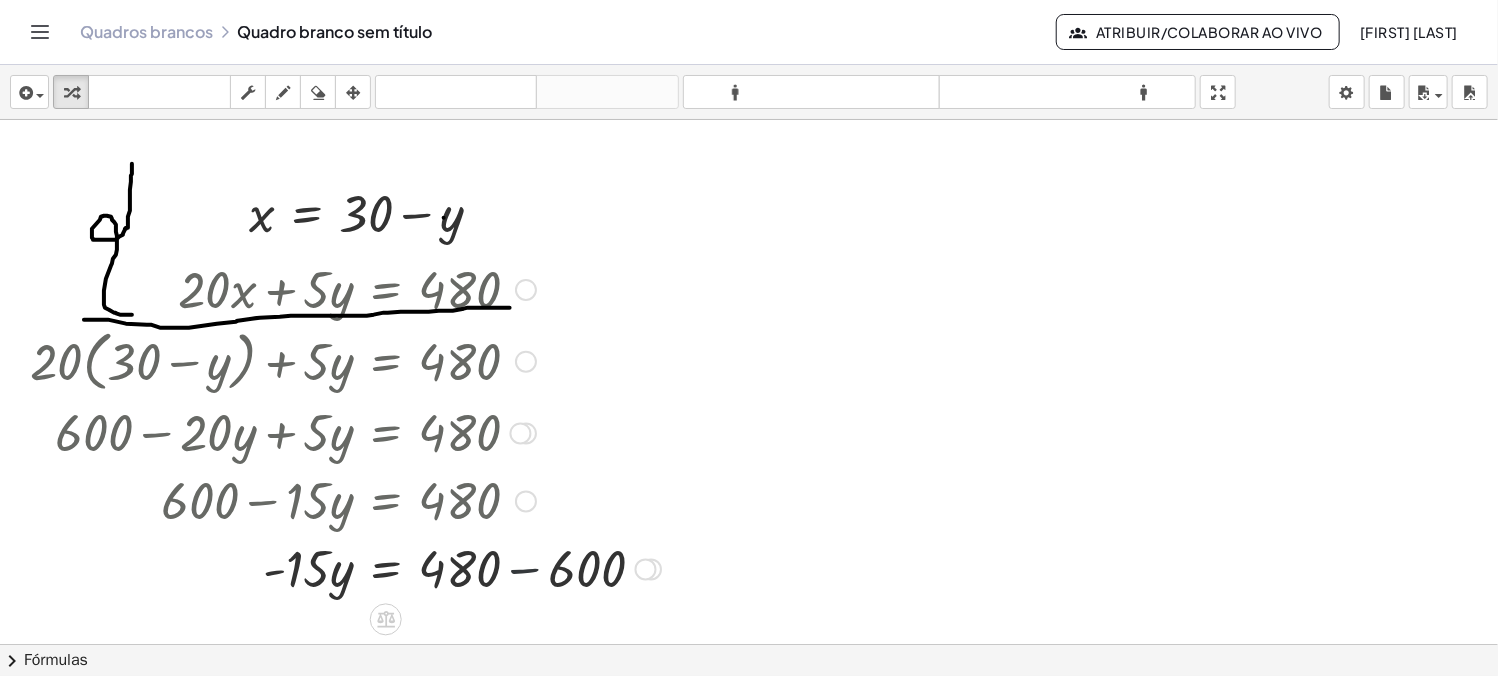 click at bounding box center [345, 567] 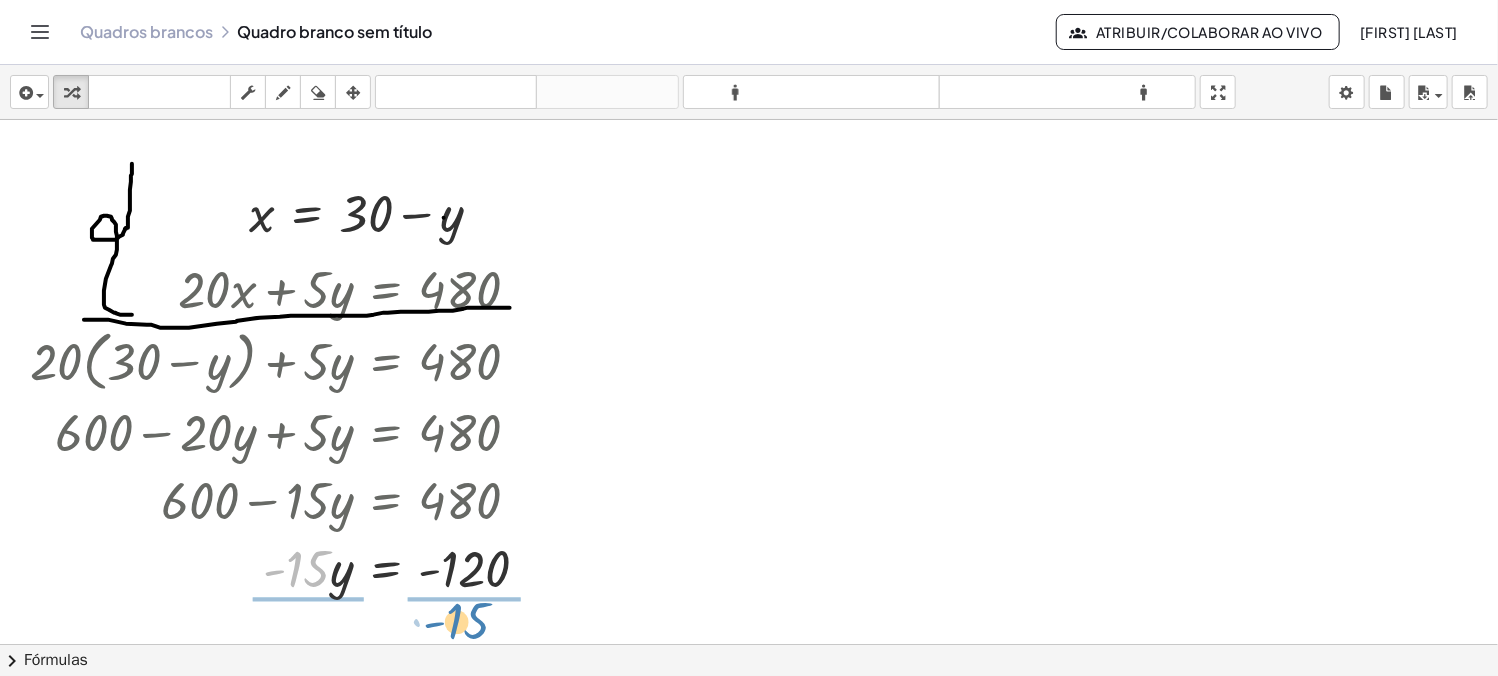 drag, startPoint x: 311, startPoint y: 575, endPoint x: 474, endPoint y: 627, distance: 171.09354 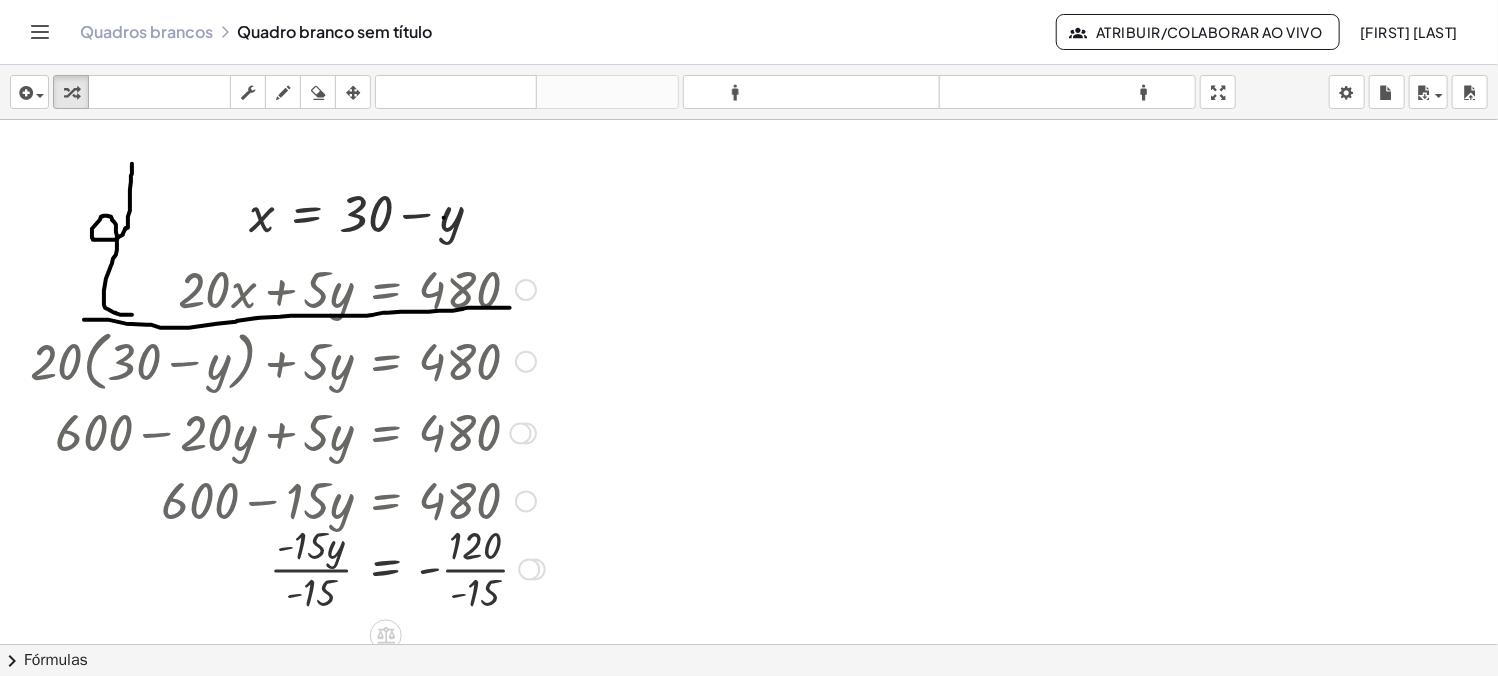 click at bounding box center (287, 567) 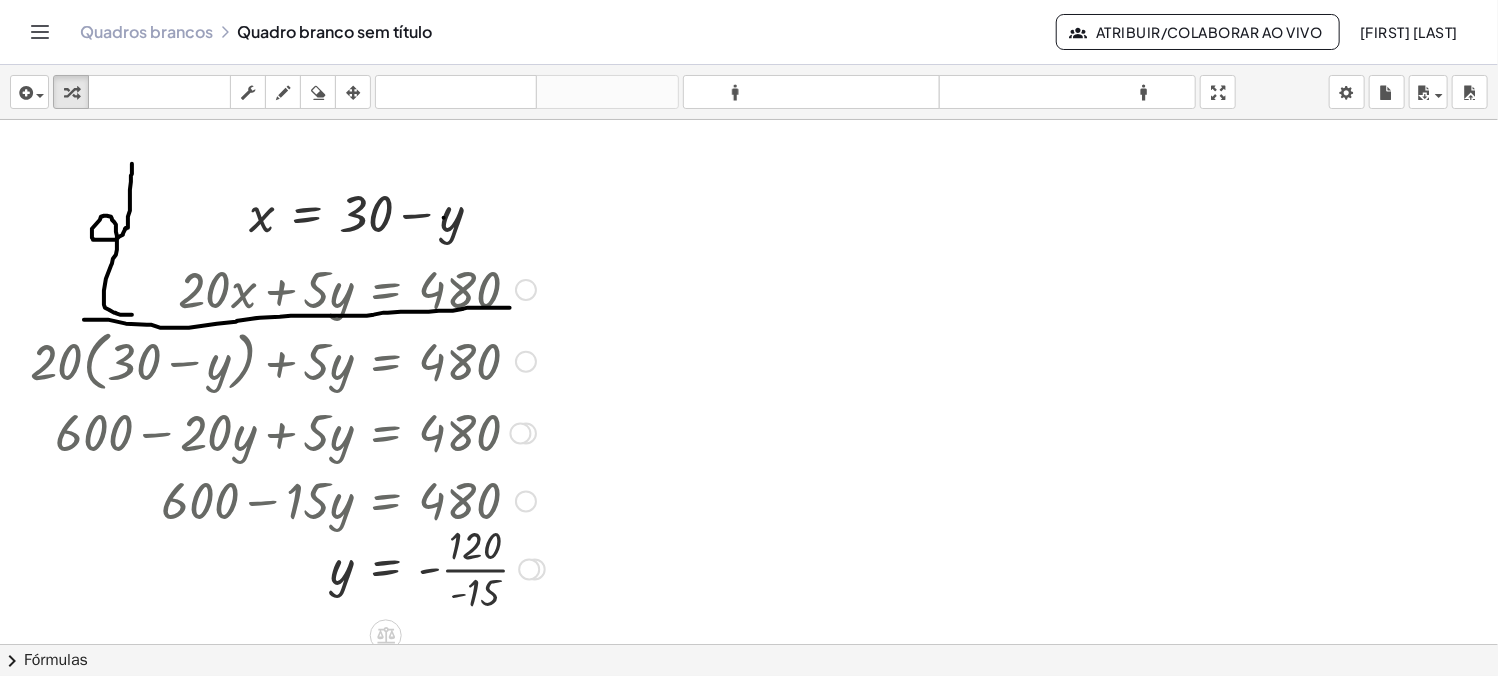 click at bounding box center [287, 567] 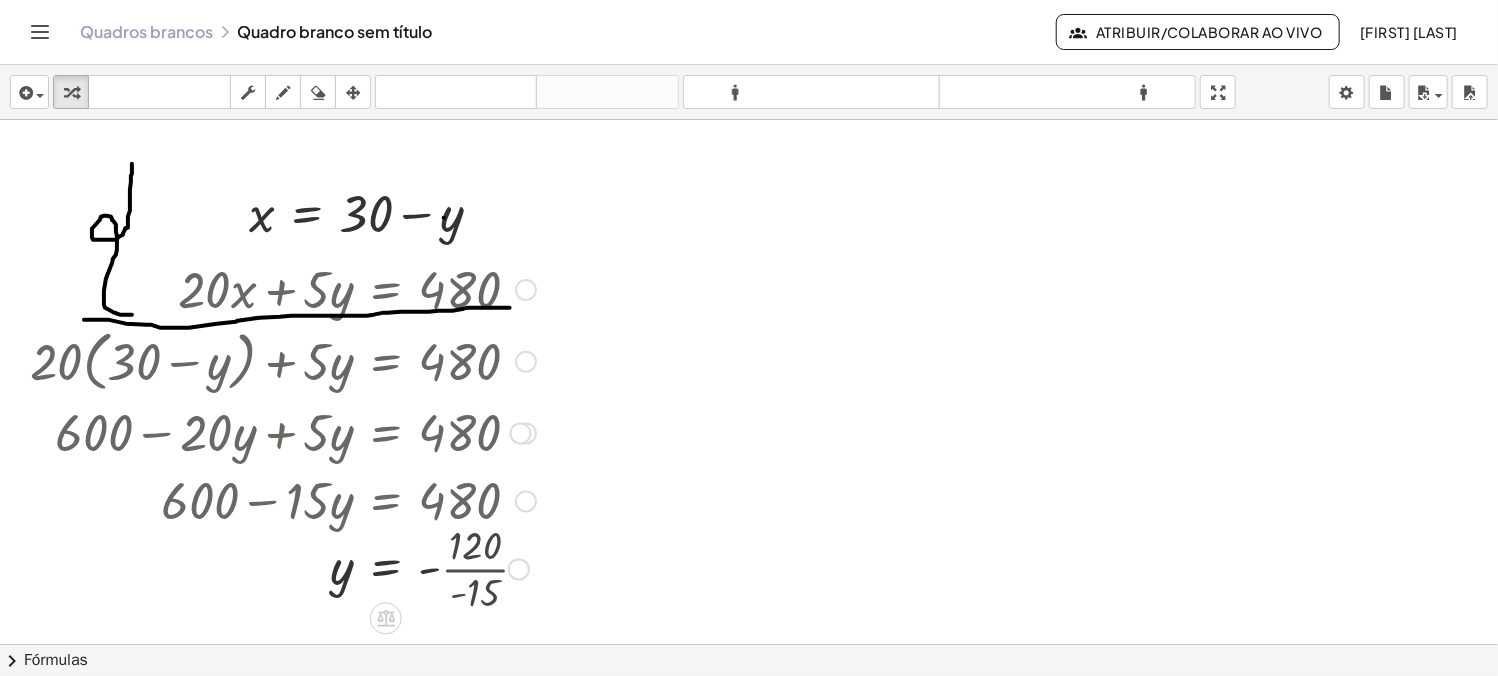 click at bounding box center (283, 568) 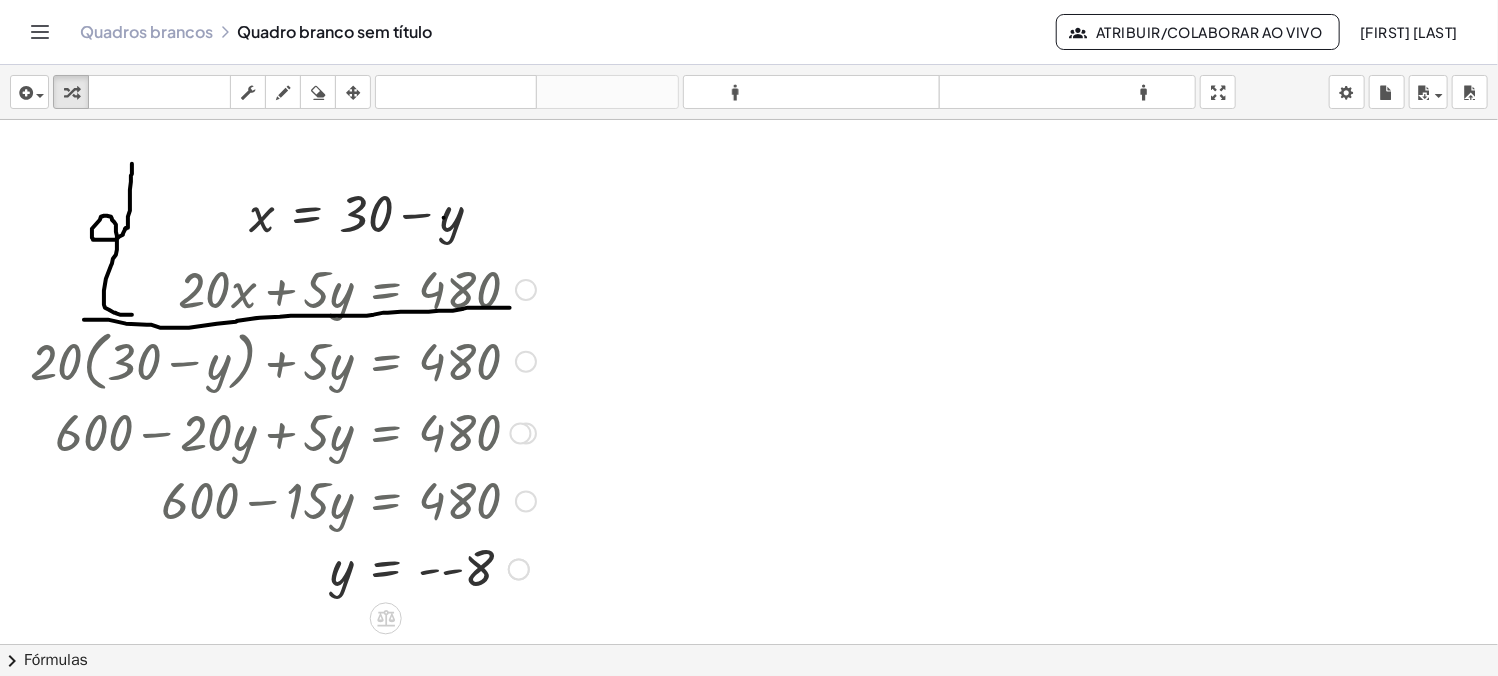 click at bounding box center [283, 568] 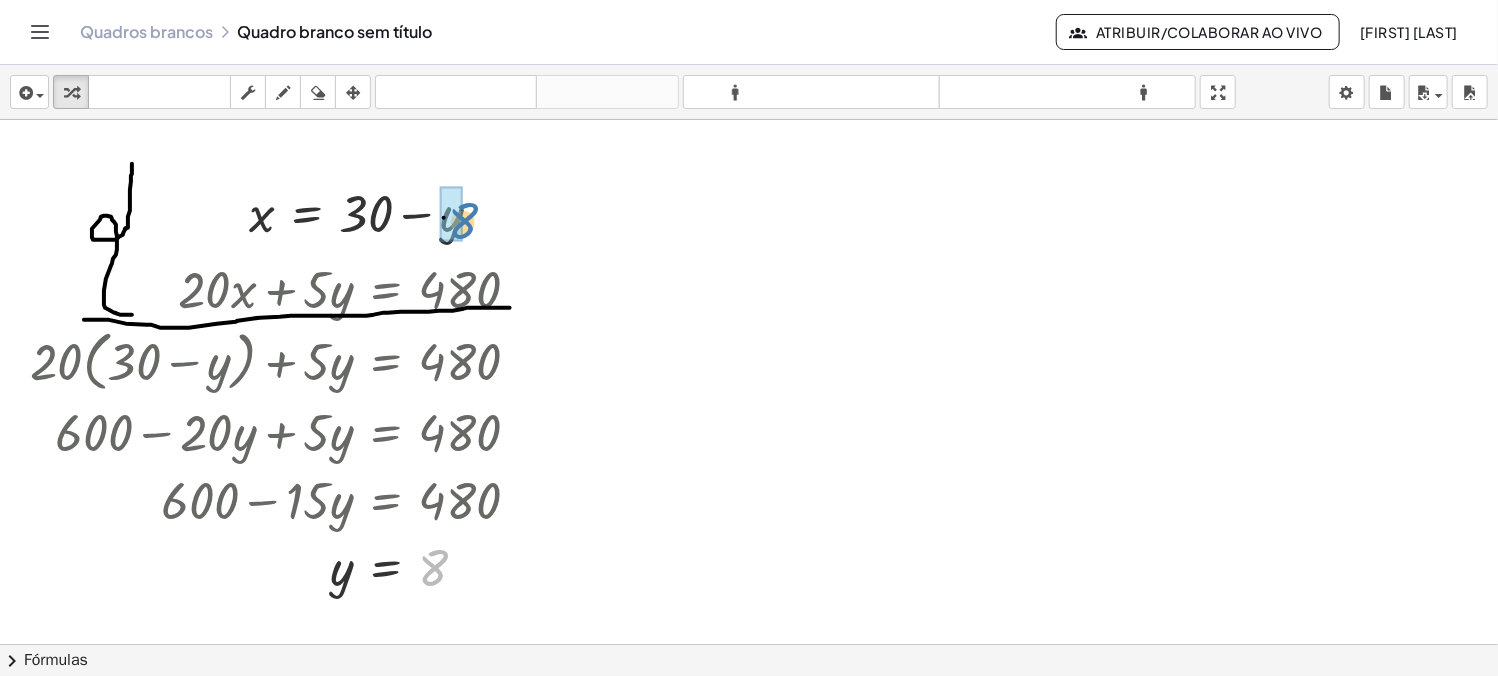 drag, startPoint x: 438, startPoint y: 567, endPoint x: 468, endPoint y: 210, distance: 358.2583 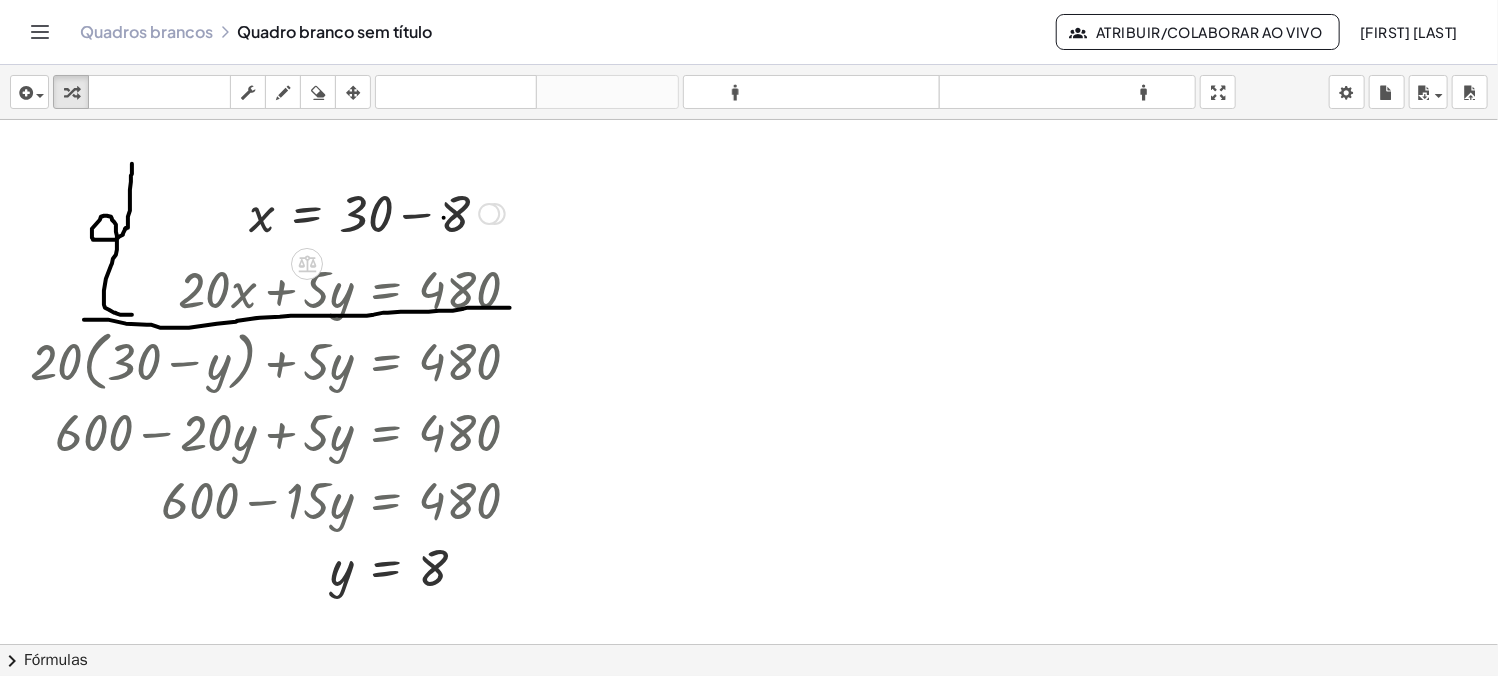 click at bounding box center (377, 212) 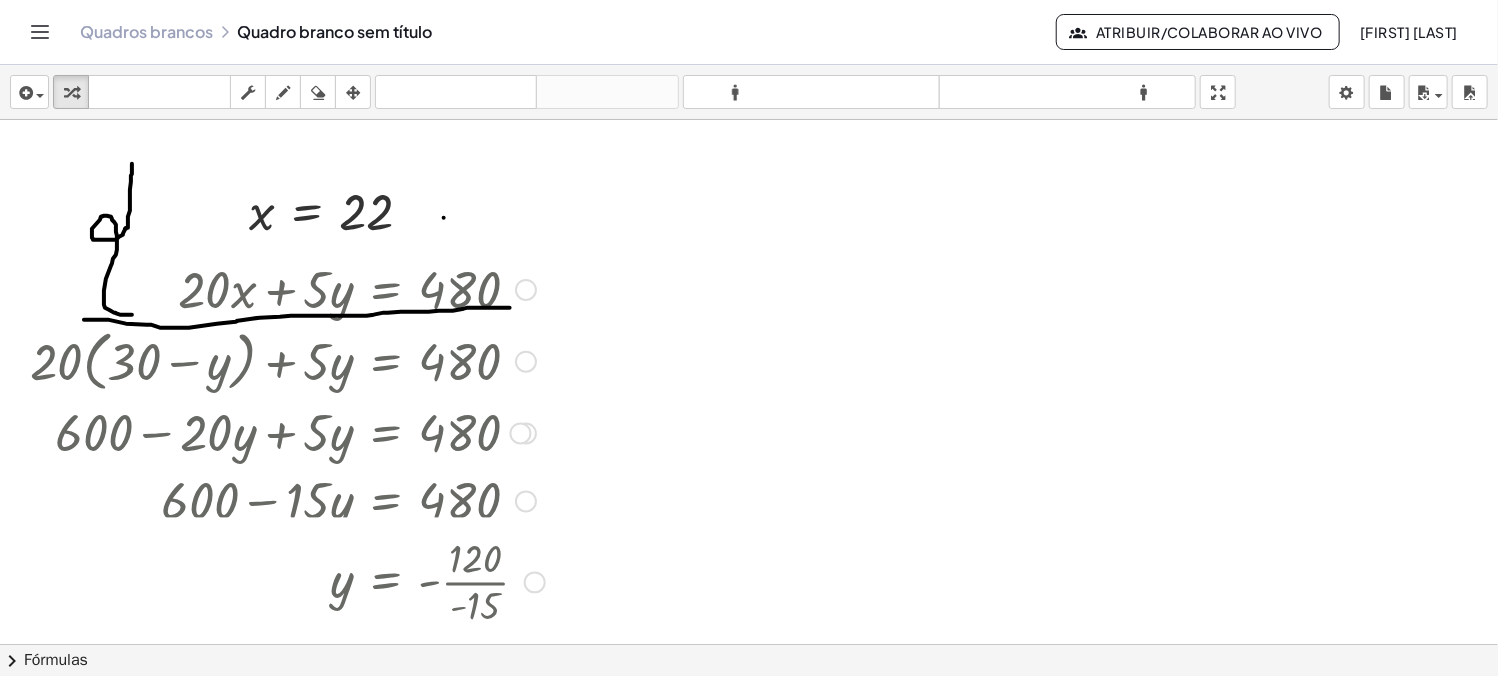 drag, startPoint x: 475, startPoint y: 570, endPoint x: 453, endPoint y: 742, distance: 173.40128 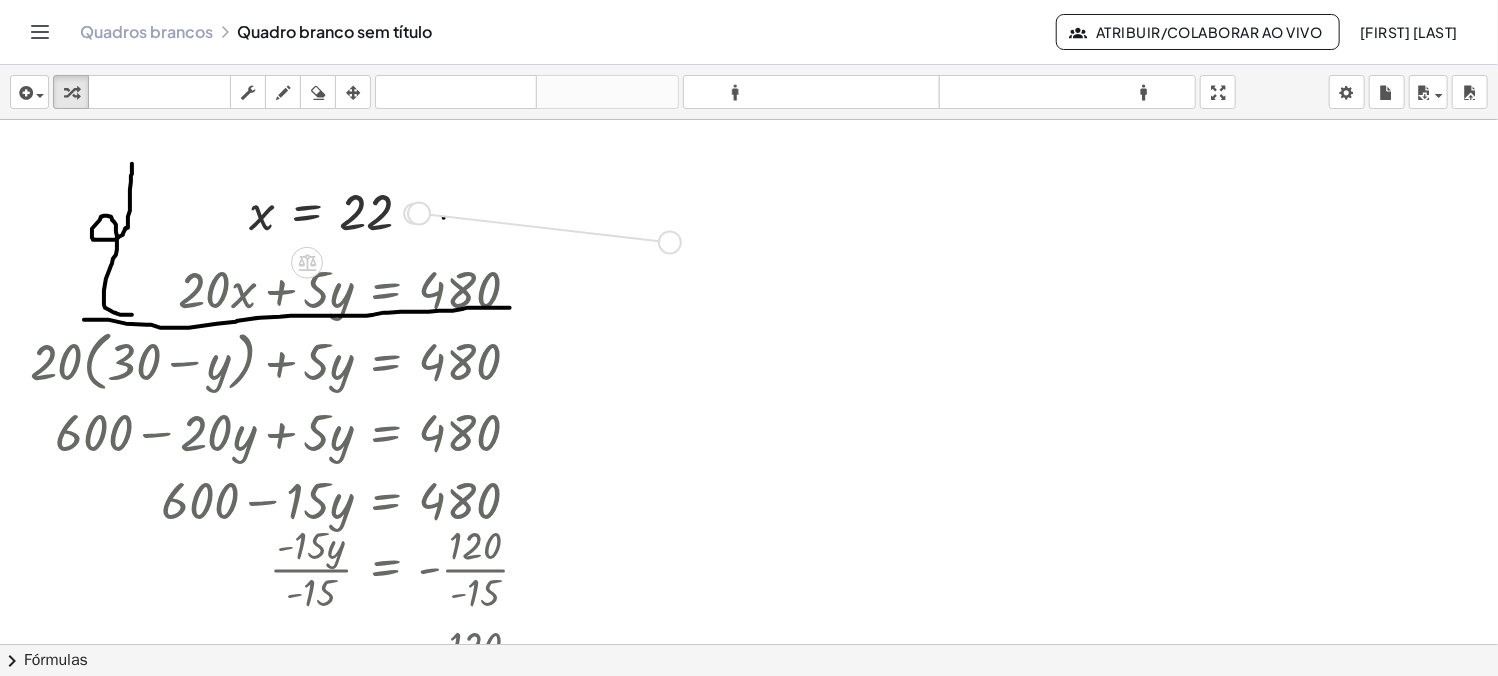 drag, startPoint x: 406, startPoint y: 208, endPoint x: 660, endPoint y: 239, distance: 255.88474 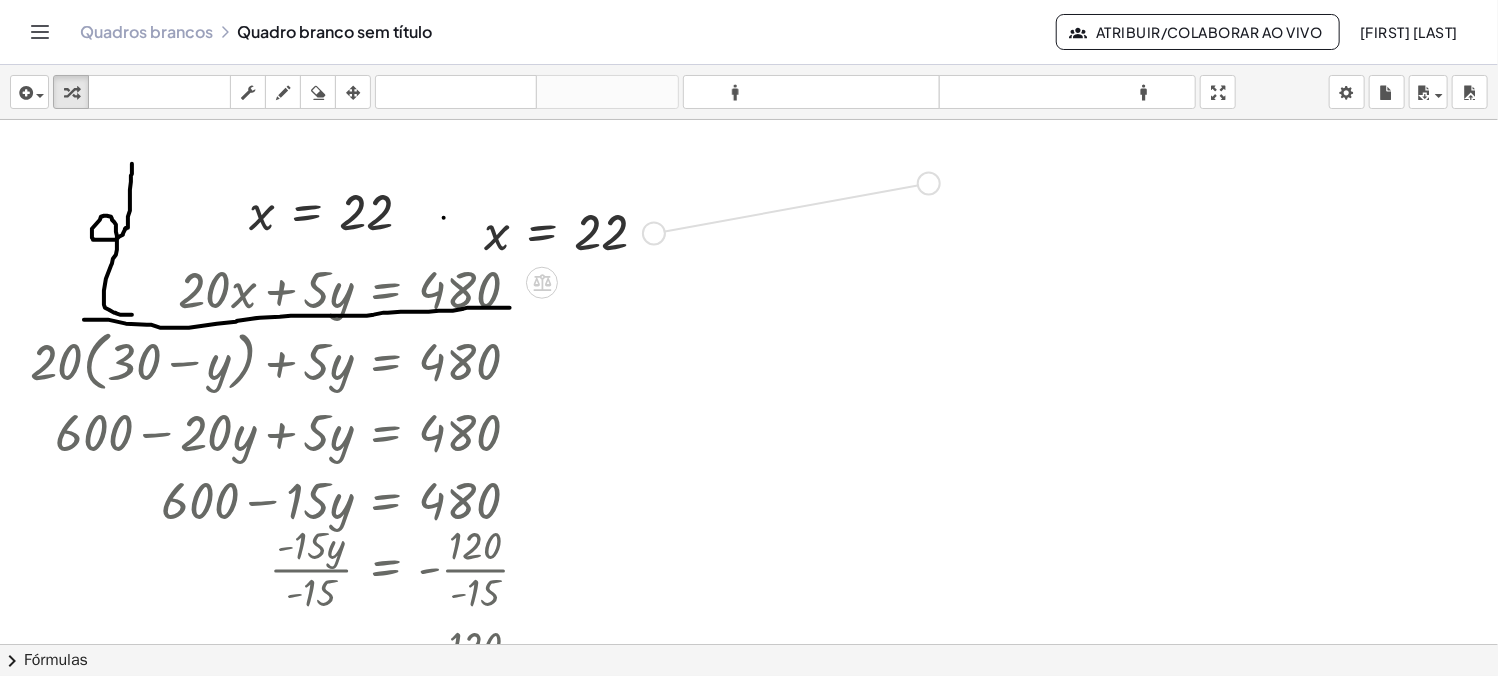 drag, startPoint x: 660, startPoint y: 232, endPoint x: 943, endPoint y: 182, distance: 287.38303 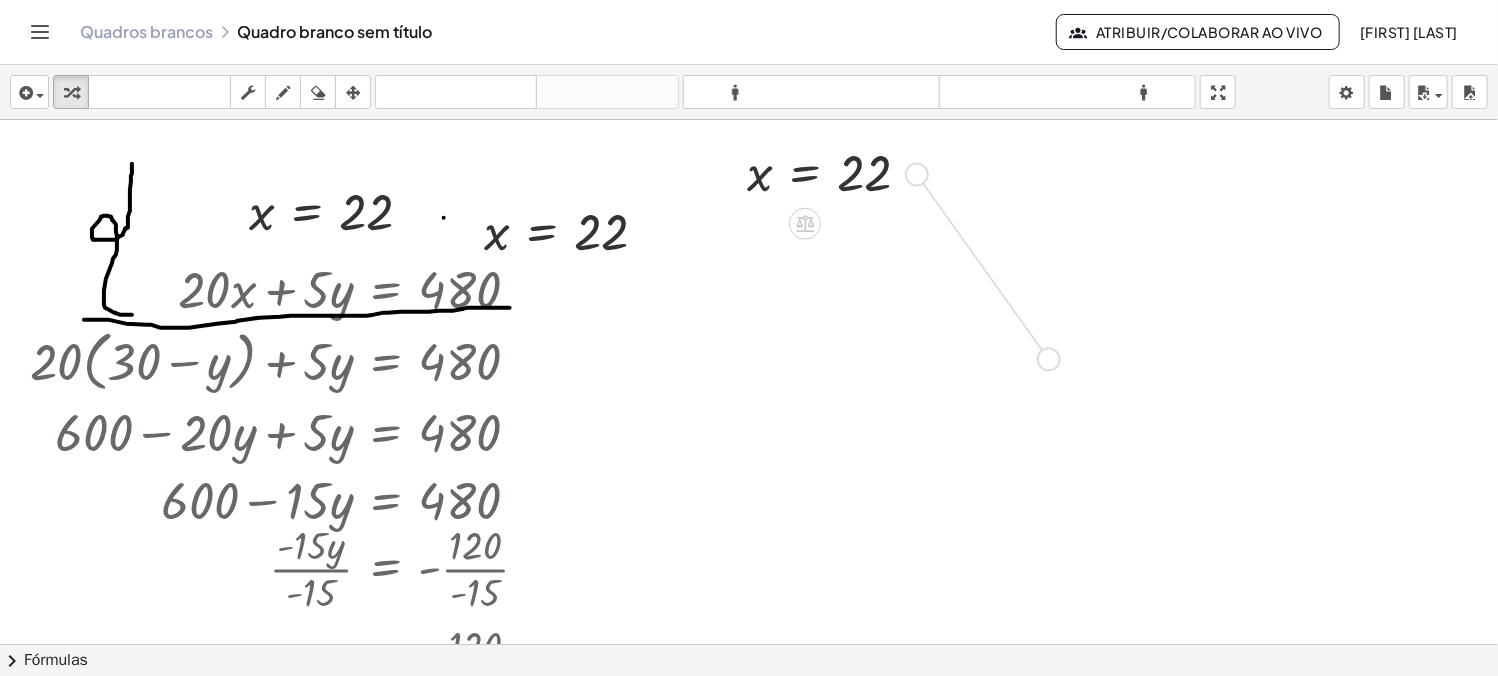 drag, startPoint x: 940, startPoint y: 209, endPoint x: 1100, endPoint y: 403, distance: 251.4677 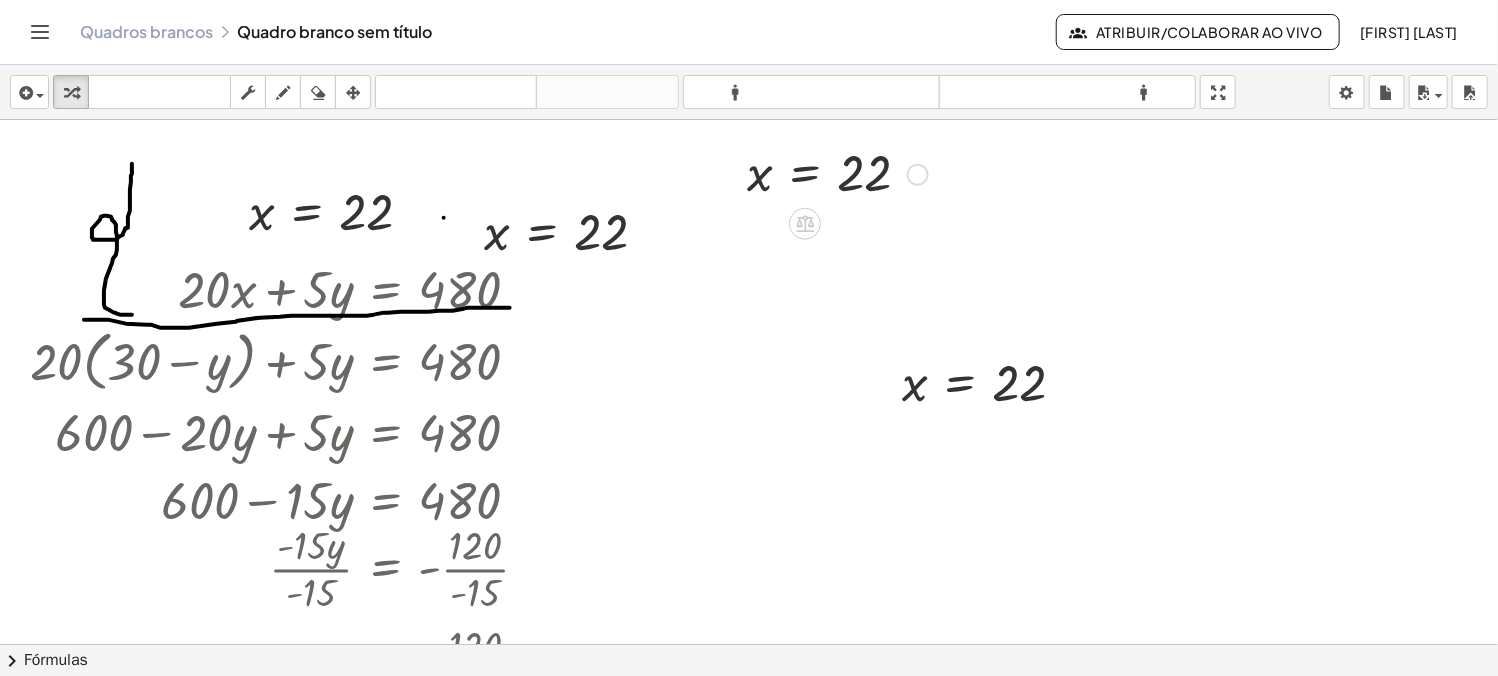 click 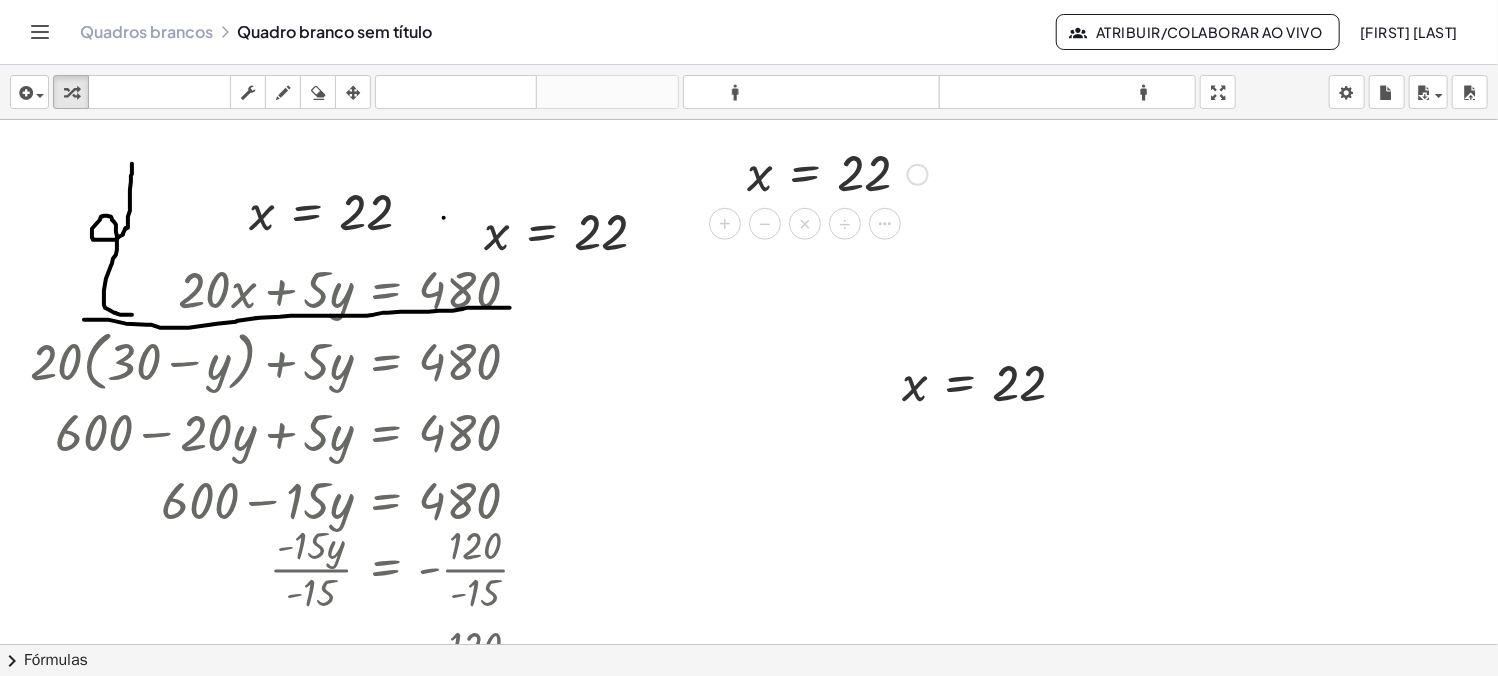 click on "×" at bounding box center (805, 223) 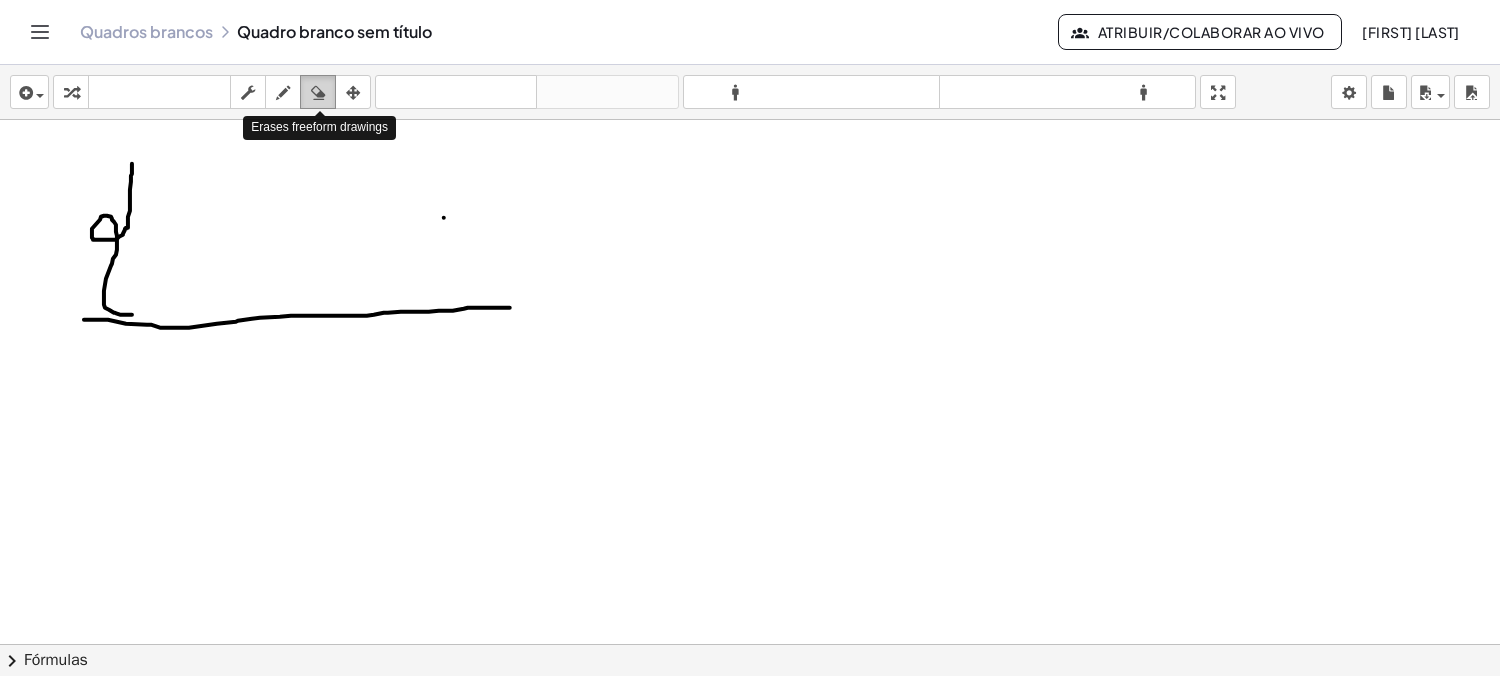 click at bounding box center (318, 92) 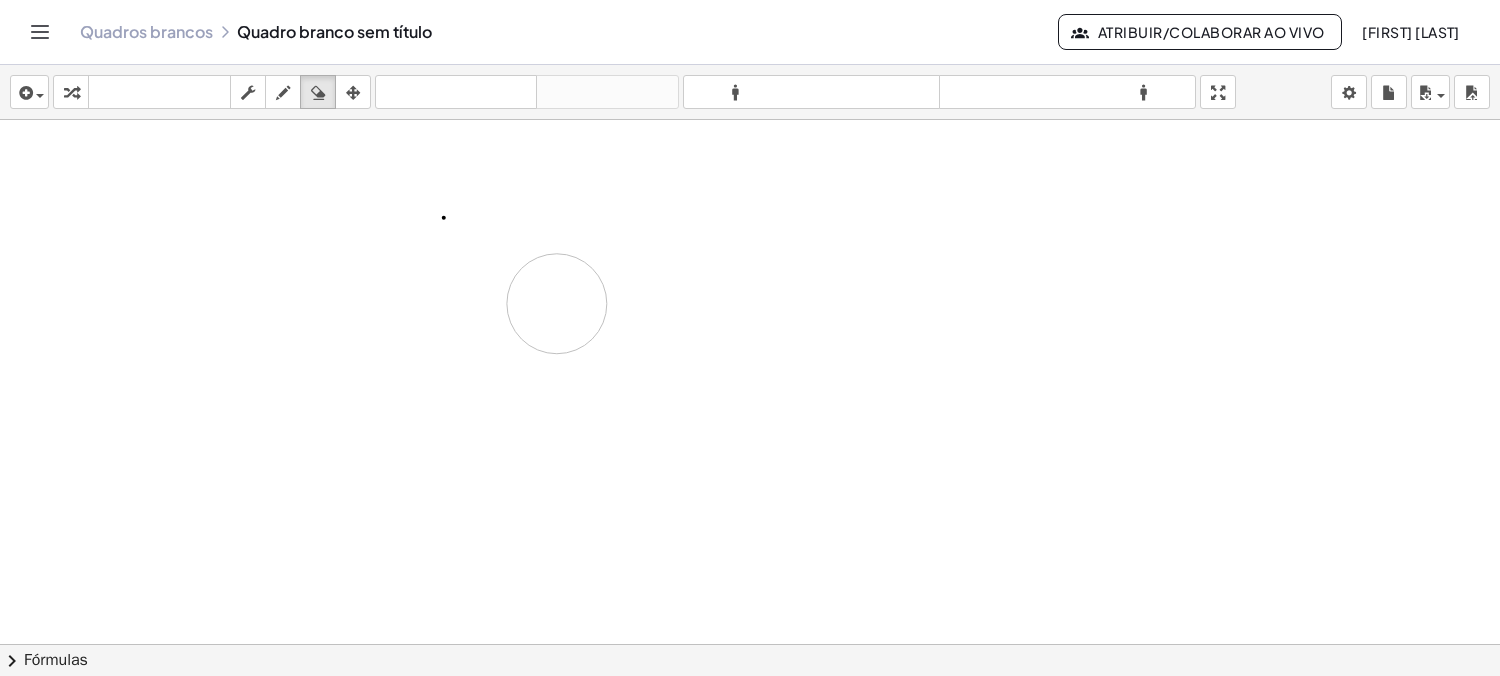 drag, startPoint x: 164, startPoint y: 138, endPoint x: 556, endPoint y: 303, distance: 425.3105 